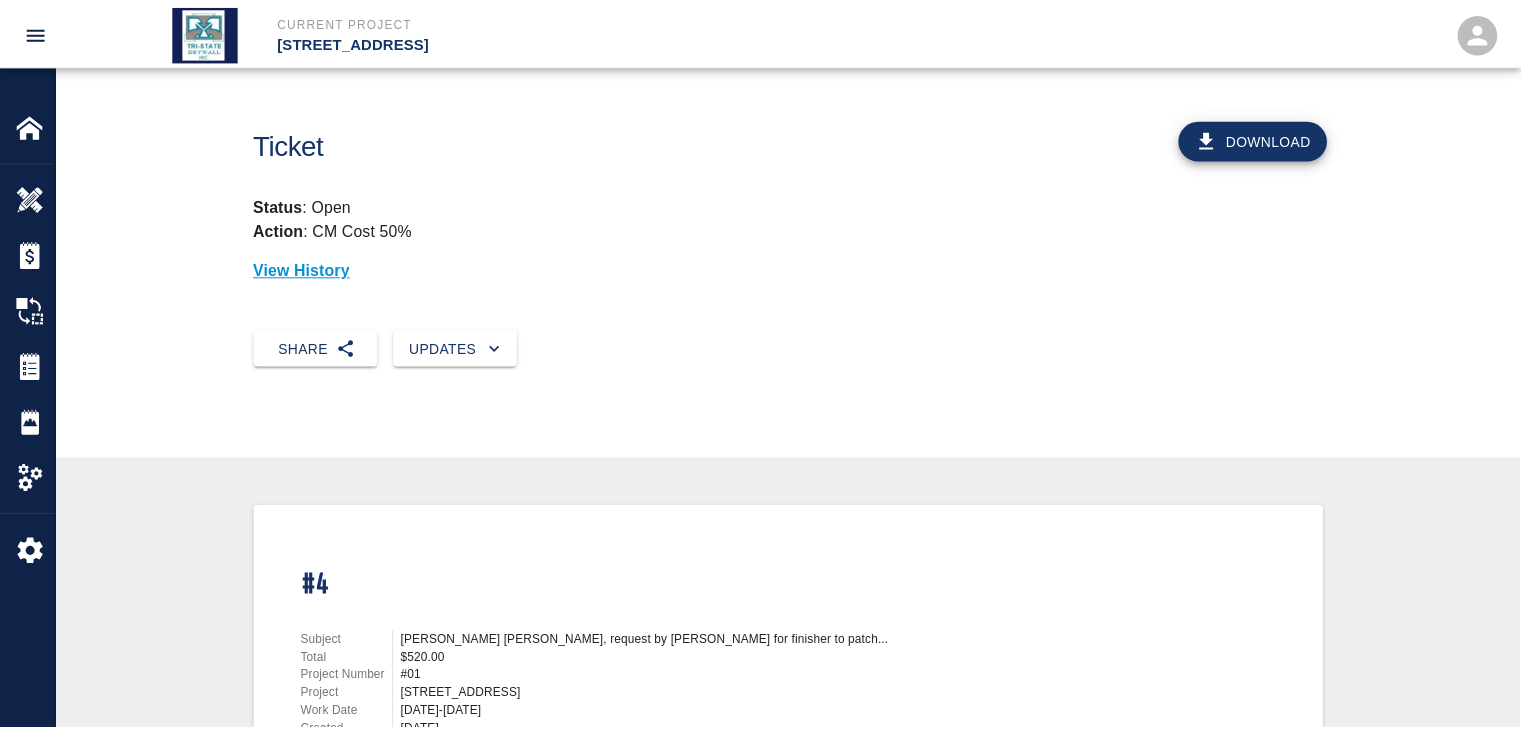 scroll, scrollTop: 0, scrollLeft: 0, axis: both 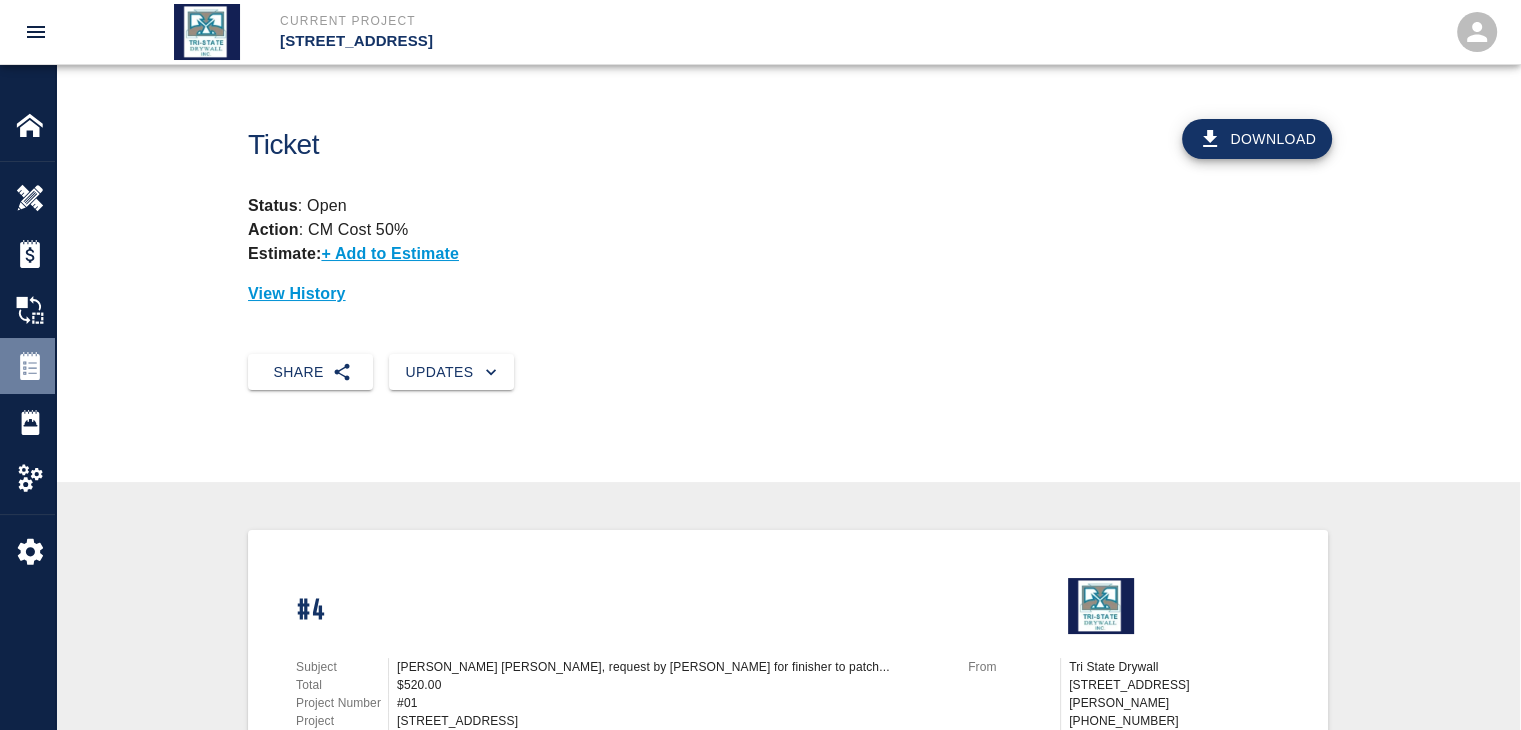 click at bounding box center [30, 366] 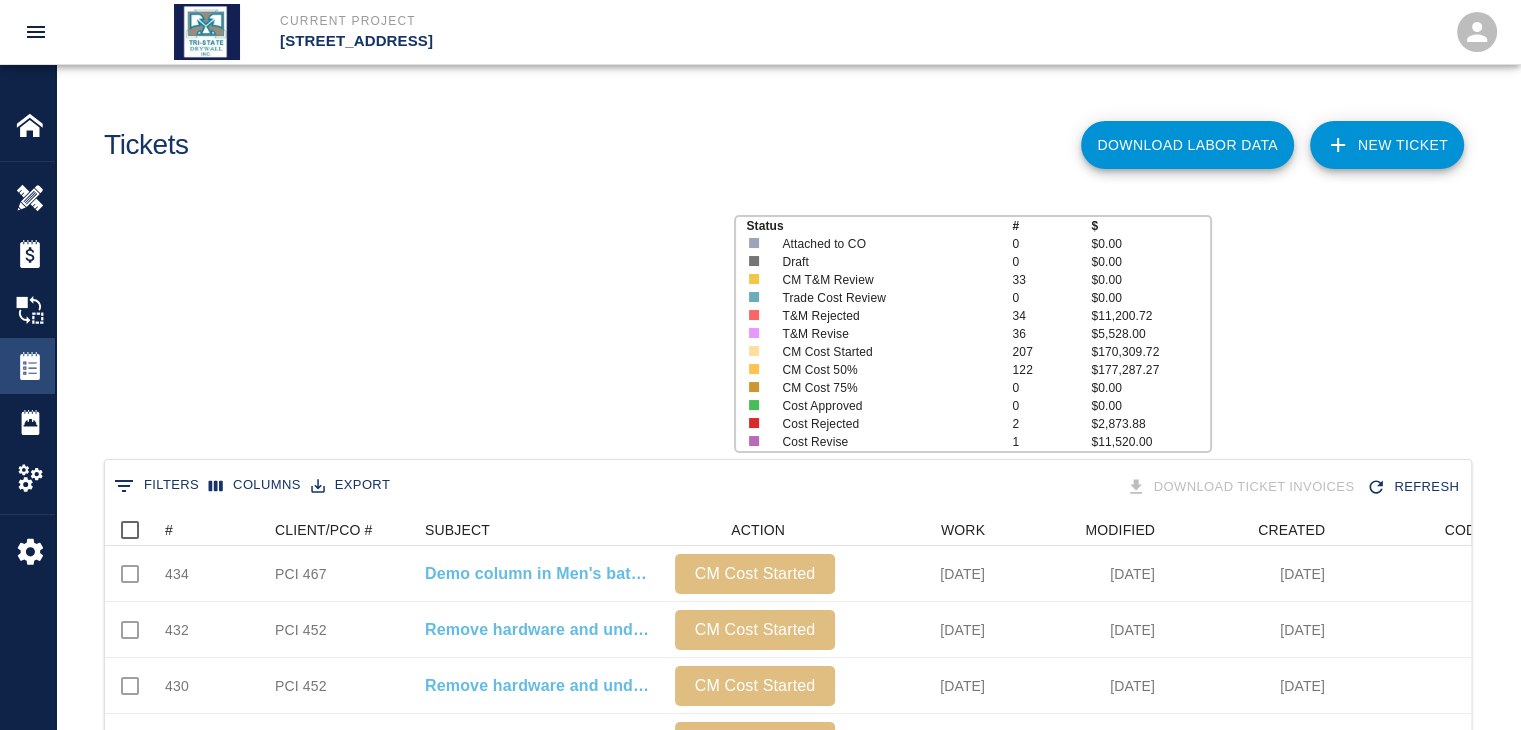 scroll, scrollTop: 16, scrollLeft: 16, axis: both 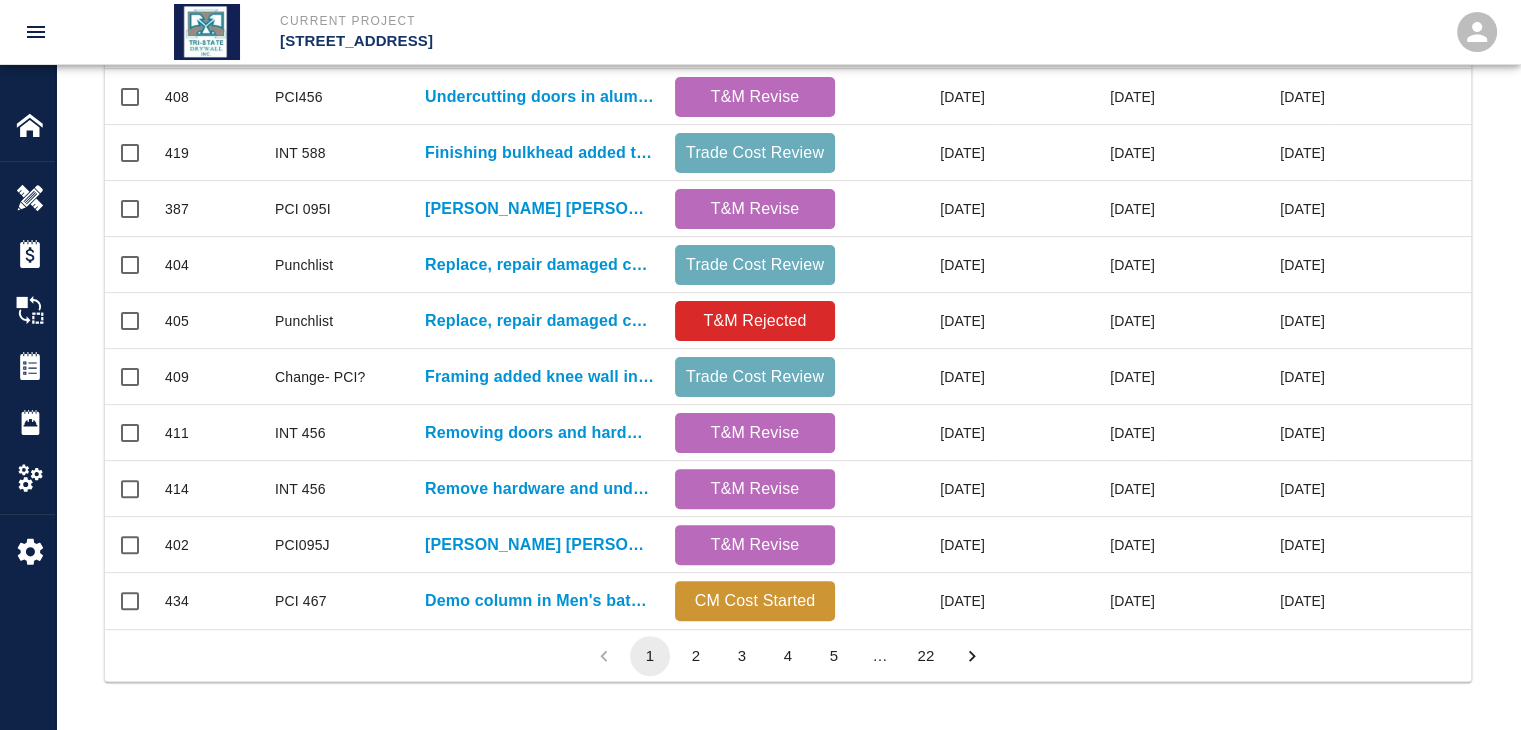 click on "2" at bounding box center (696, 656) 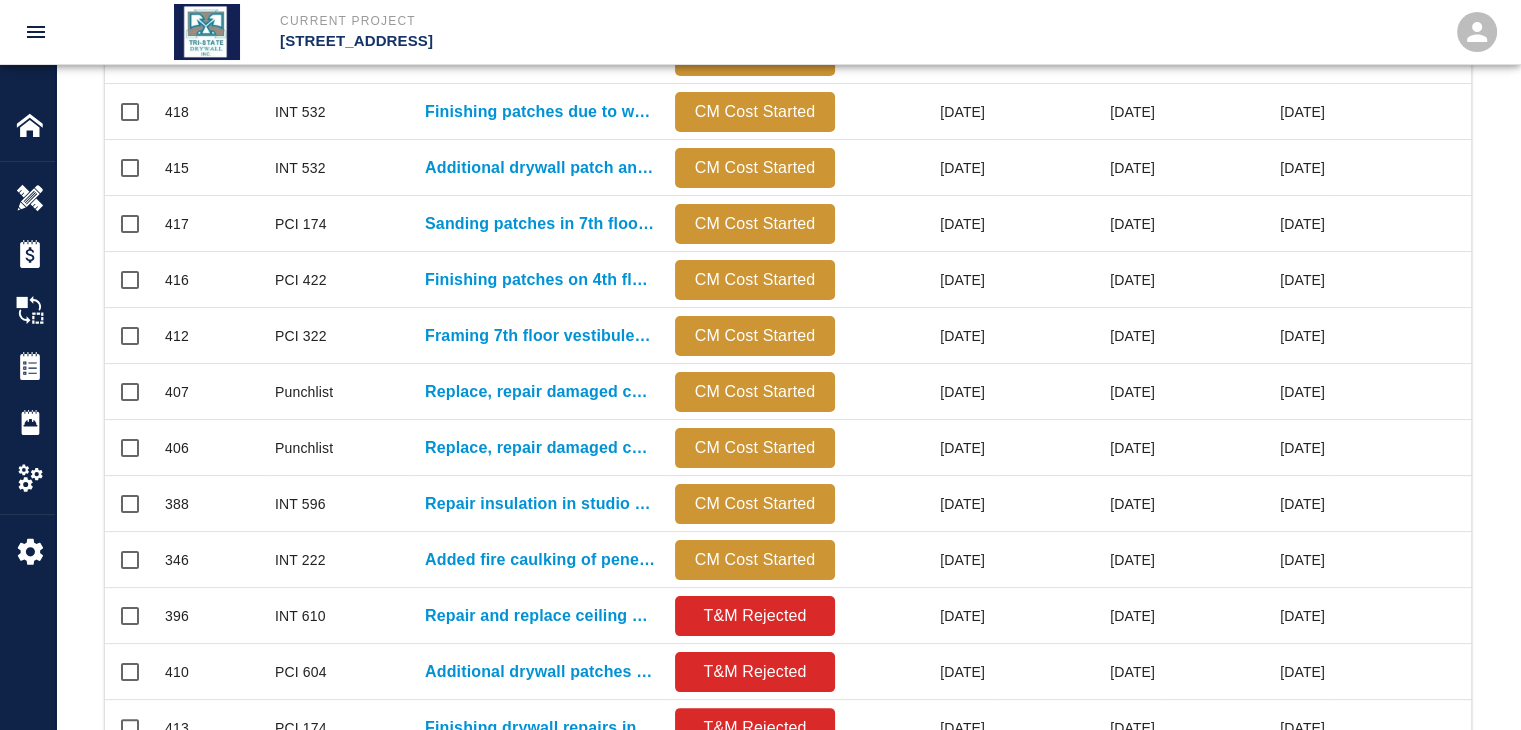 scroll, scrollTop: 1052, scrollLeft: 0, axis: vertical 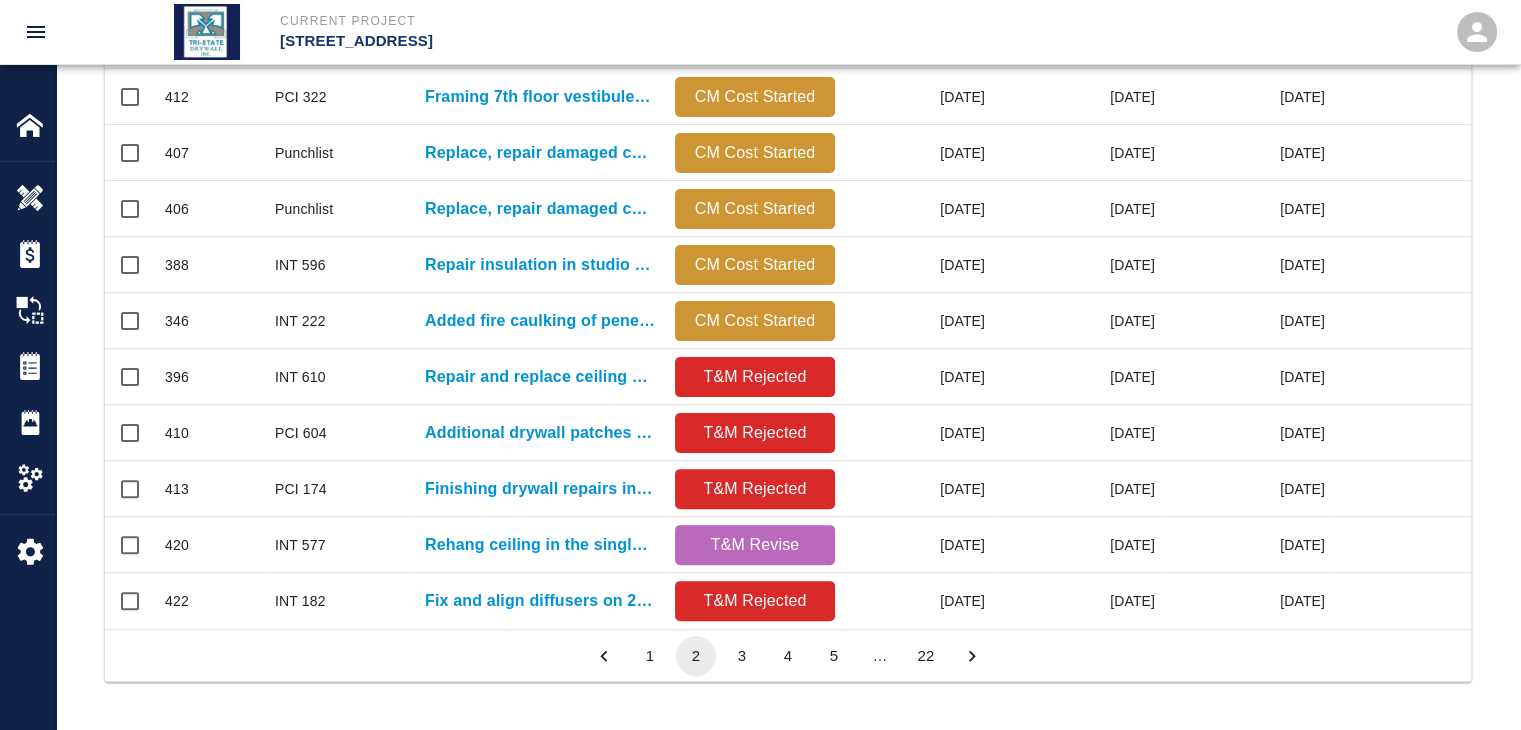 click on "3" at bounding box center (742, 656) 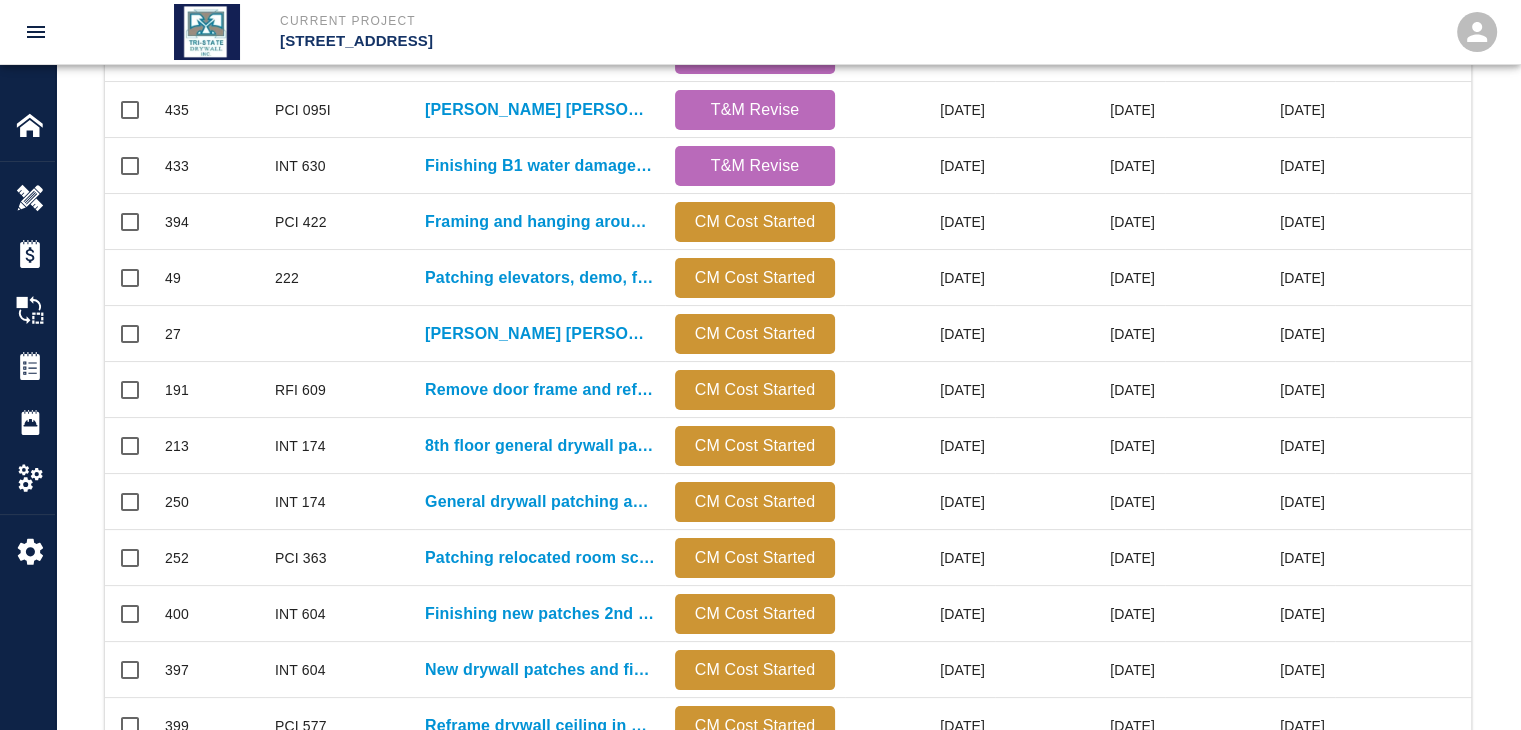 scroll, scrollTop: 1052, scrollLeft: 0, axis: vertical 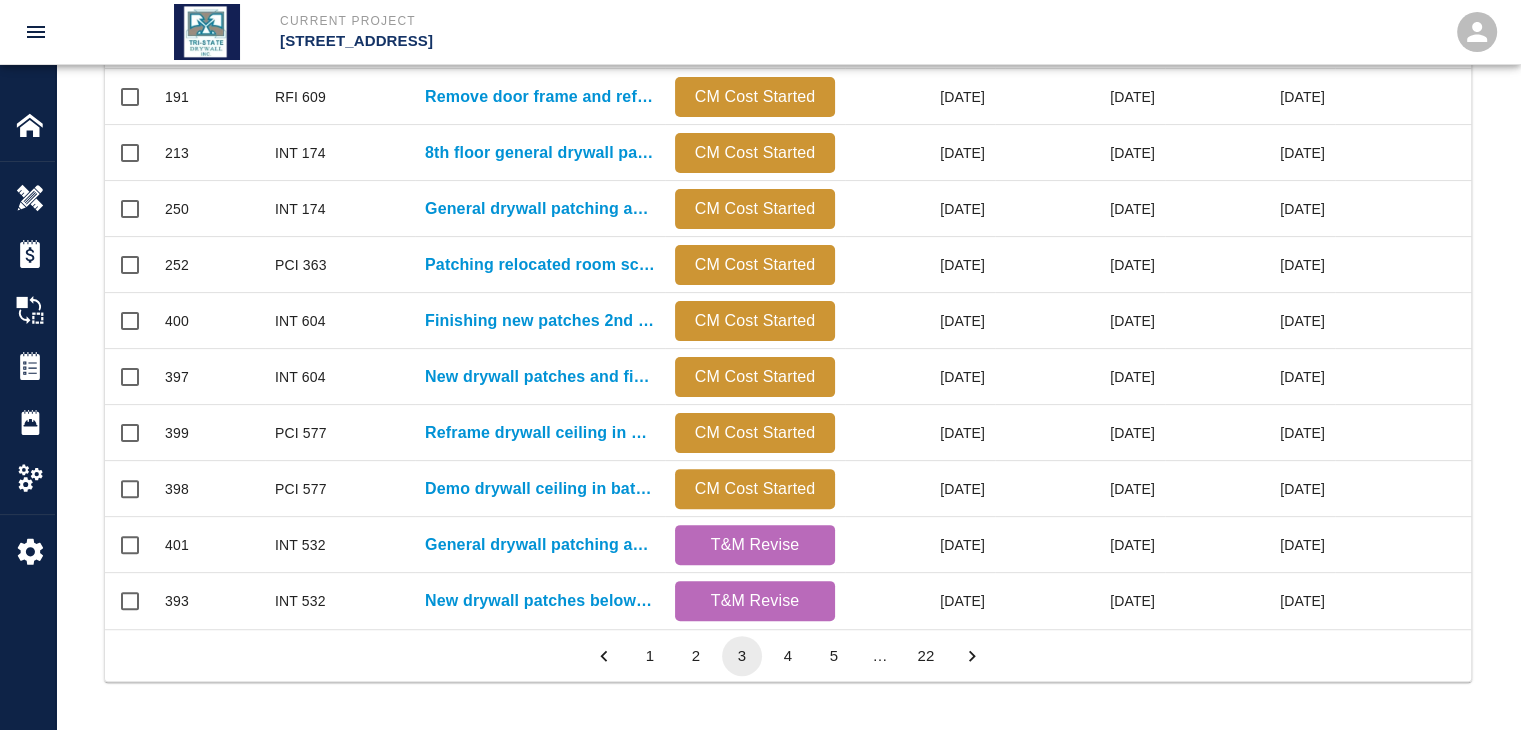 click on "1" at bounding box center (650, 656) 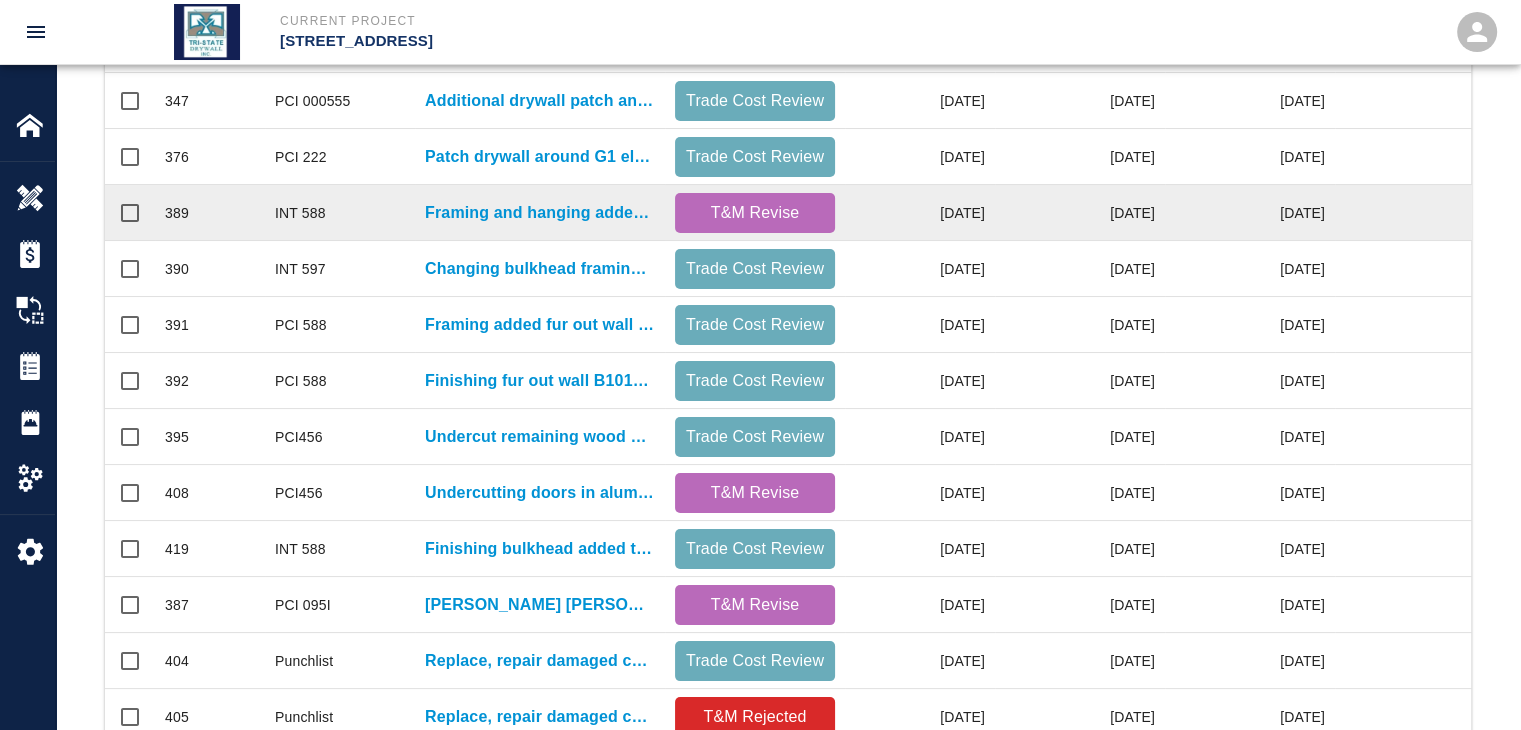 scroll, scrollTop: 352, scrollLeft: 0, axis: vertical 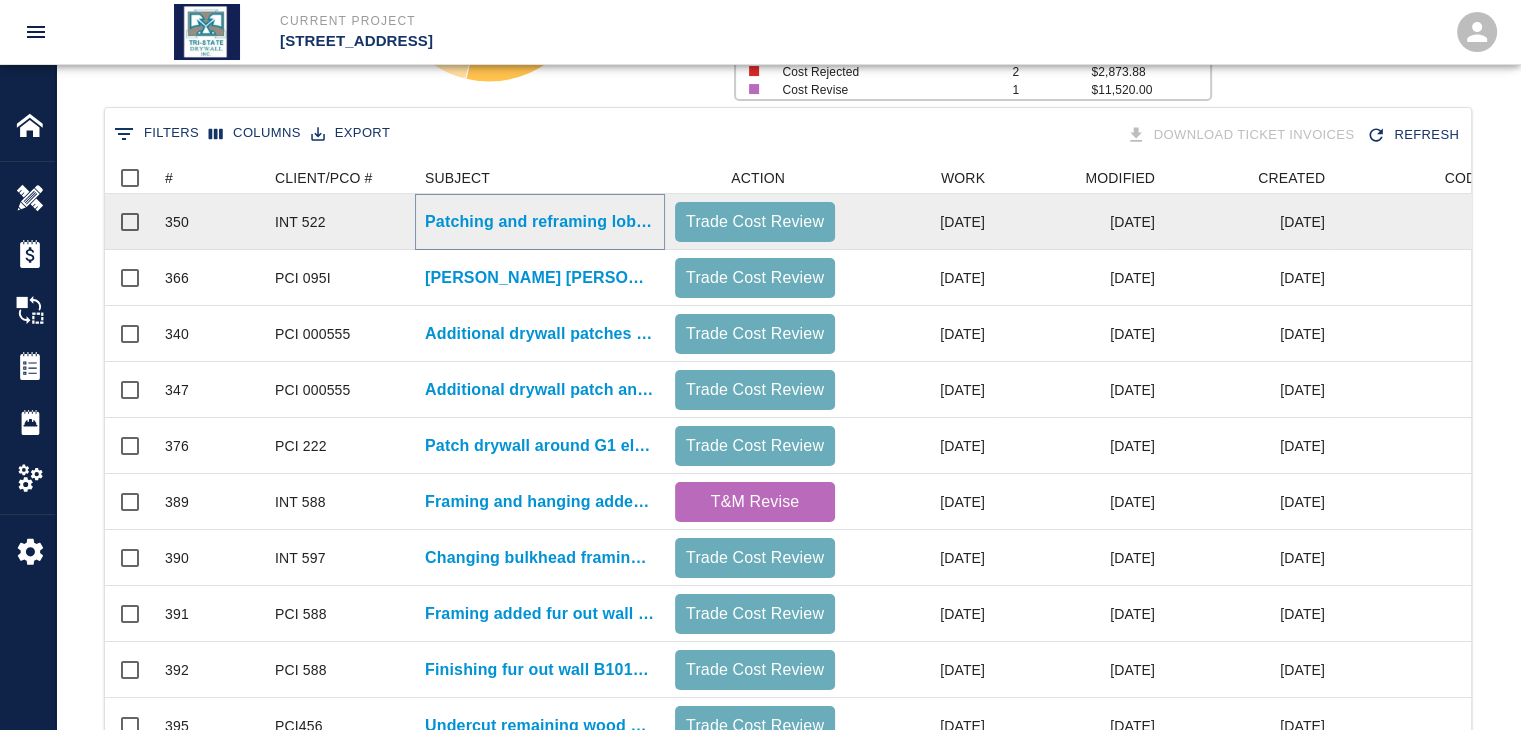 click on "Patching and reframing lobby ceilings around stone work." at bounding box center [540, 222] 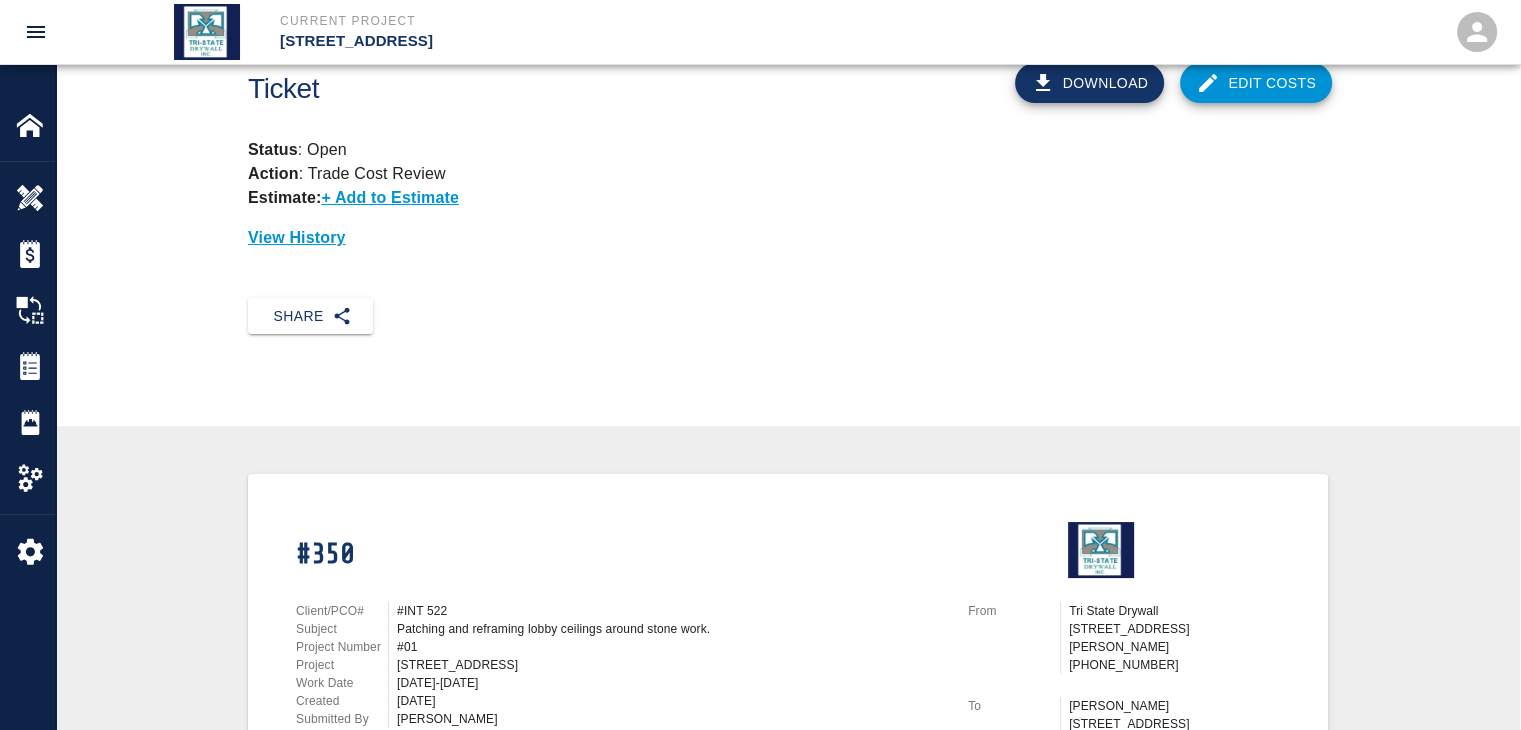 scroll, scrollTop: 0, scrollLeft: 0, axis: both 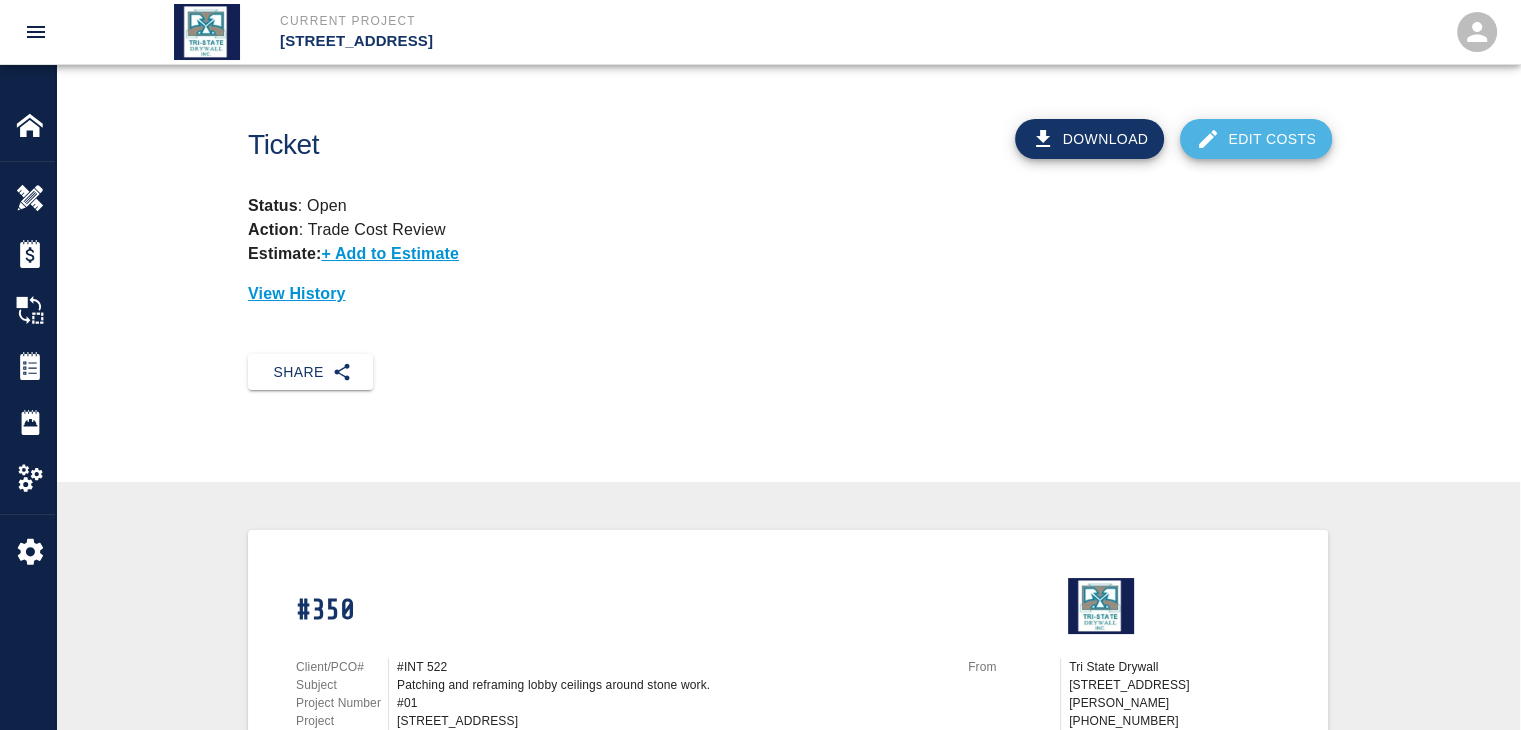 click on "Edit Costs" at bounding box center [1256, 139] 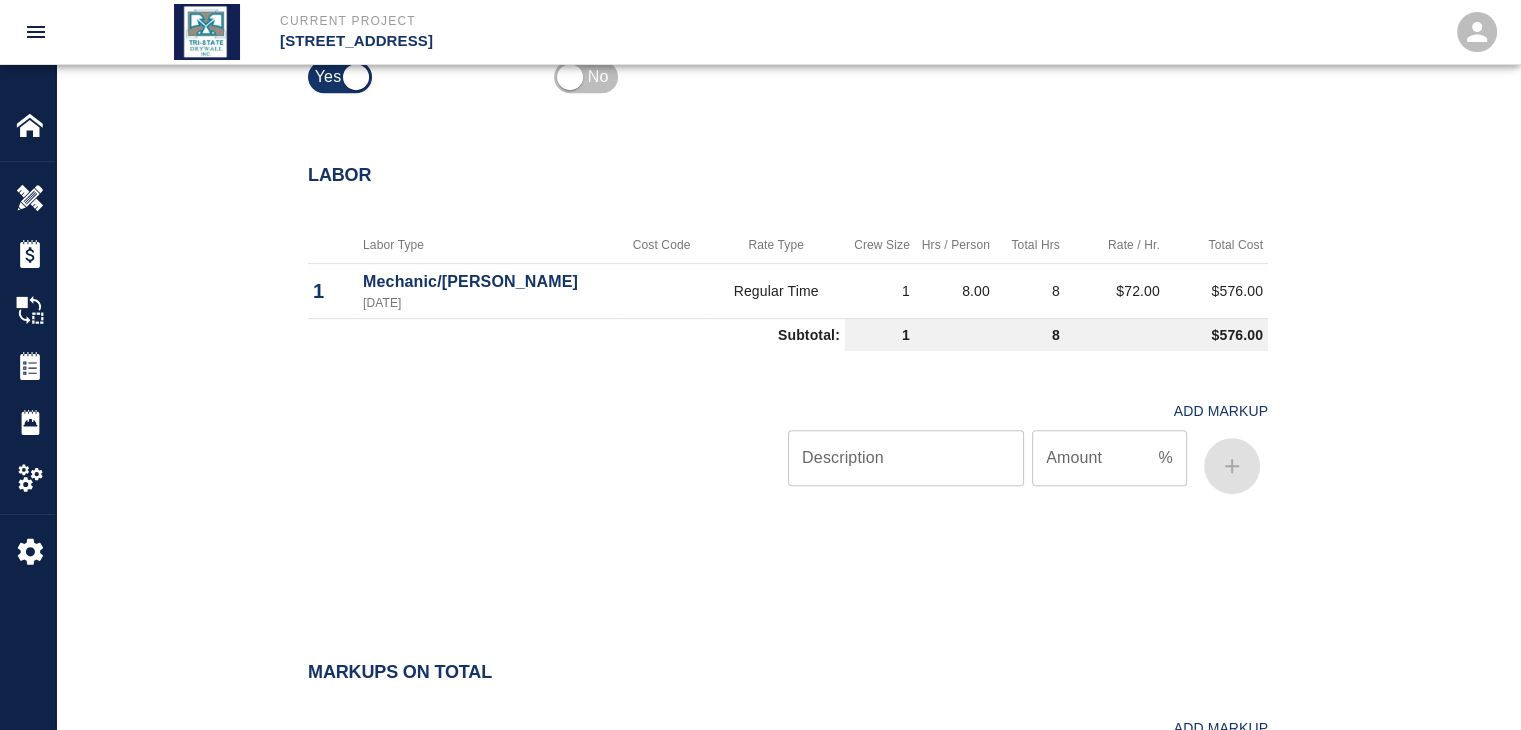 scroll, scrollTop: 1241, scrollLeft: 0, axis: vertical 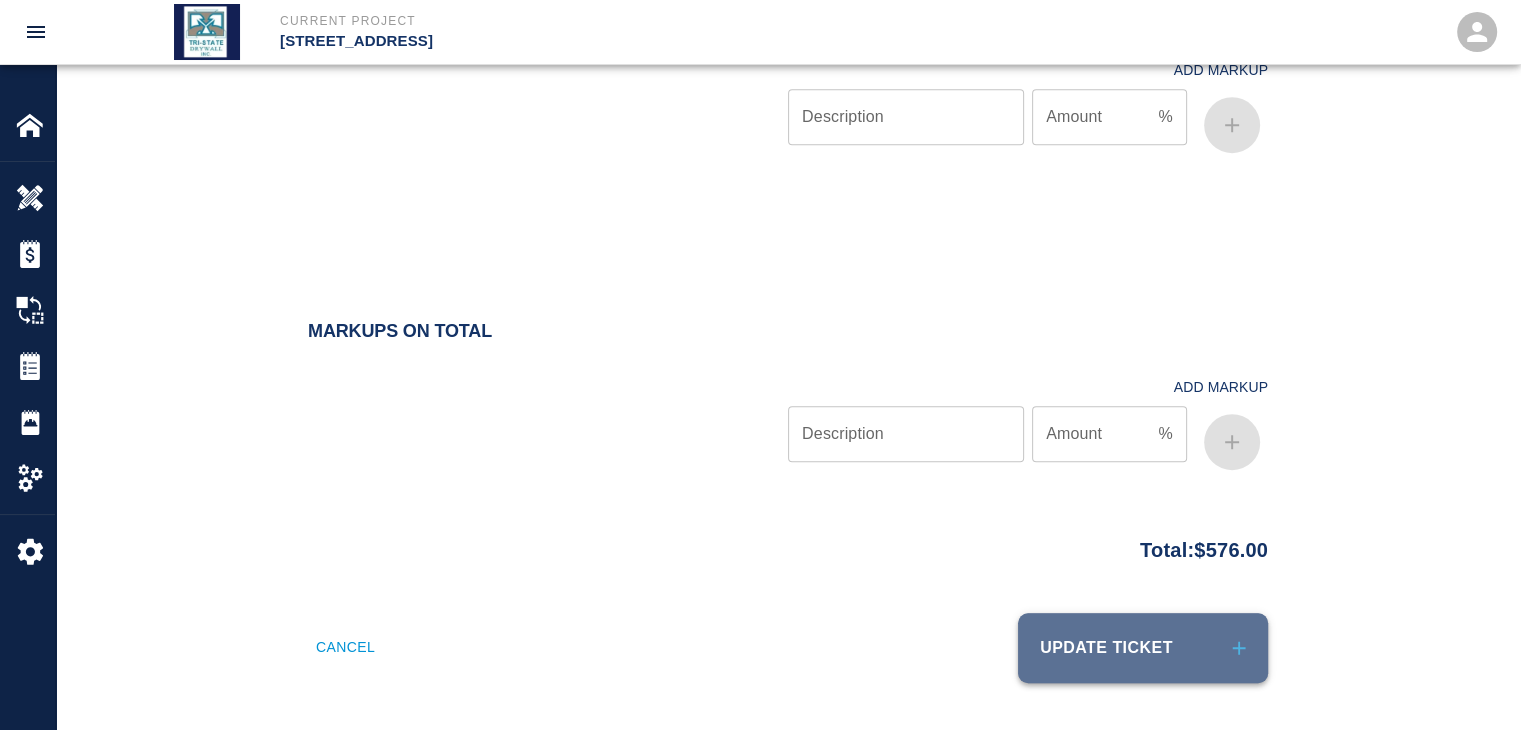 click on "Update Ticket" at bounding box center [1143, 648] 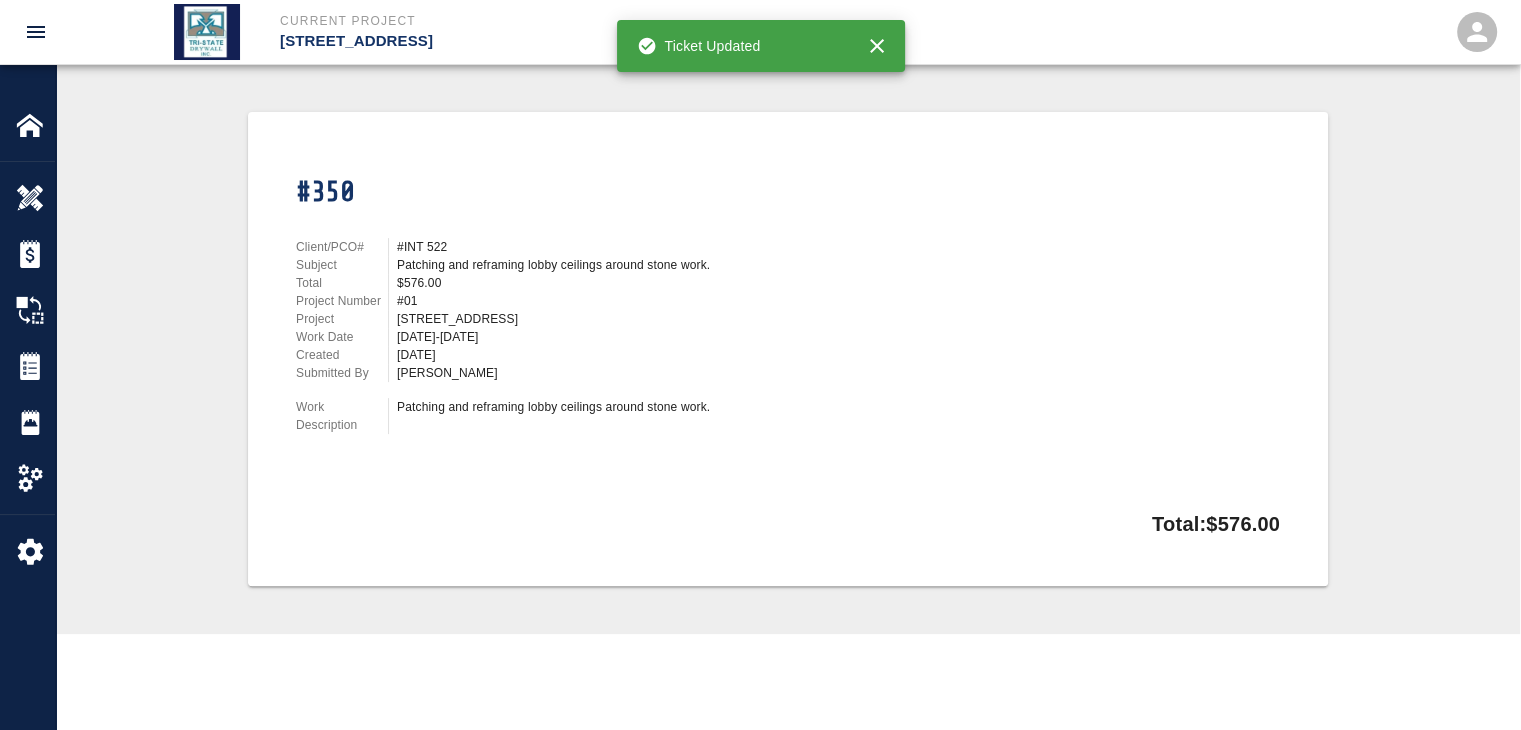 scroll, scrollTop: 0, scrollLeft: 0, axis: both 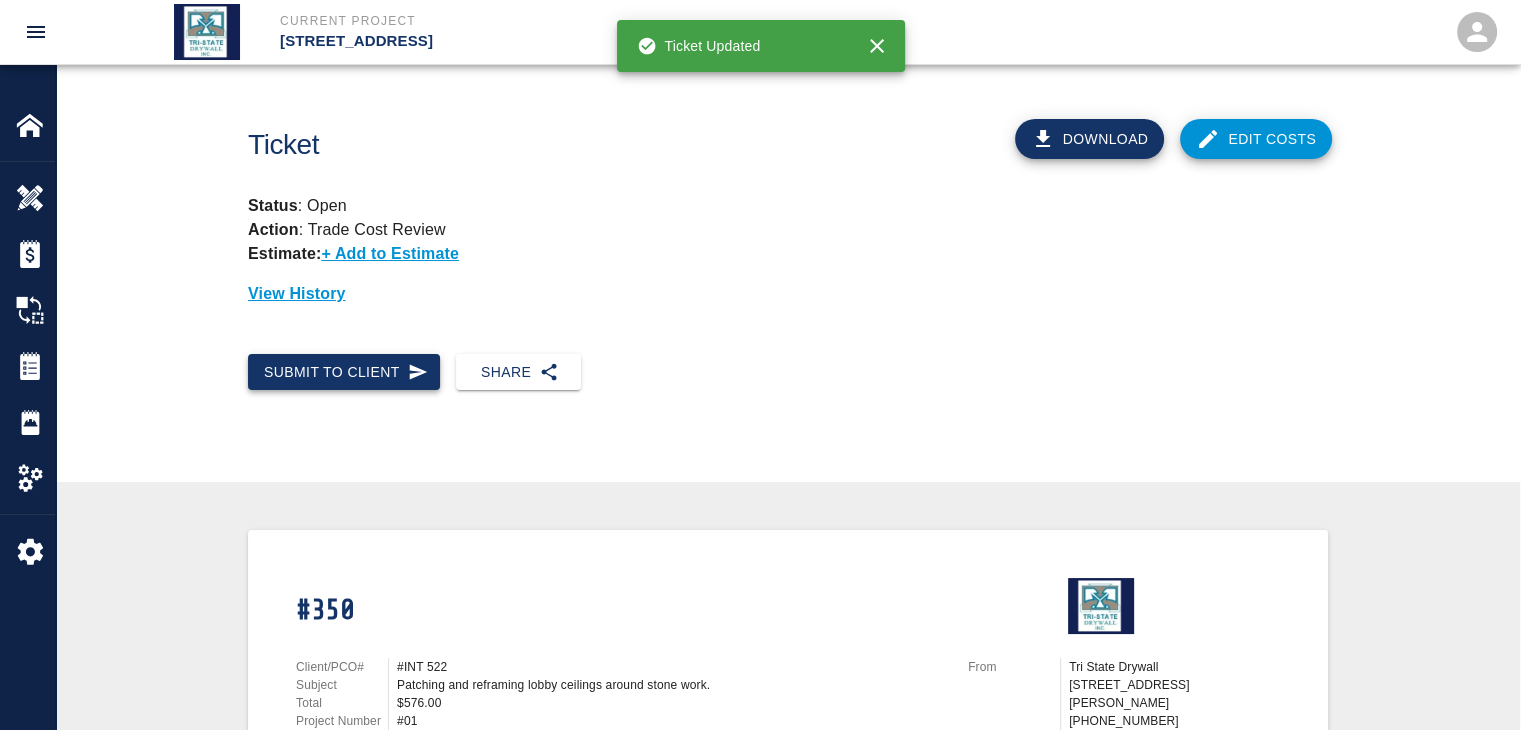 click on "Submit to Client" at bounding box center [344, 372] 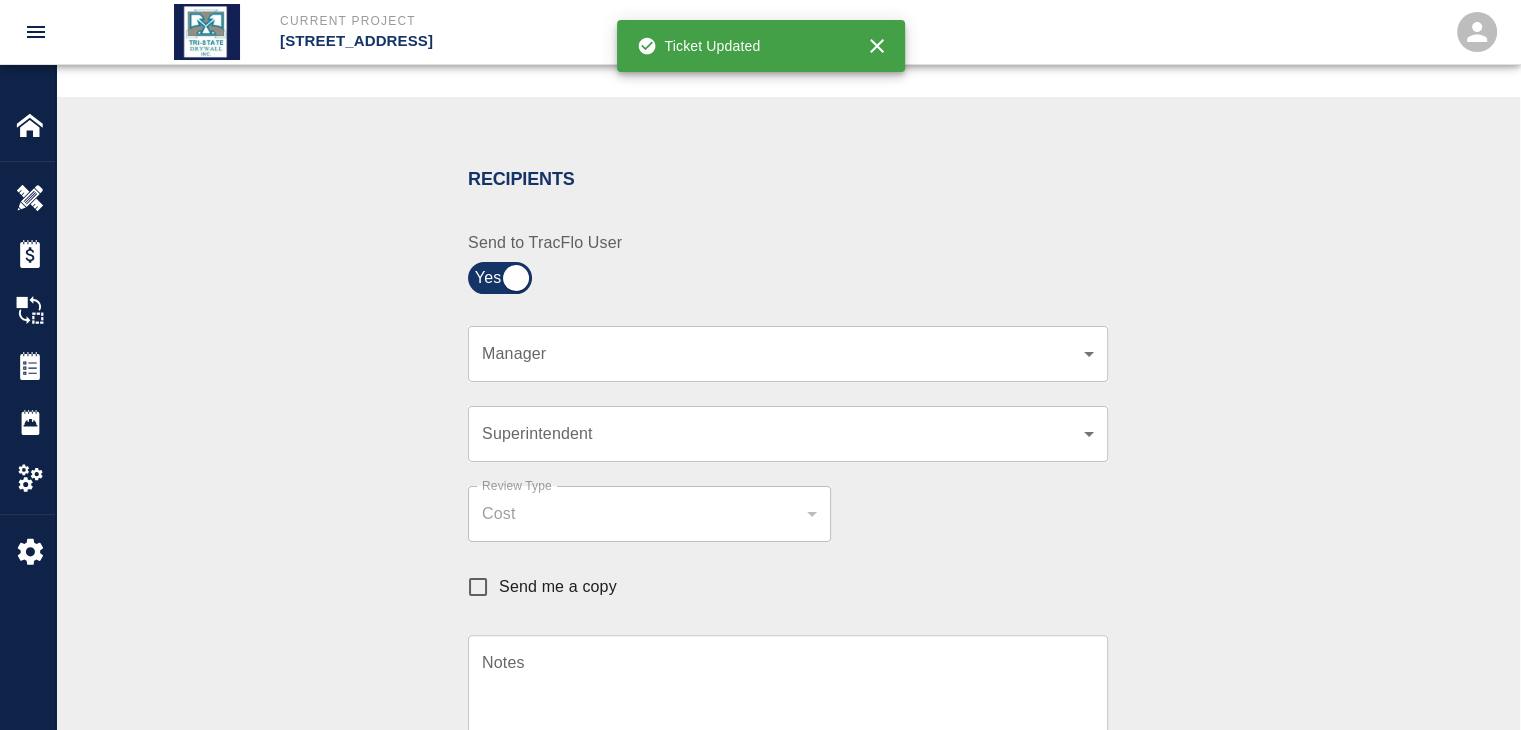 scroll, scrollTop: 500, scrollLeft: 0, axis: vertical 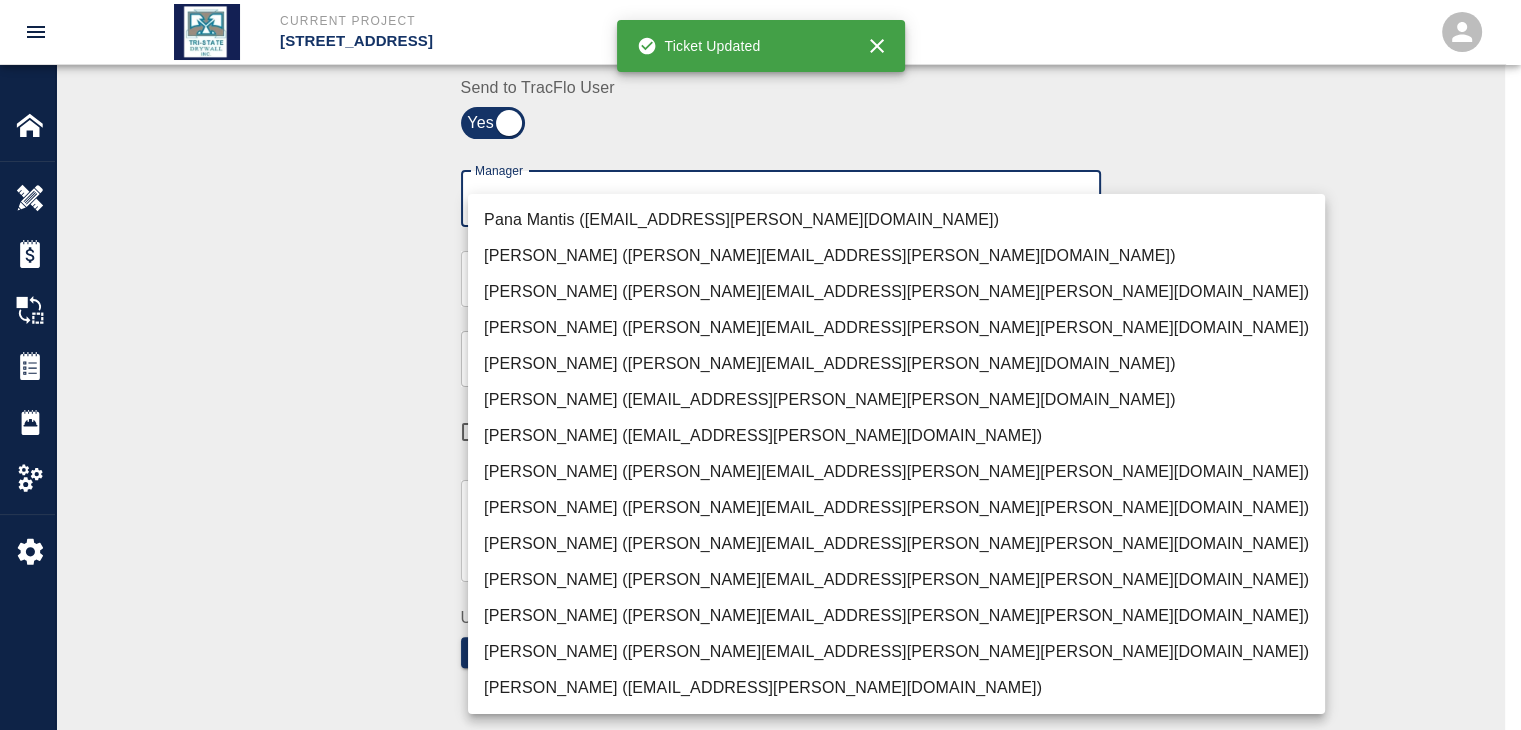 click on "Current Project [STREET_ADDRESS] Home [STREET_ADDRESS] Overview Estimates Change Orders Tickets Daily Reports Project Settings Settings Powered By Terms of Service  |  Privacy Policy Ticket Download Edit Costs Status :   Open Action :   Trade Cost Review Estimate:  + Add to Estimate View History Submit to Client Share Recipients Internal Team ​ Internal Team Notes x Notes Cancel Send Recipients Send to TracFlo User Manager ​ Manager Superintendent ​ Superintendent Review Type Cost cost Review Type Send me a copy Notes x Notes Upload Attachments (10MB limit) Choose file No file chosen Upload Another File Cancel Send Request Time and Material Revision Notes   * x Notes   * Upload Attachments (10MB limit) Choose file No file chosen Upload Another File Cancel Send Time and Materials Reject Notes   * x Notes   * Upload Attachments (10MB limit) Choose file No file chosen Upload Another File Cancel Send Approve Ticket Time and Materials Signature Clear Notes x Notes Choose file Cancel Send" at bounding box center [760, -135] 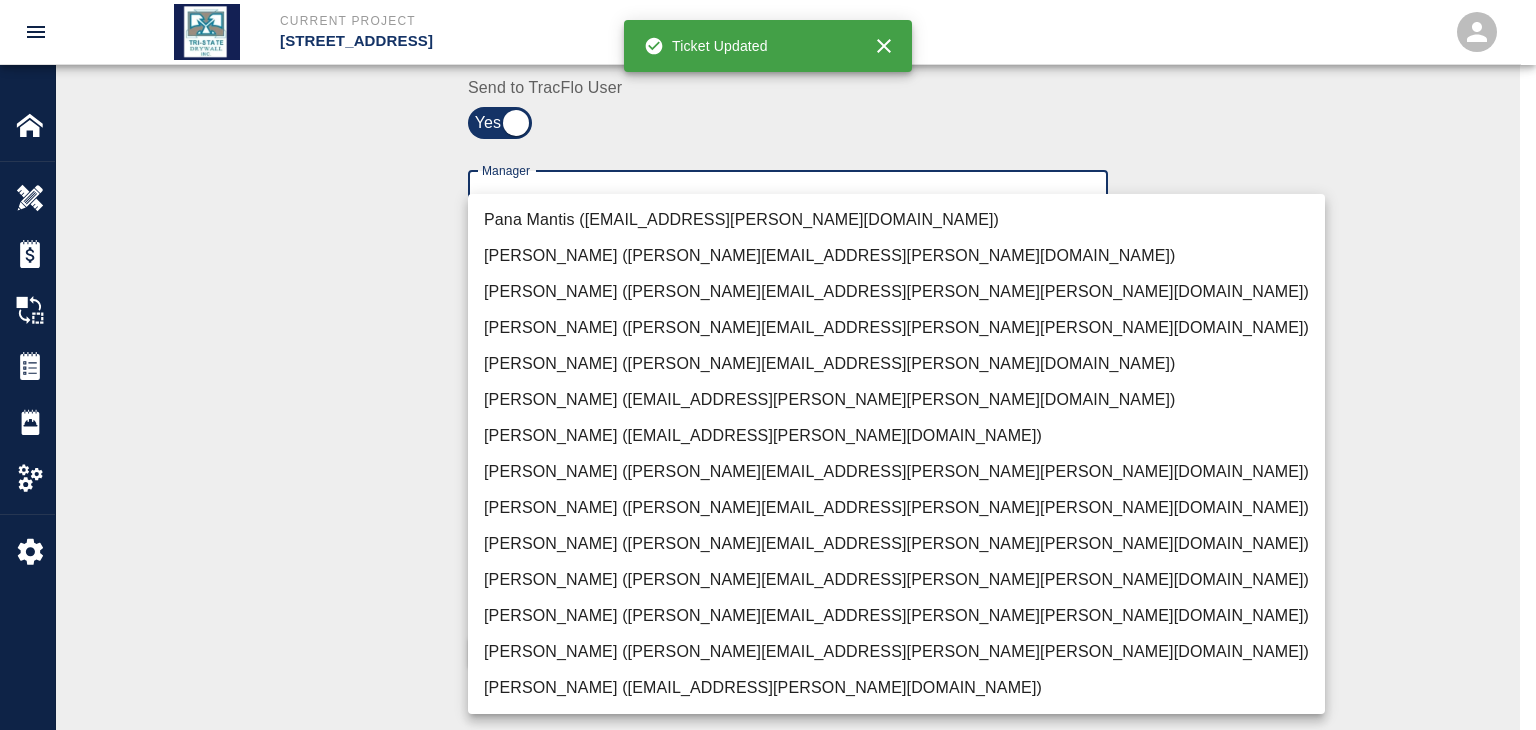 drag, startPoint x: 538, startPoint y: 656, endPoint x: 517, endPoint y: 654, distance: 21.095022 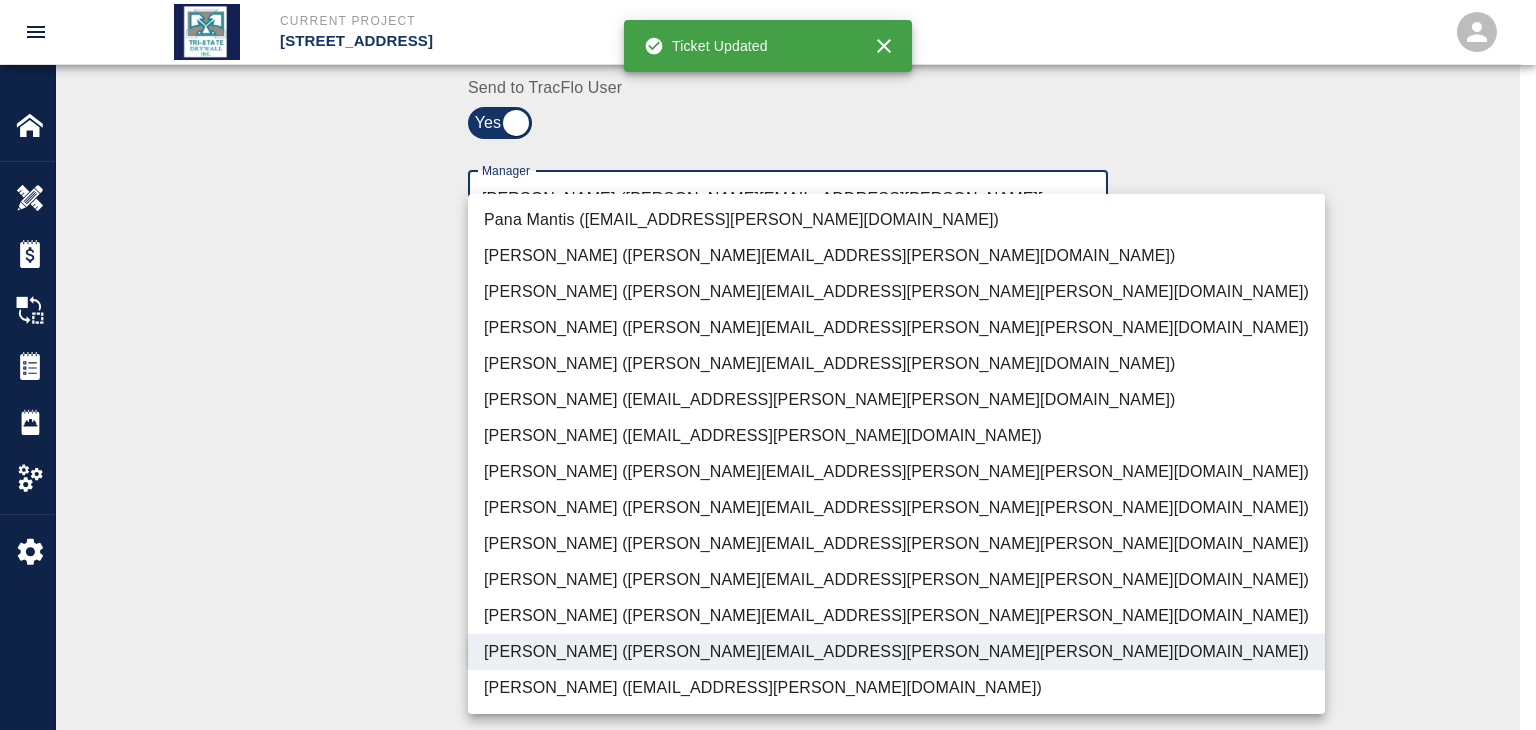 click at bounding box center [768, 365] 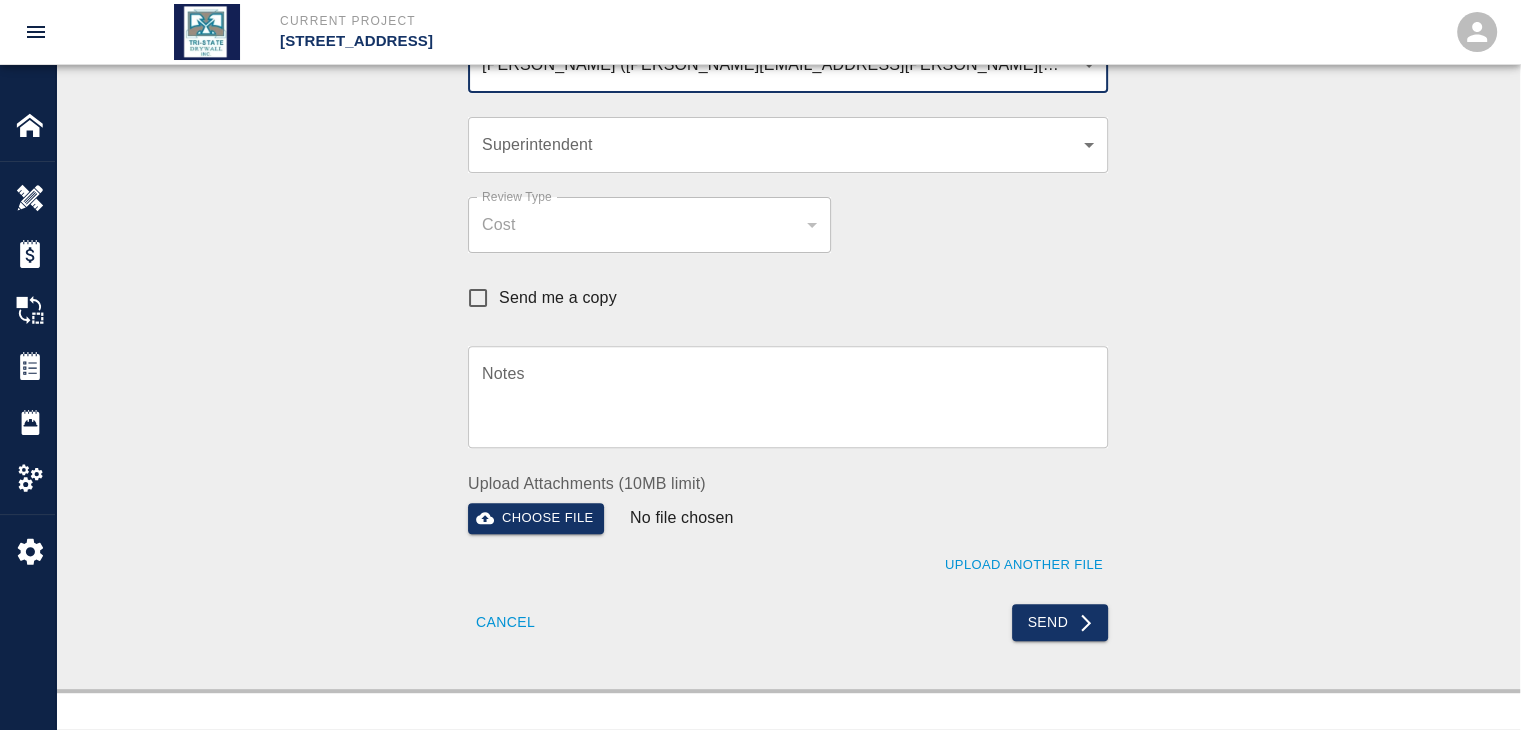 scroll, scrollTop: 800, scrollLeft: 0, axis: vertical 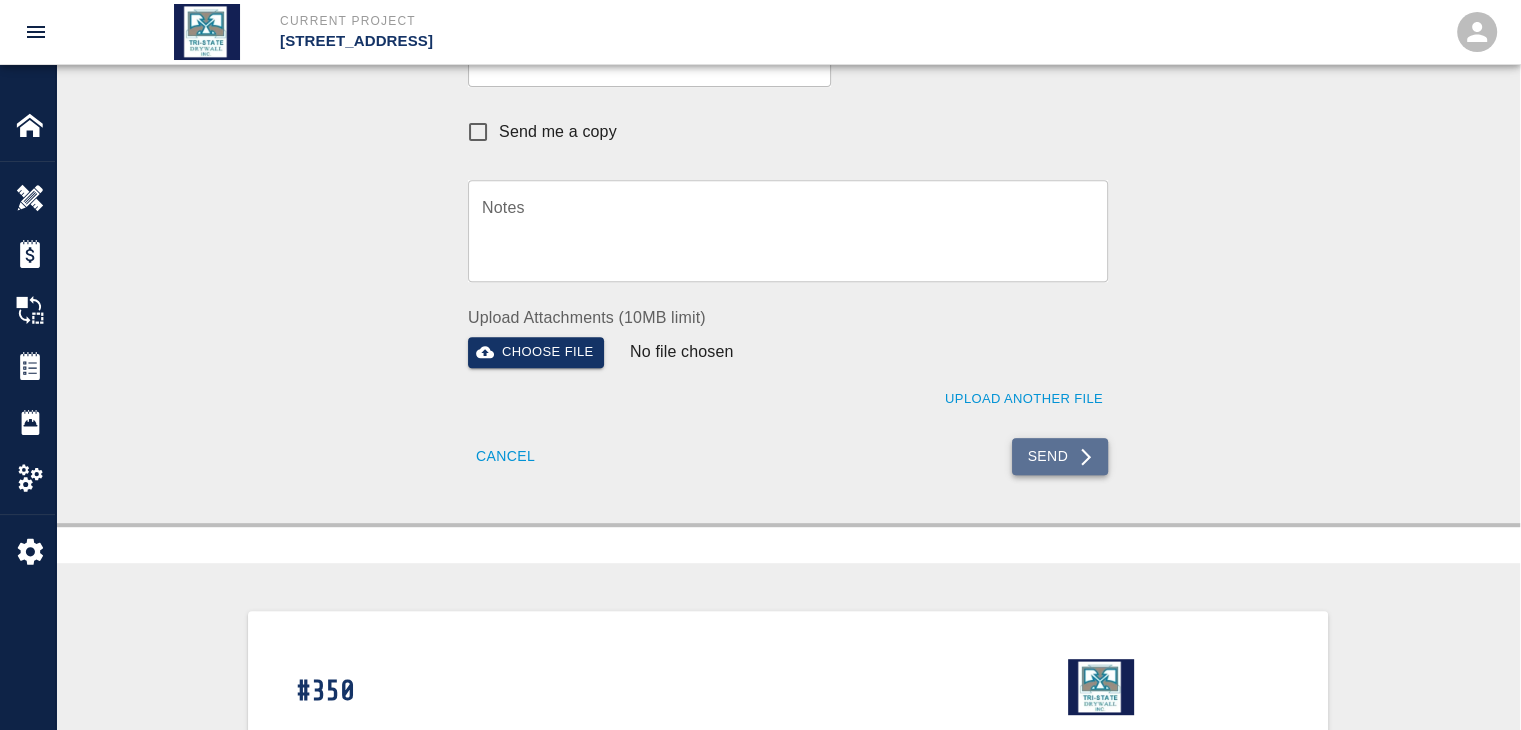 click on "Send" at bounding box center (1060, 456) 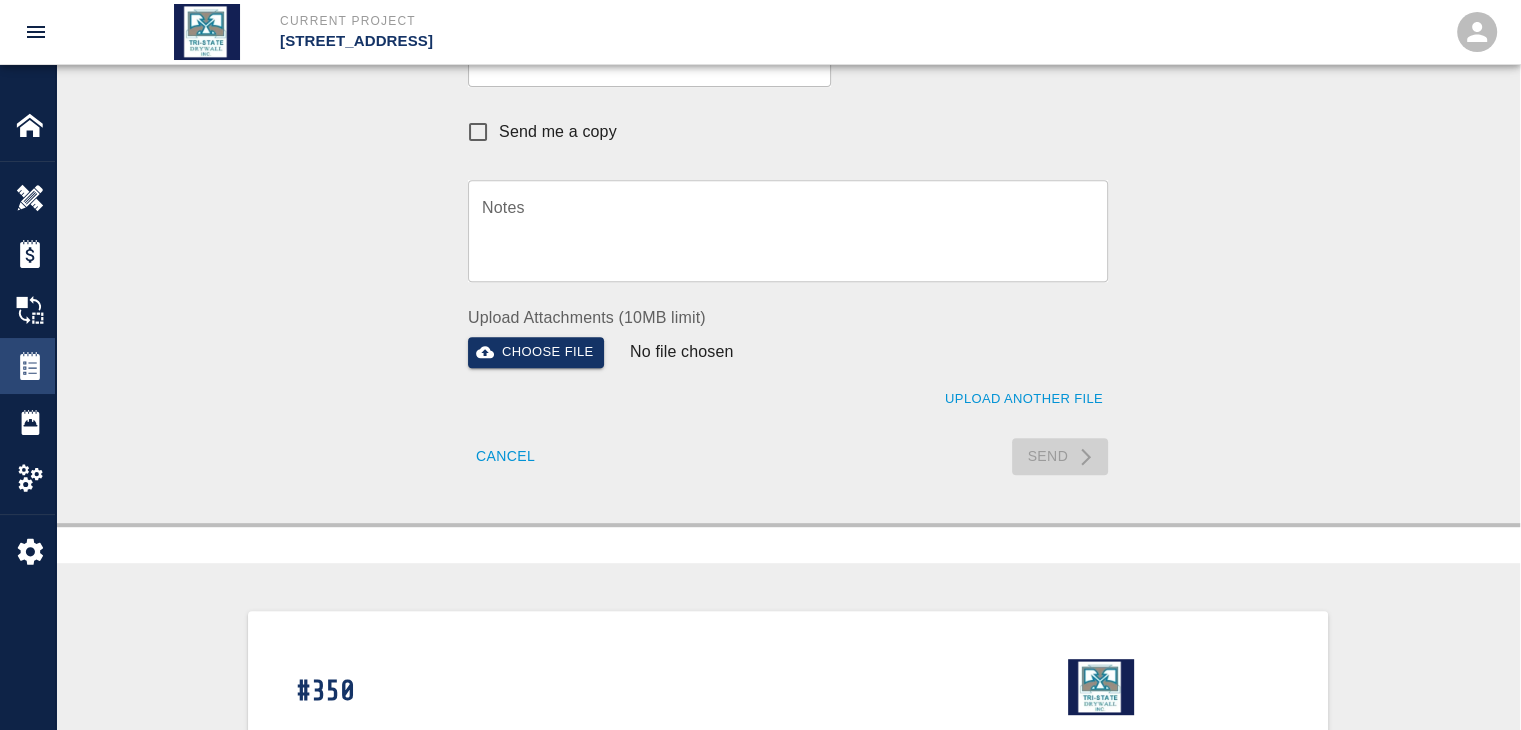 type 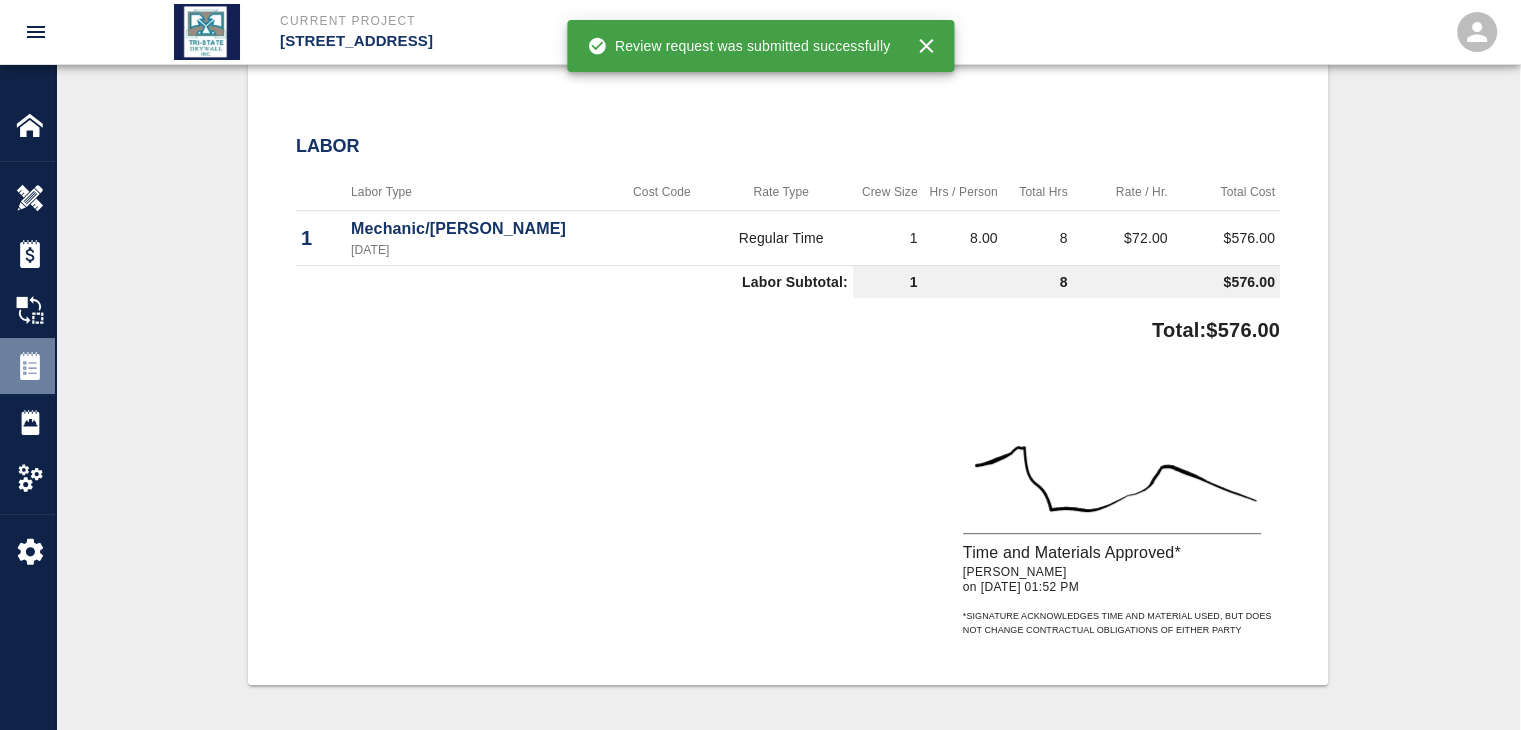 click on "Tickets" at bounding box center (27, 366) 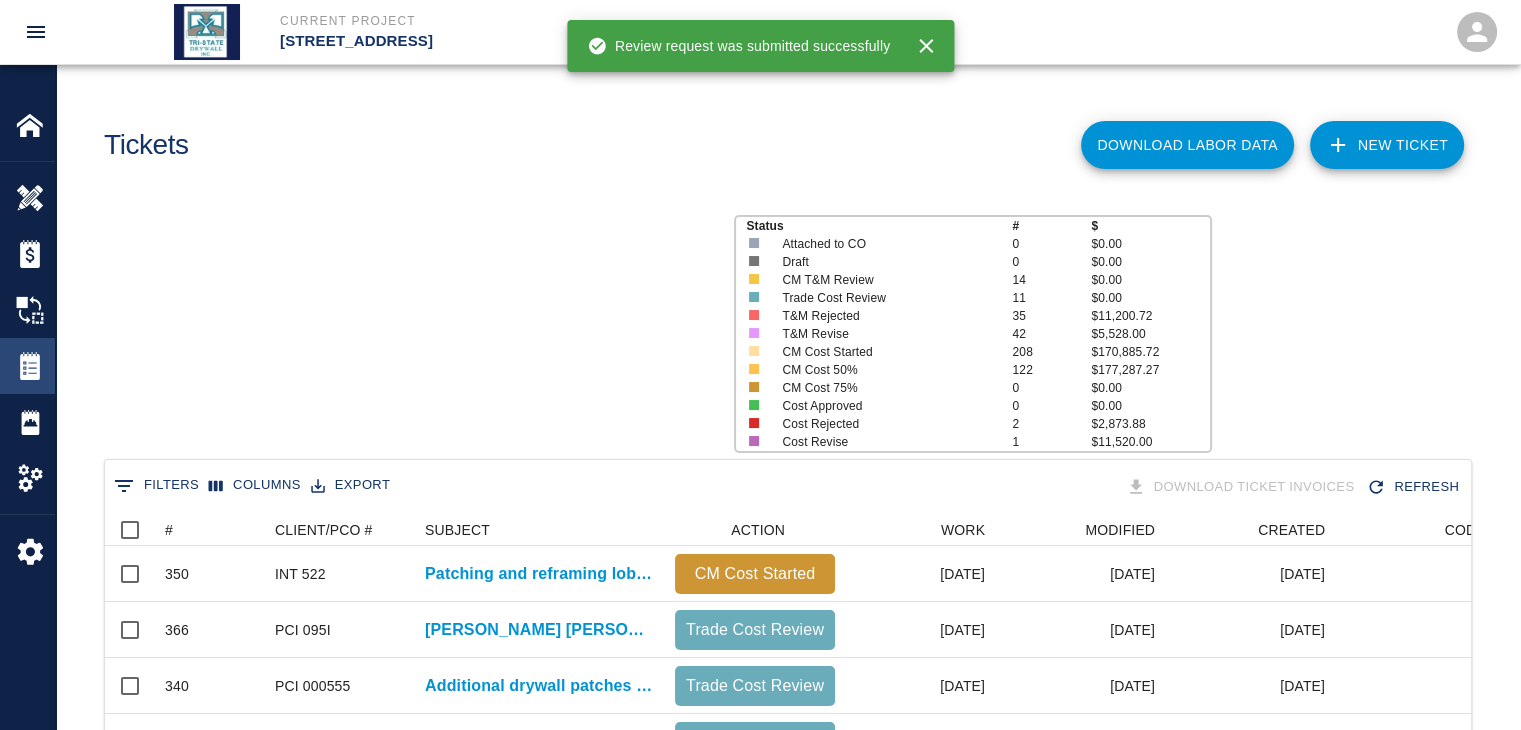scroll, scrollTop: 16, scrollLeft: 16, axis: both 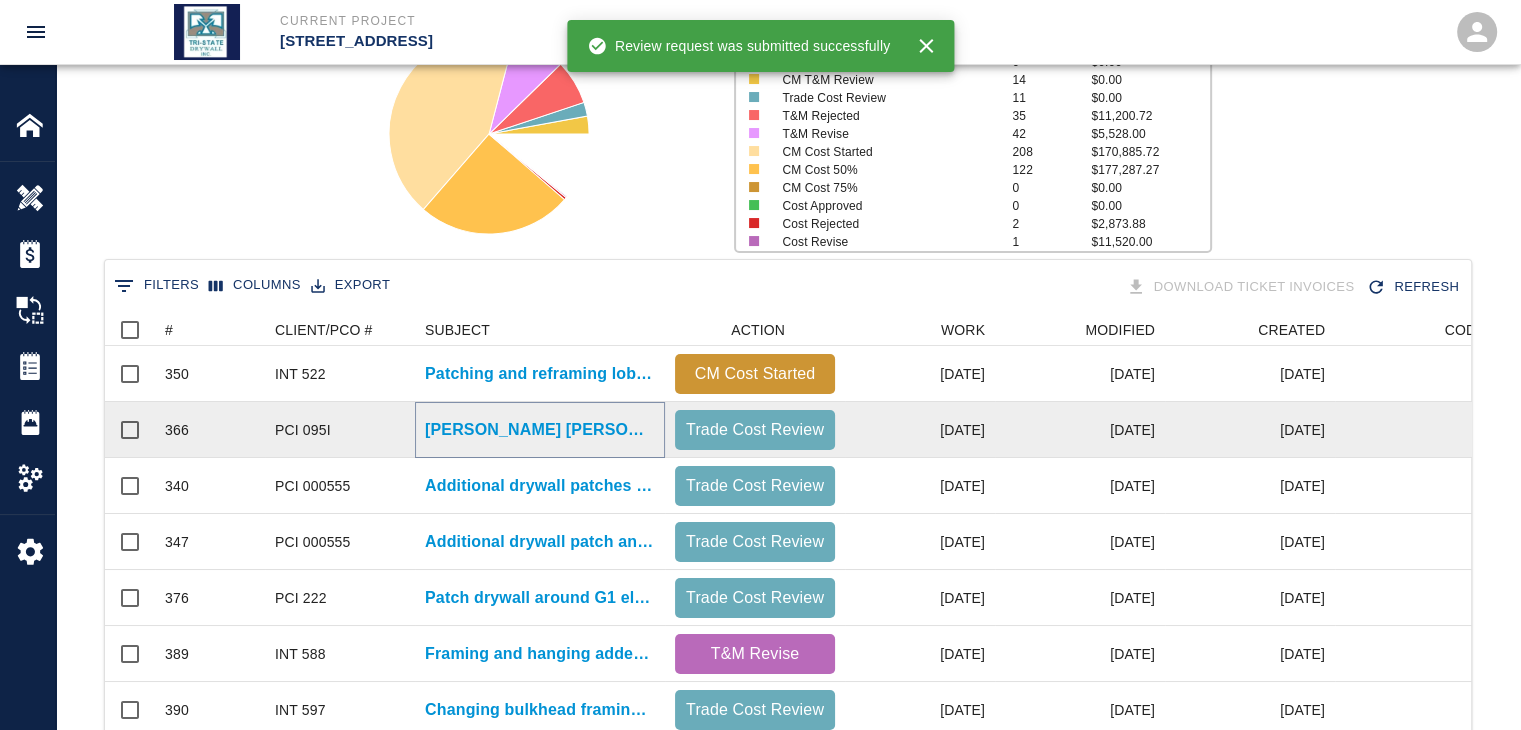 click on "[PERSON_NAME] [PERSON_NAME] requested Tri-State Drywall to work [DATE]. WT..." at bounding box center (540, 430) 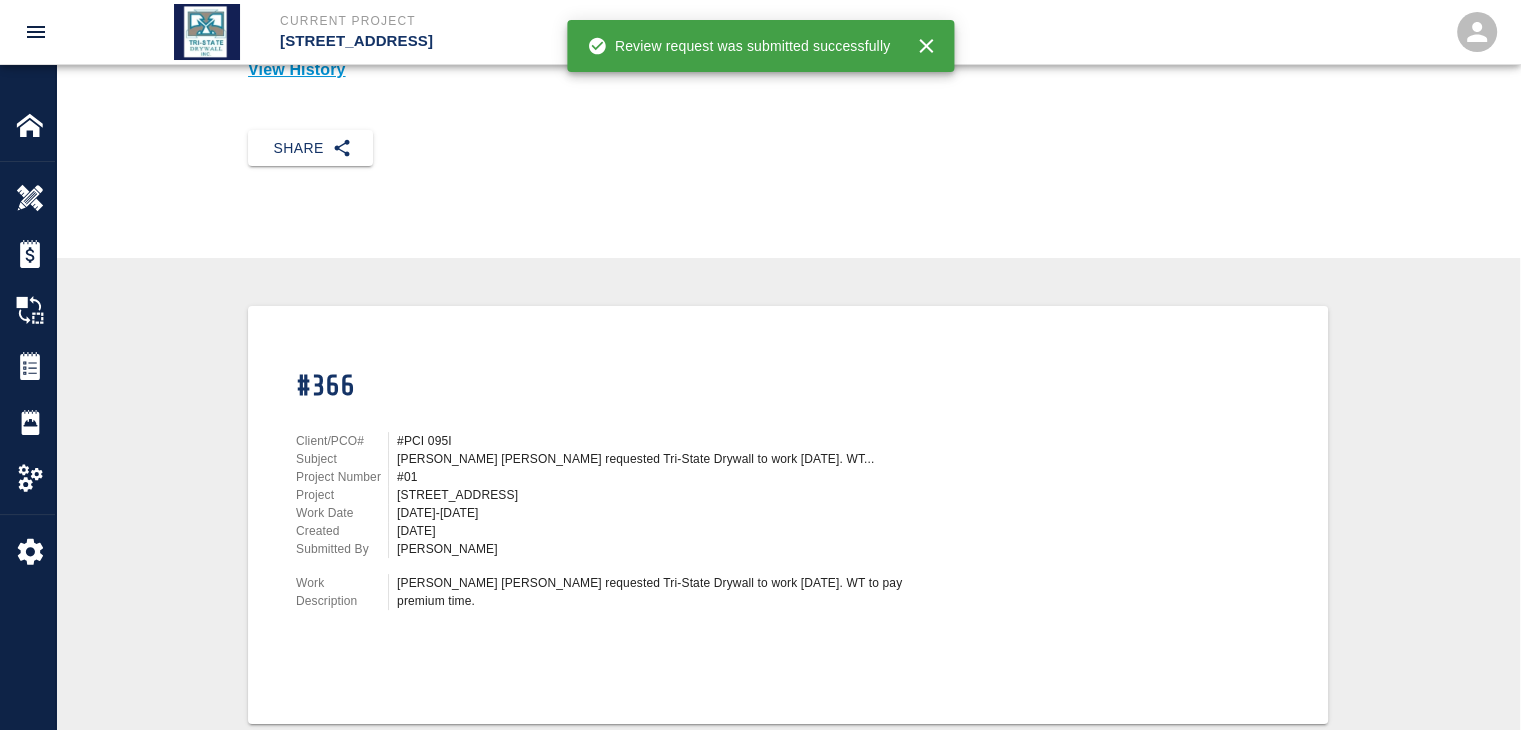 scroll, scrollTop: 0, scrollLeft: 0, axis: both 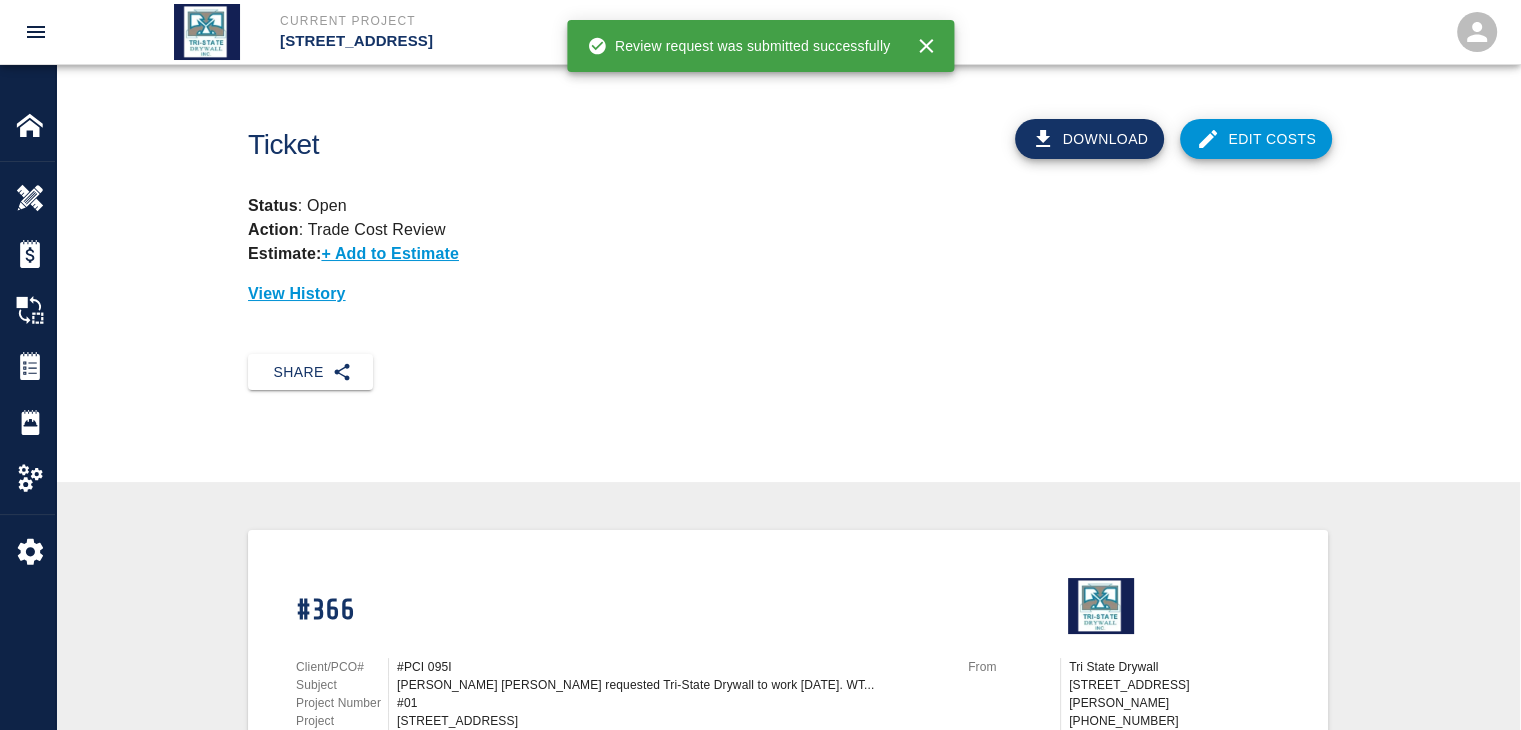 click on "Edit Costs" at bounding box center [1256, 139] 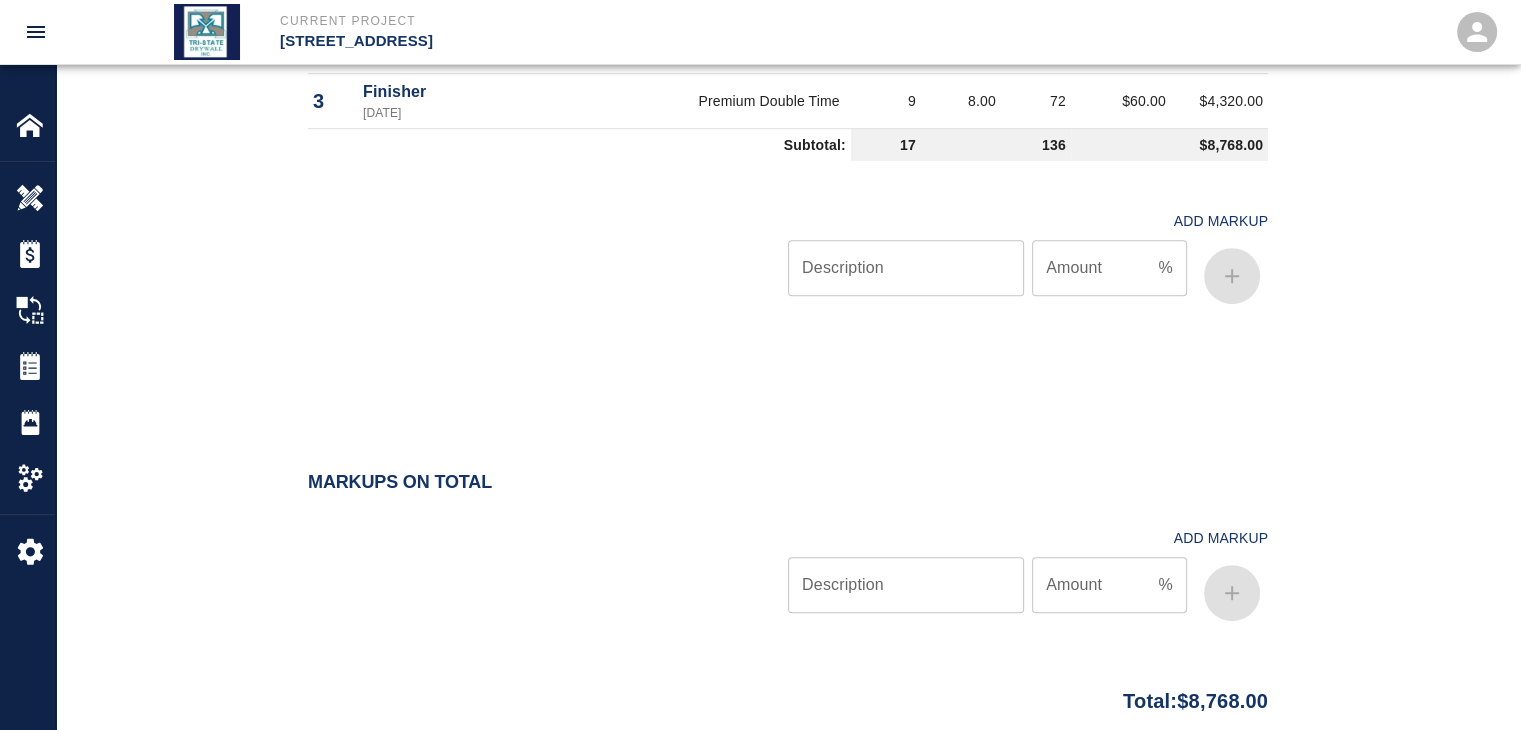 scroll, scrollTop: 1351, scrollLeft: 0, axis: vertical 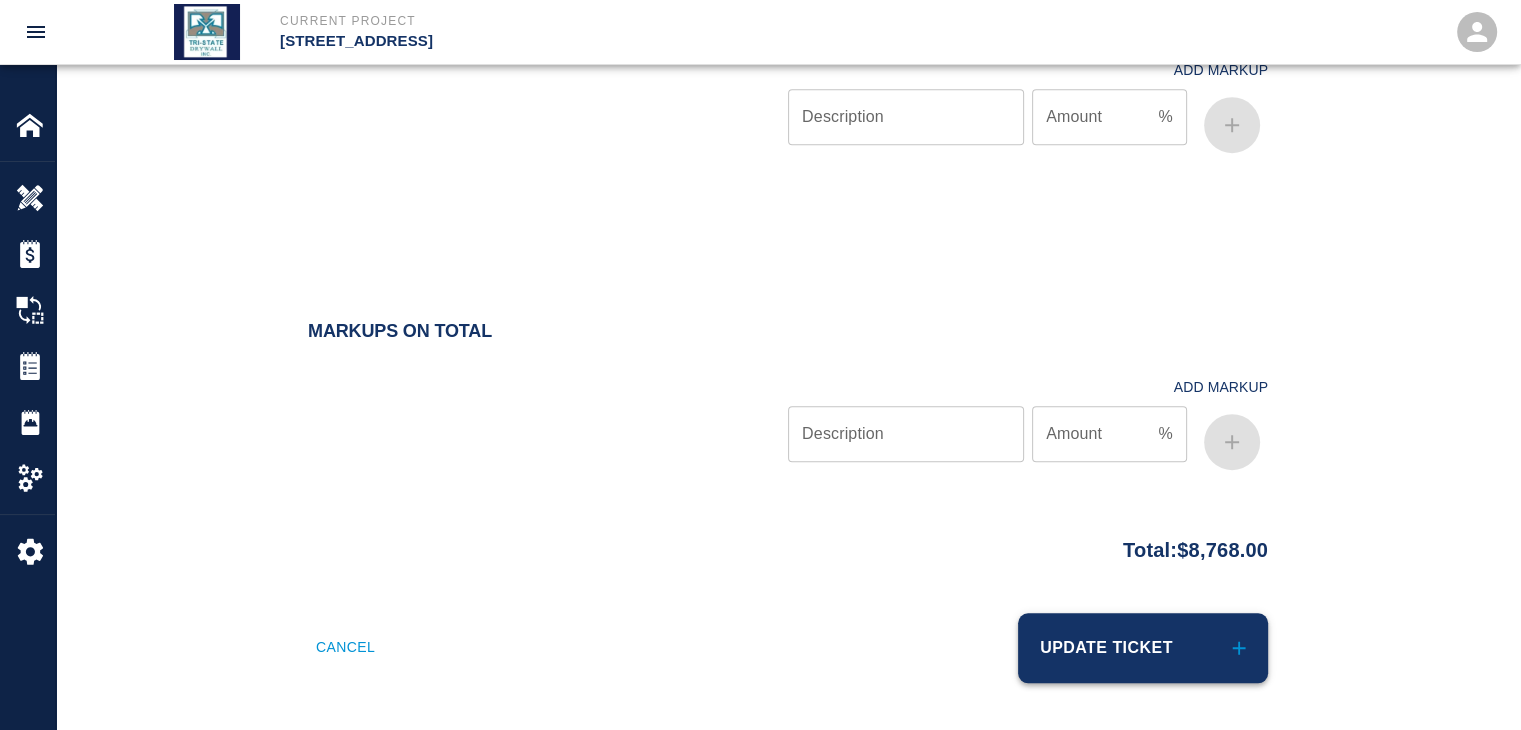 click on "Update Ticket" at bounding box center (1143, 648) 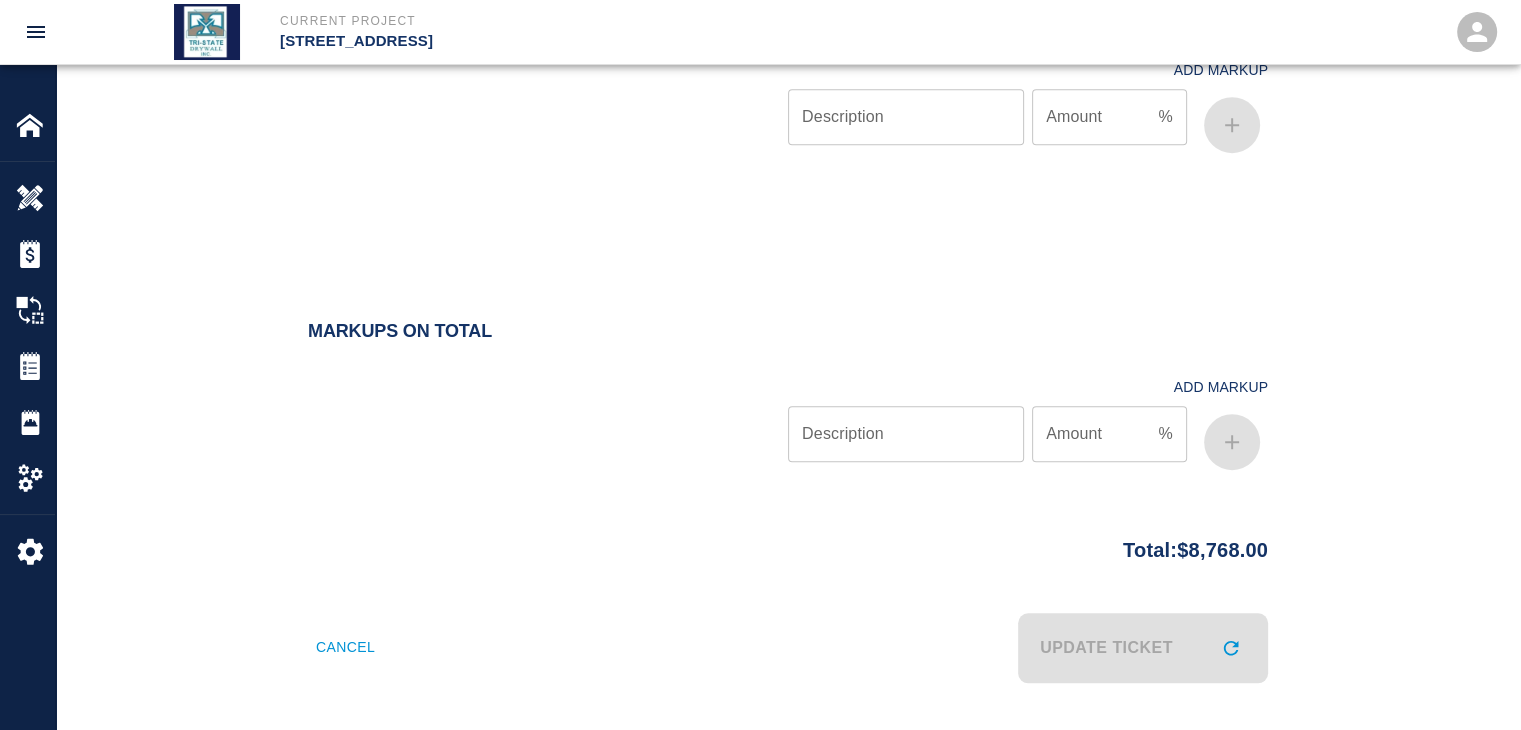 scroll, scrollTop: 0, scrollLeft: 0, axis: both 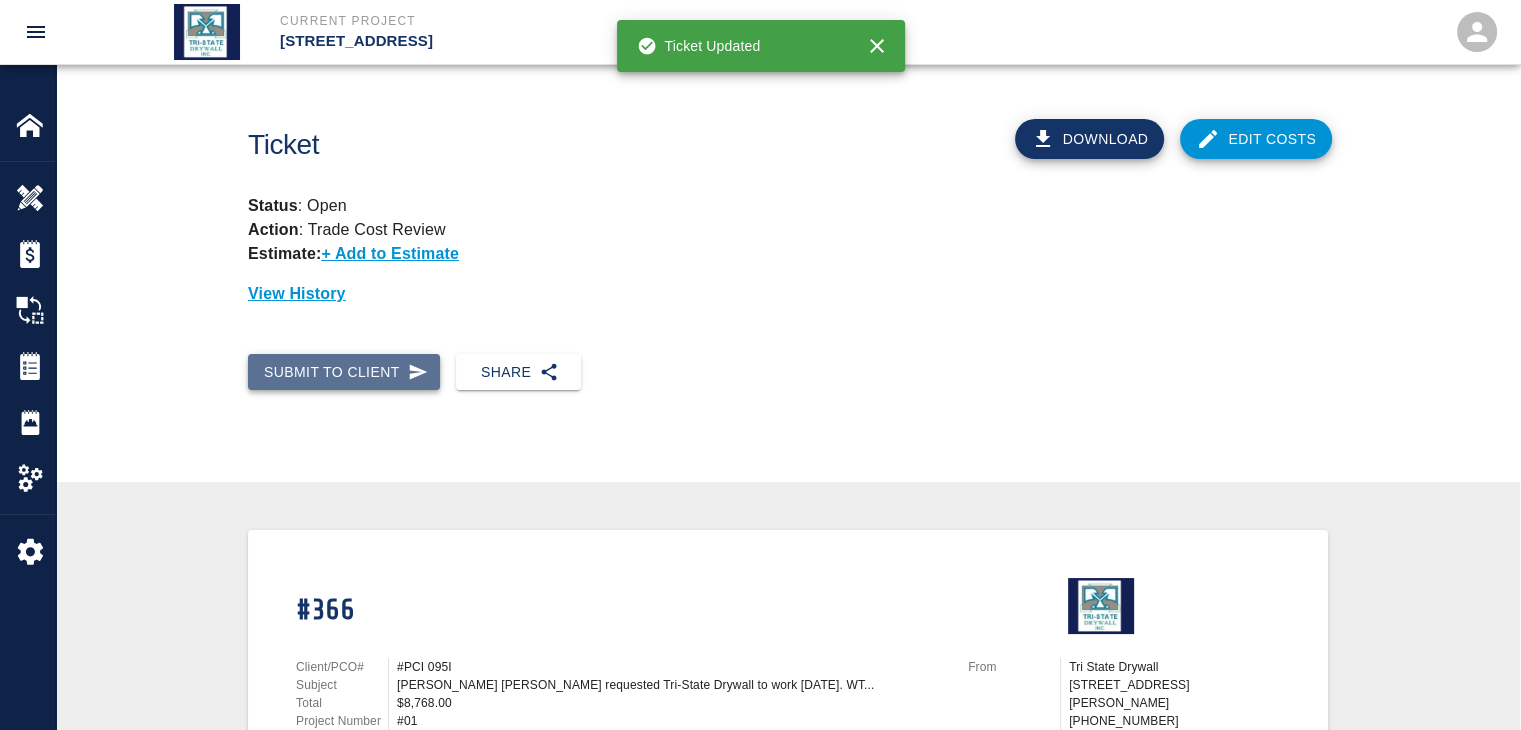 click on "Submit to Client" at bounding box center [344, 372] 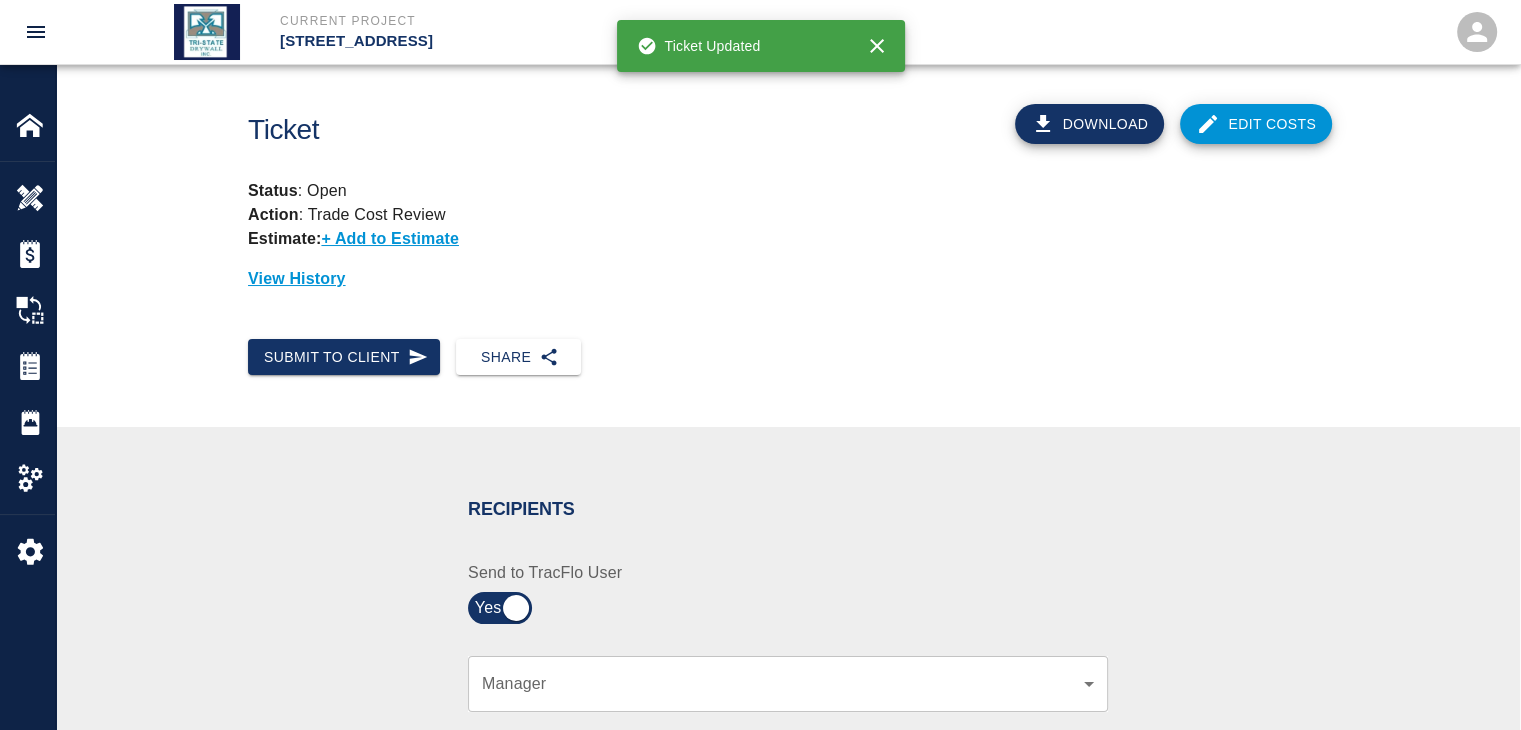 scroll, scrollTop: 300, scrollLeft: 0, axis: vertical 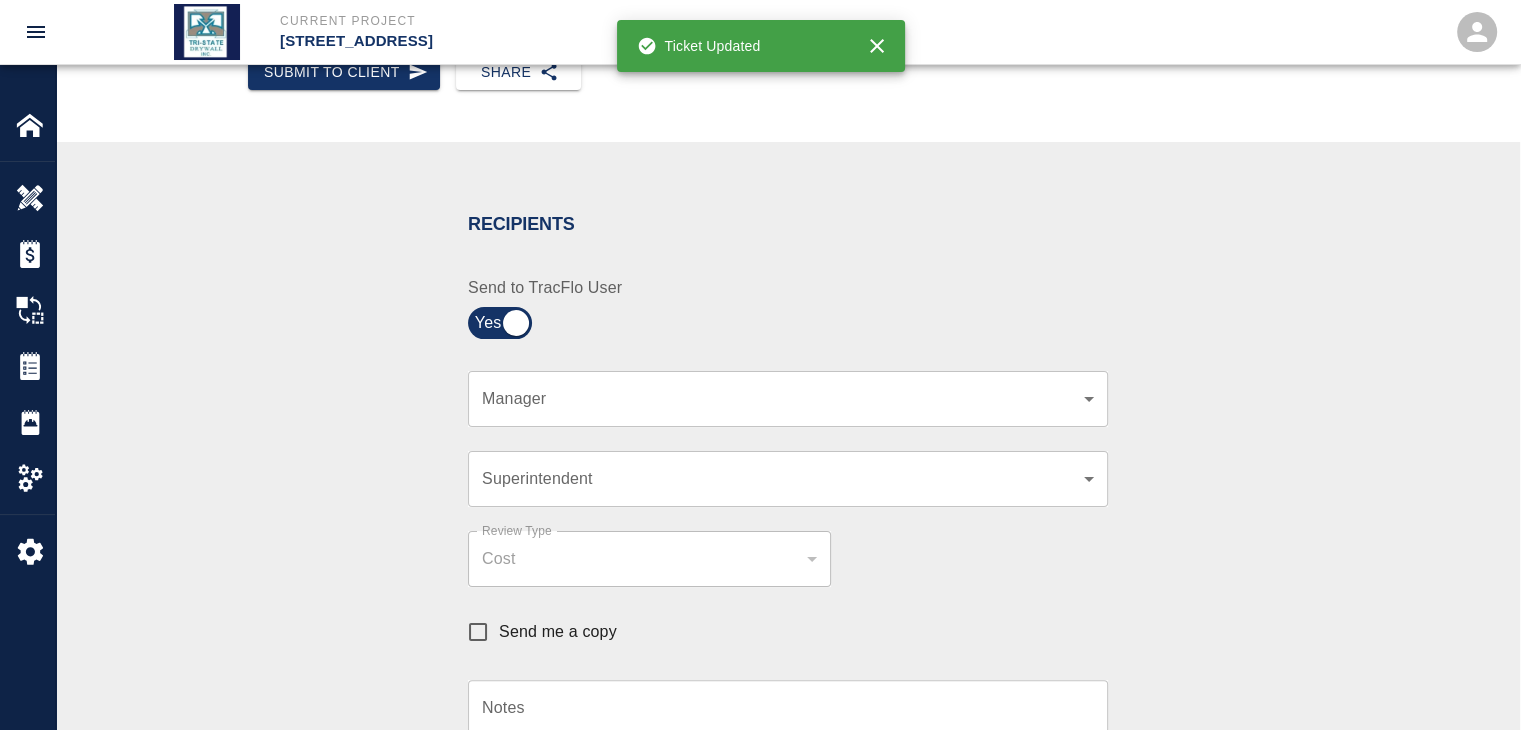 click on "Manager ​ Manager" at bounding box center (776, 387) 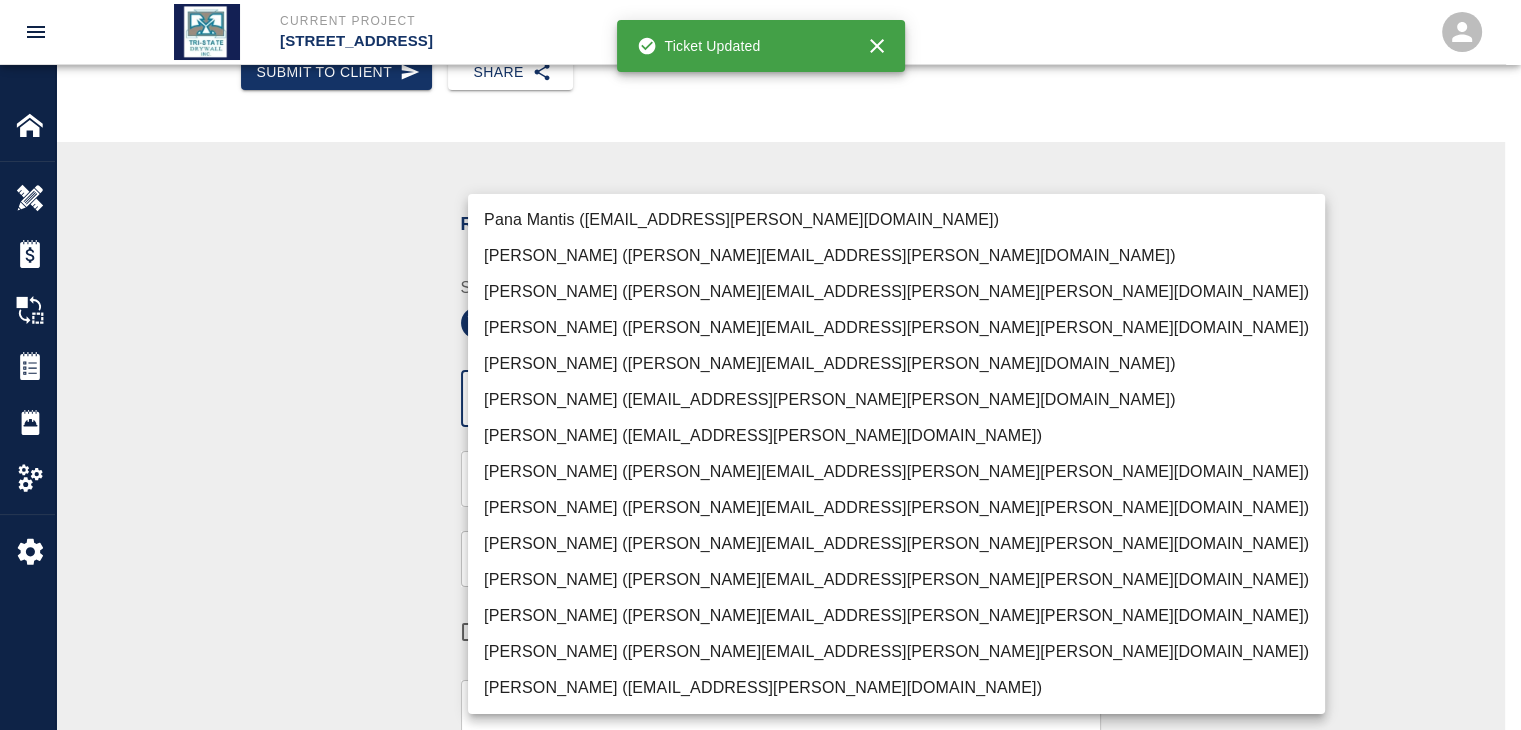 click on "Current Project [STREET_ADDRESS] Home [STREET_ADDRESS] Overview Estimates Change Orders Tickets Daily Reports Project Settings Settings Powered By Terms of Service  |  Privacy Policy Ticket Download Edit Costs Status :   Open Action :   Trade Cost Review Estimate:  + Add to Estimate View History Submit to Client Share Recipients Internal Team ​ Internal Team Notes x Notes Cancel Send Recipients Send to TracFlo User Manager ​ Manager Superintendent ​ Superintendent Review Type Cost cost Review Type Send me a copy Notes x Notes Upload Attachments (10MB limit) Choose file No file chosen Upload Another File Cancel Send Request Time and Material Revision Notes   * x Notes   * Upload Attachments (10MB limit) Choose file No file chosen Upload Another File Cancel Send Time and Materials Reject Notes   * x Notes   * Upload Attachments (10MB limit) Choose file No file chosen Upload Another File Cancel Send Approve Ticket Time and Materials Signature Clear Notes x Notes Choose file Cancel Send" at bounding box center [760, 65] 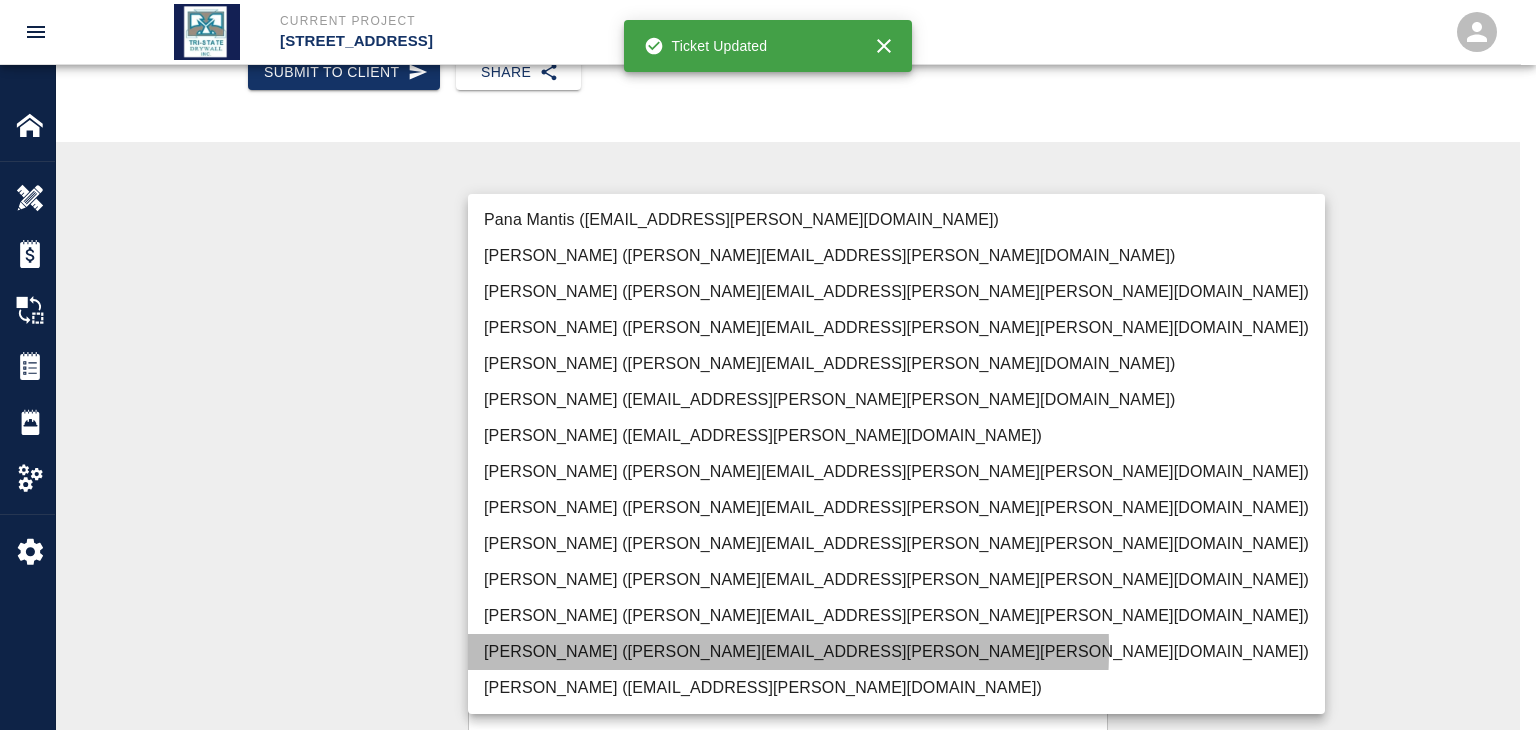 drag, startPoint x: 593, startPoint y: 649, endPoint x: 487, endPoint y: 637, distance: 106.677086 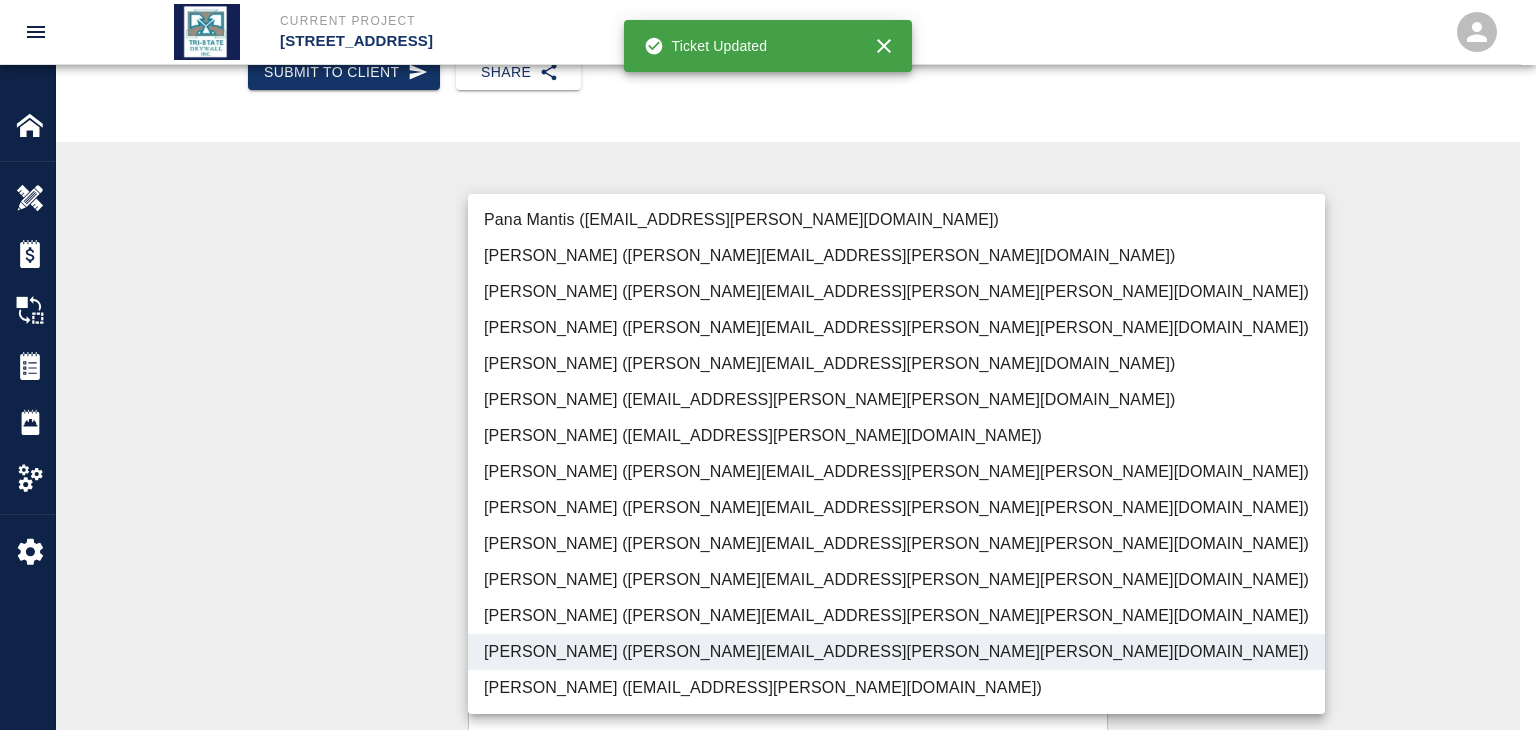 click at bounding box center [768, 365] 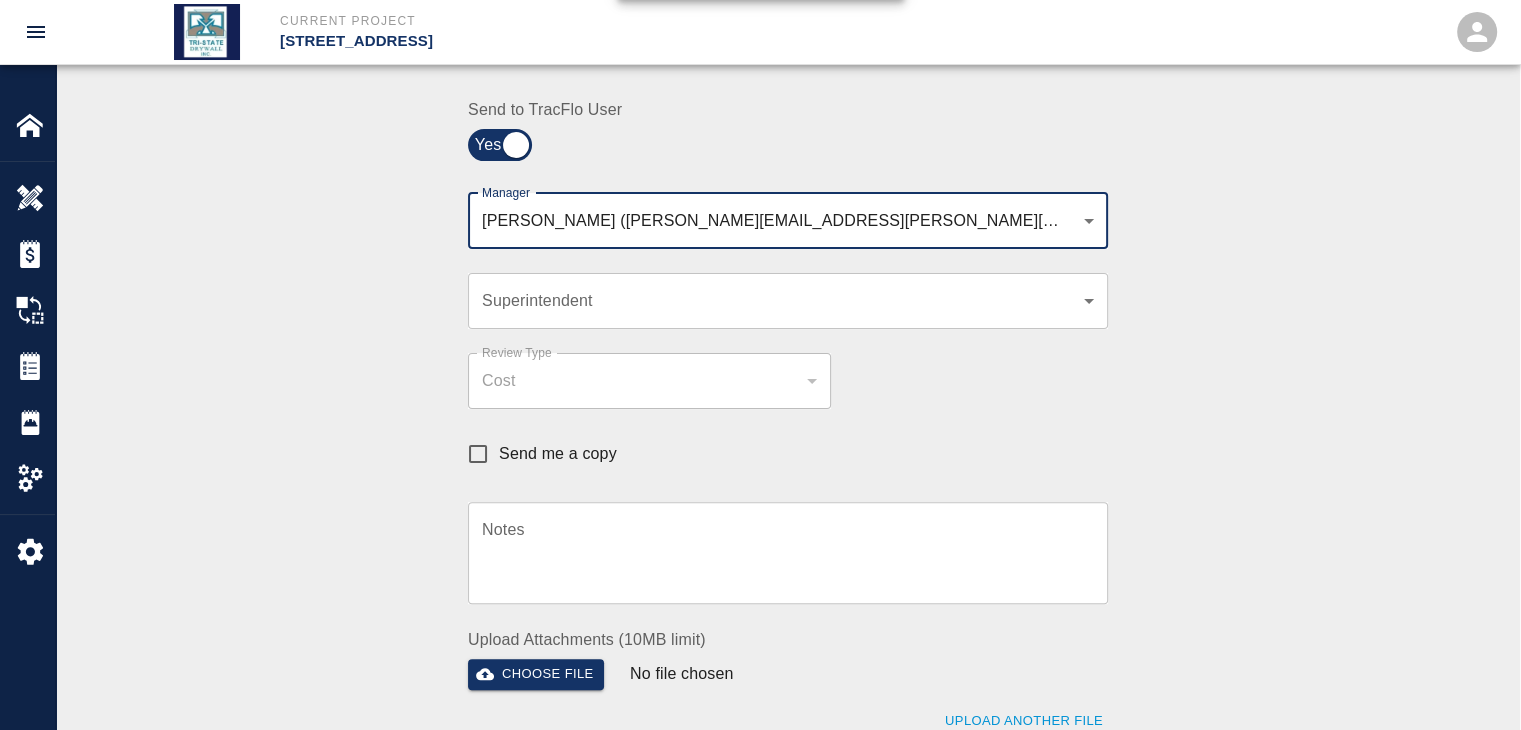 scroll, scrollTop: 800, scrollLeft: 0, axis: vertical 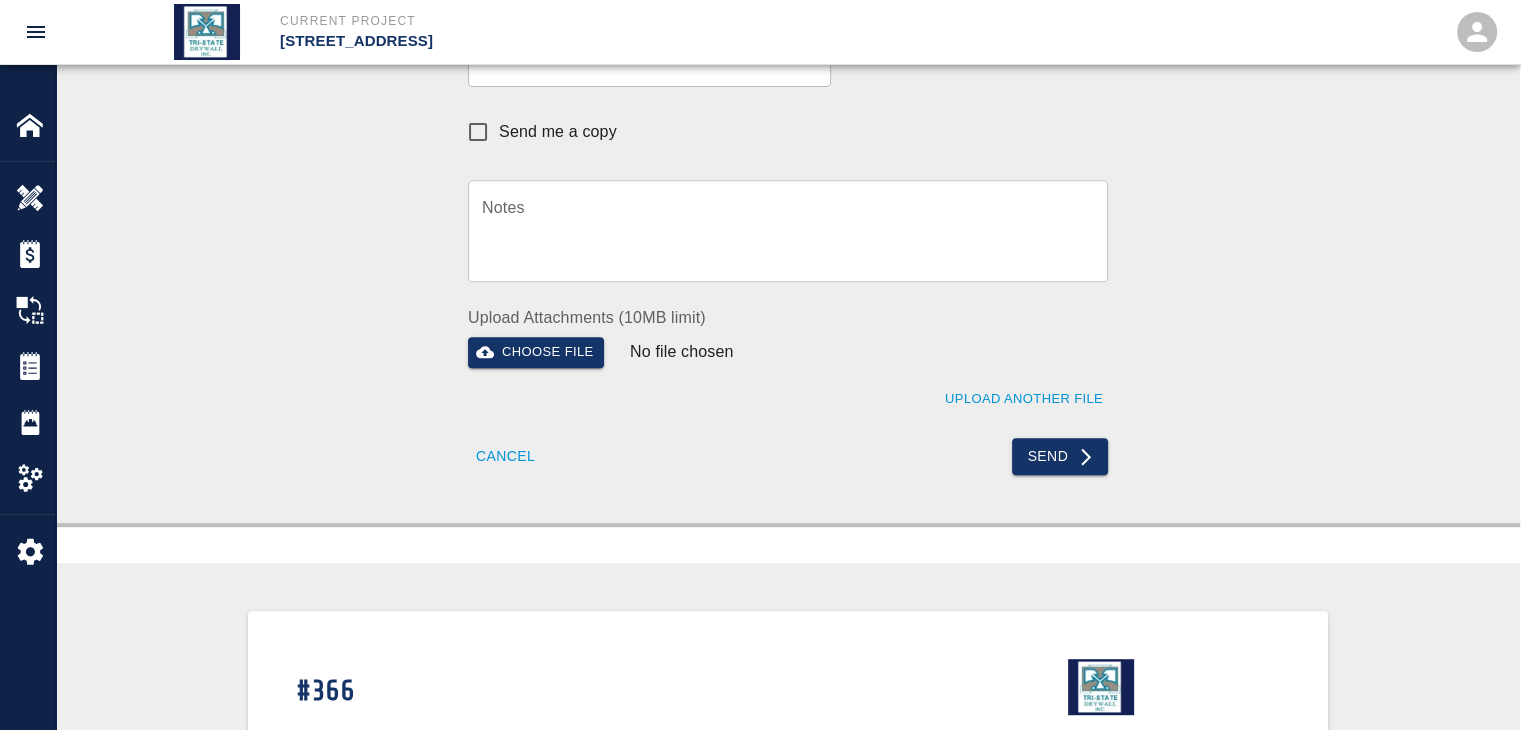 click on "Send" at bounding box center (942, 444) 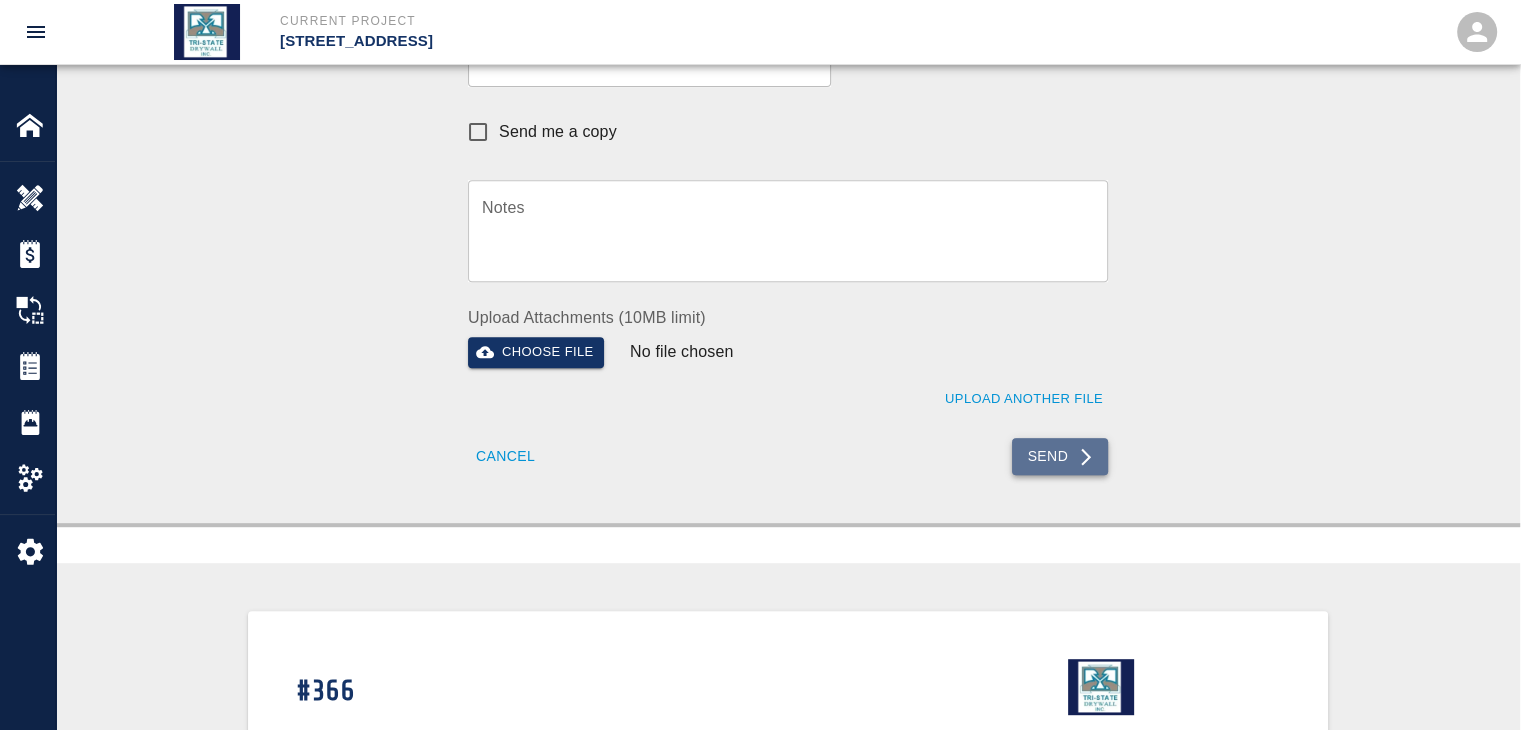 click on "Send" at bounding box center [1060, 456] 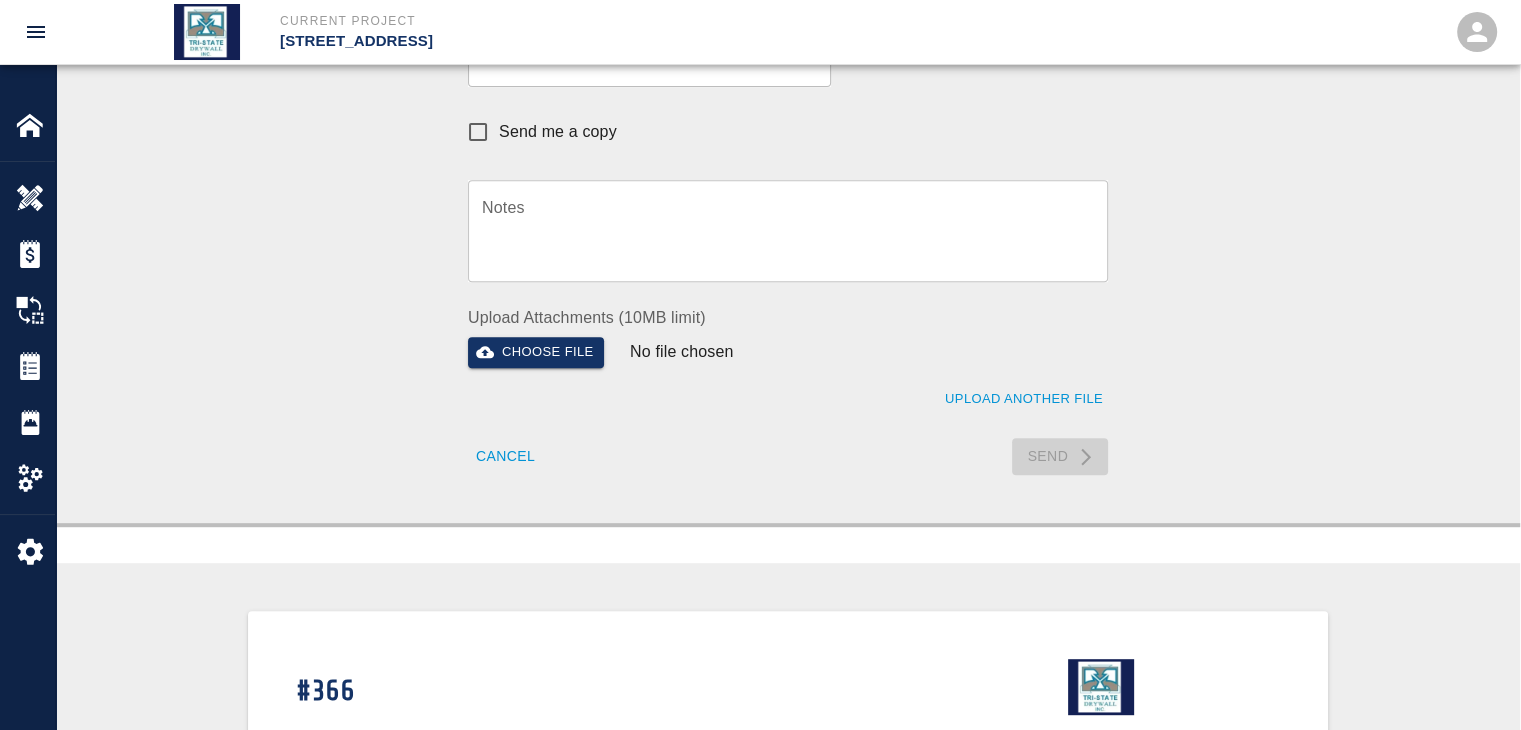 type 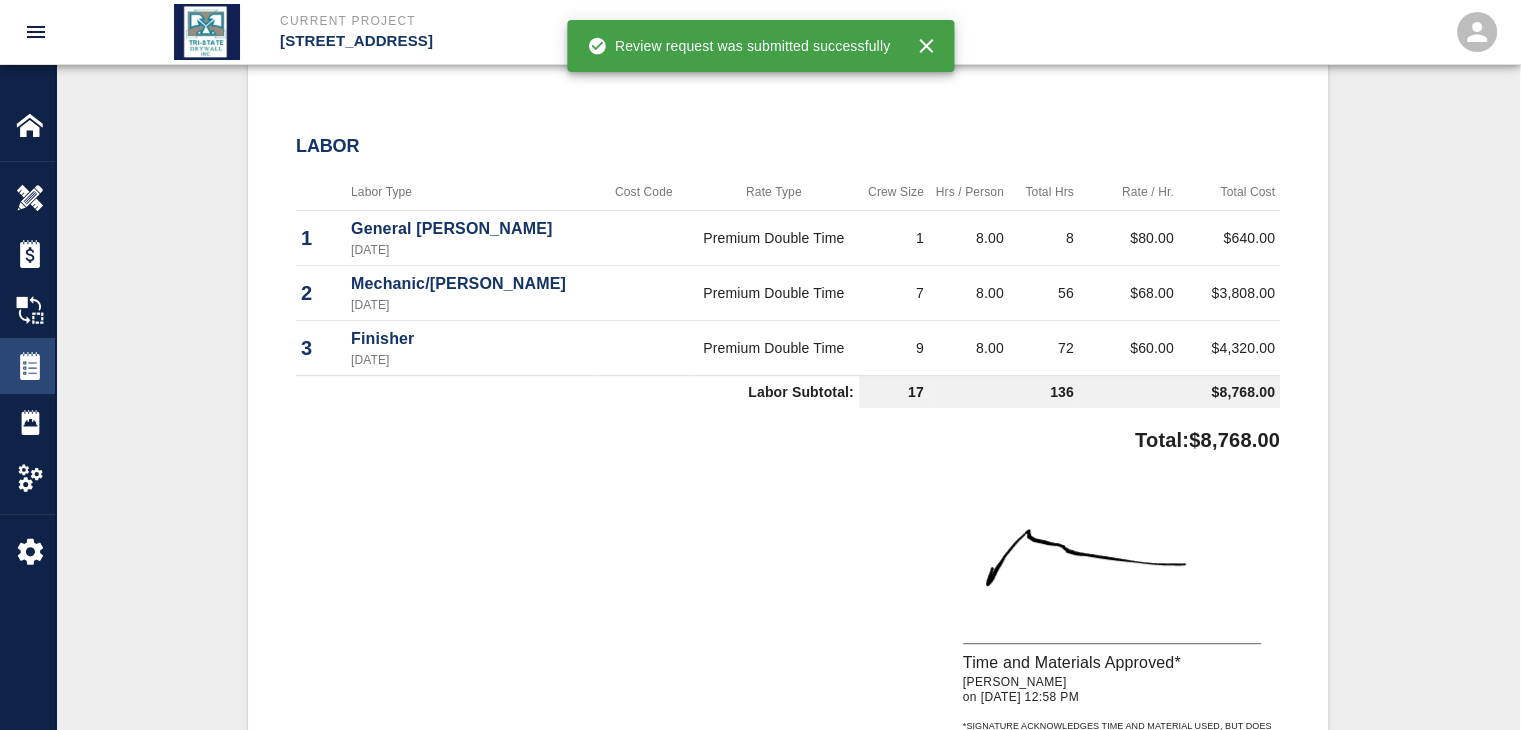 click at bounding box center [30, 366] 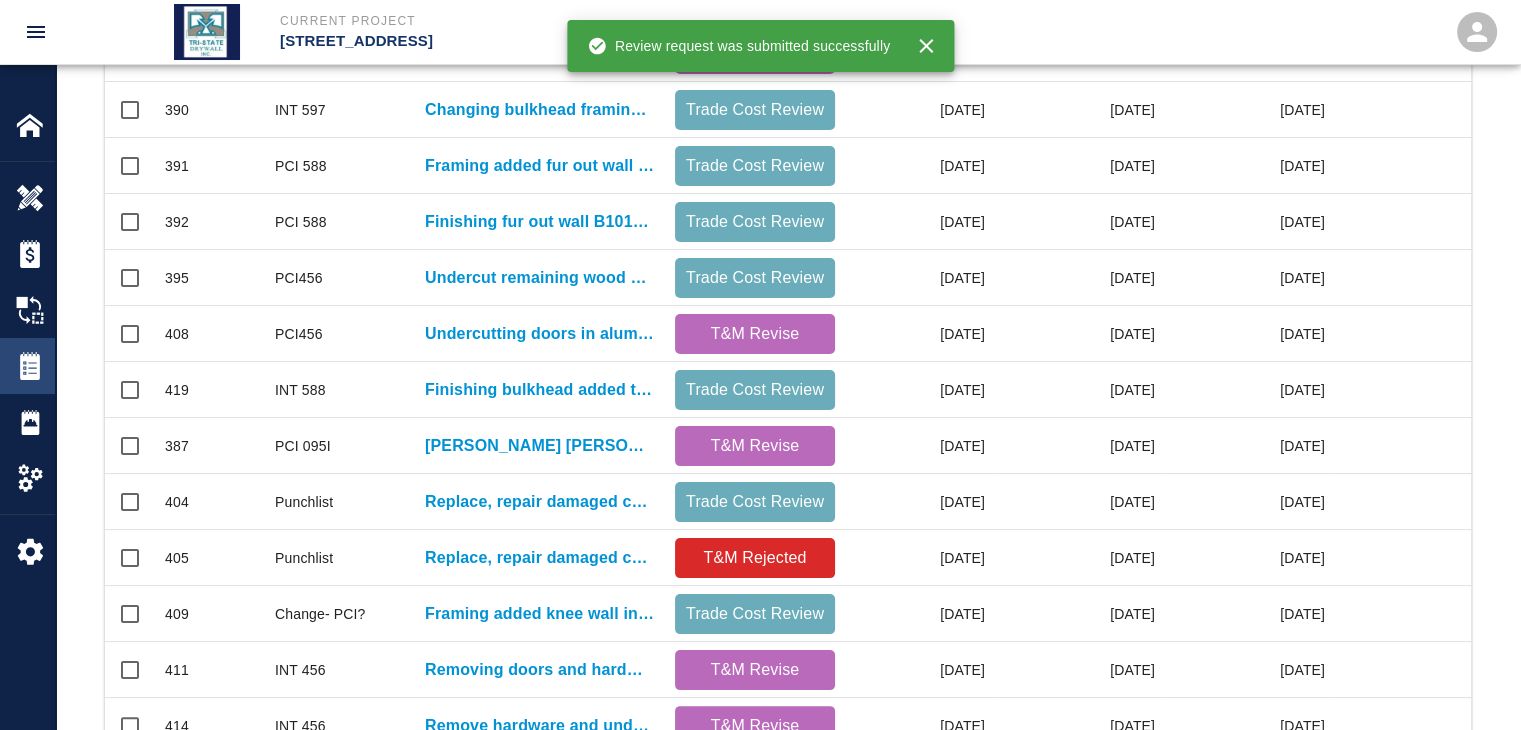 scroll, scrollTop: 0, scrollLeft: 0, axis: both 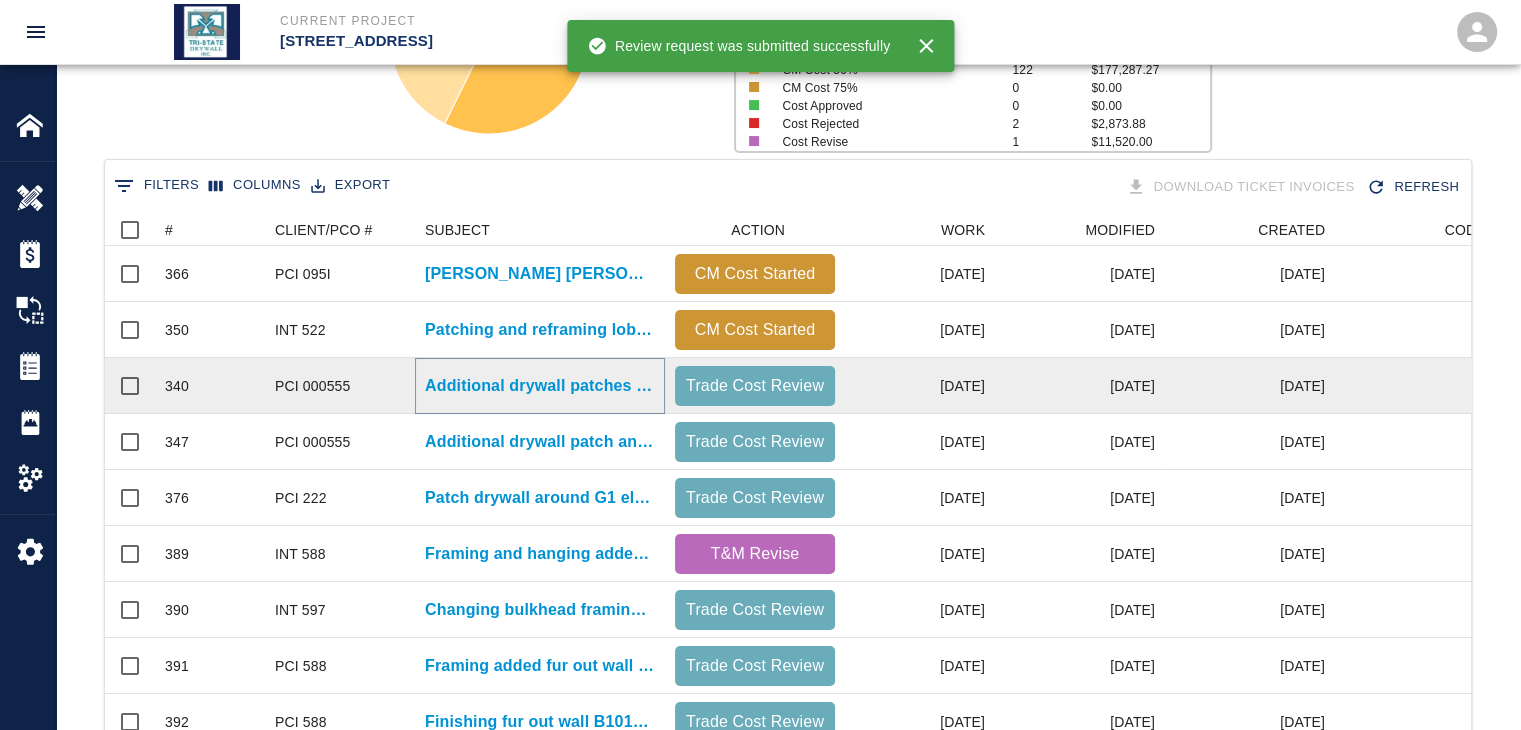 click on "Additional drywall patches above ceiling B1. 2 Mechanics patching, 4..." at bounding box center (540, 386) 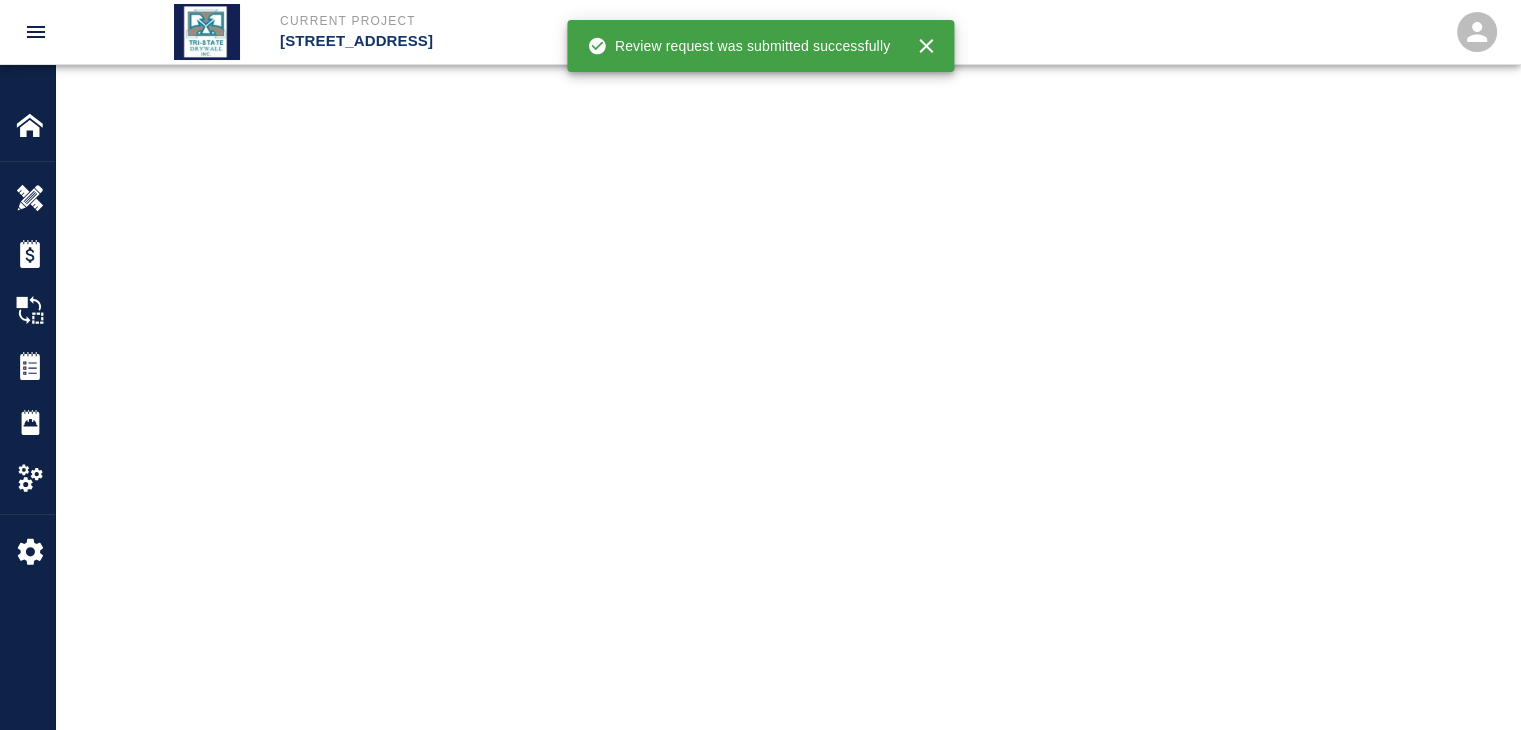 scroll, scrollTop: 0, scrollLeft: 0, axis: both 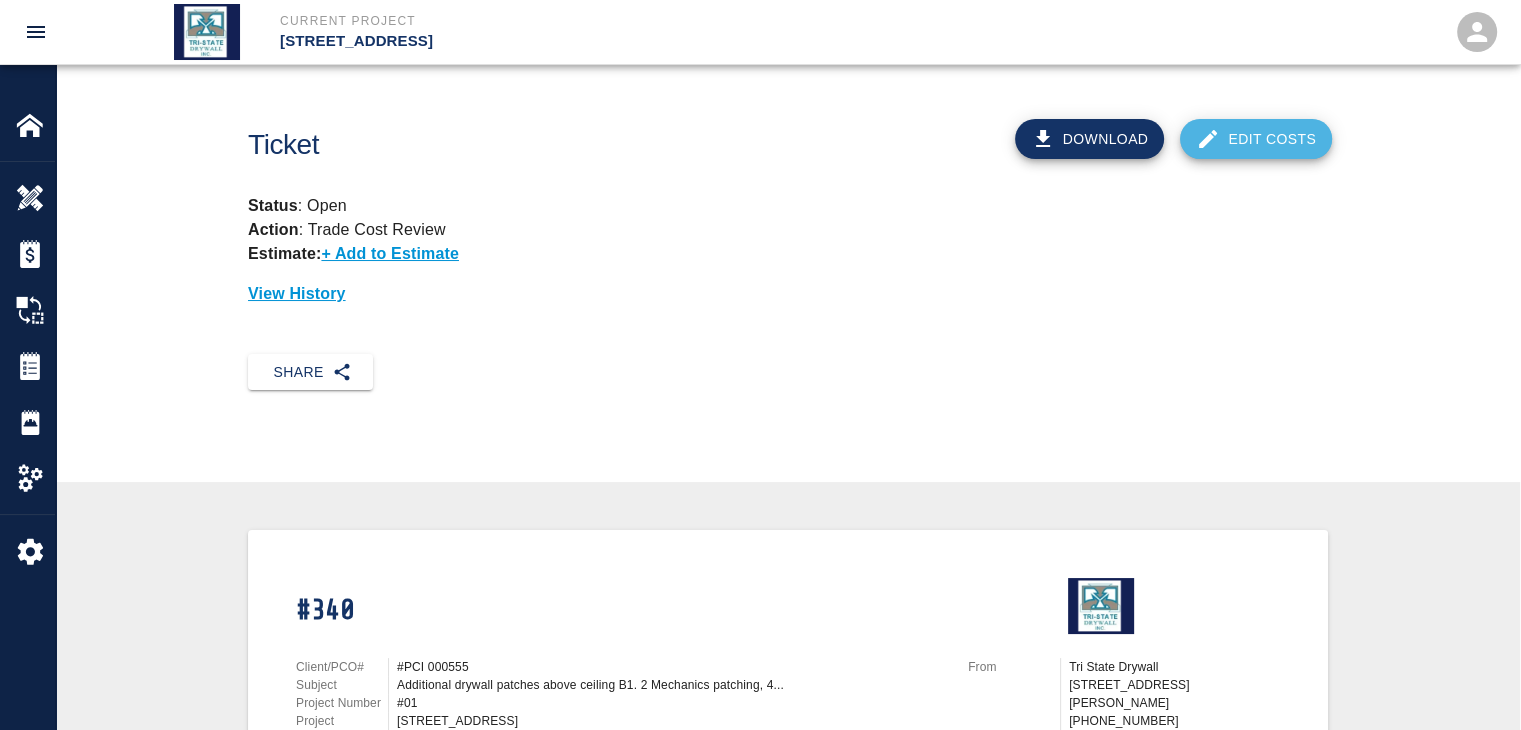 click on "Edit Costs" at bounding box center [1256, 139] 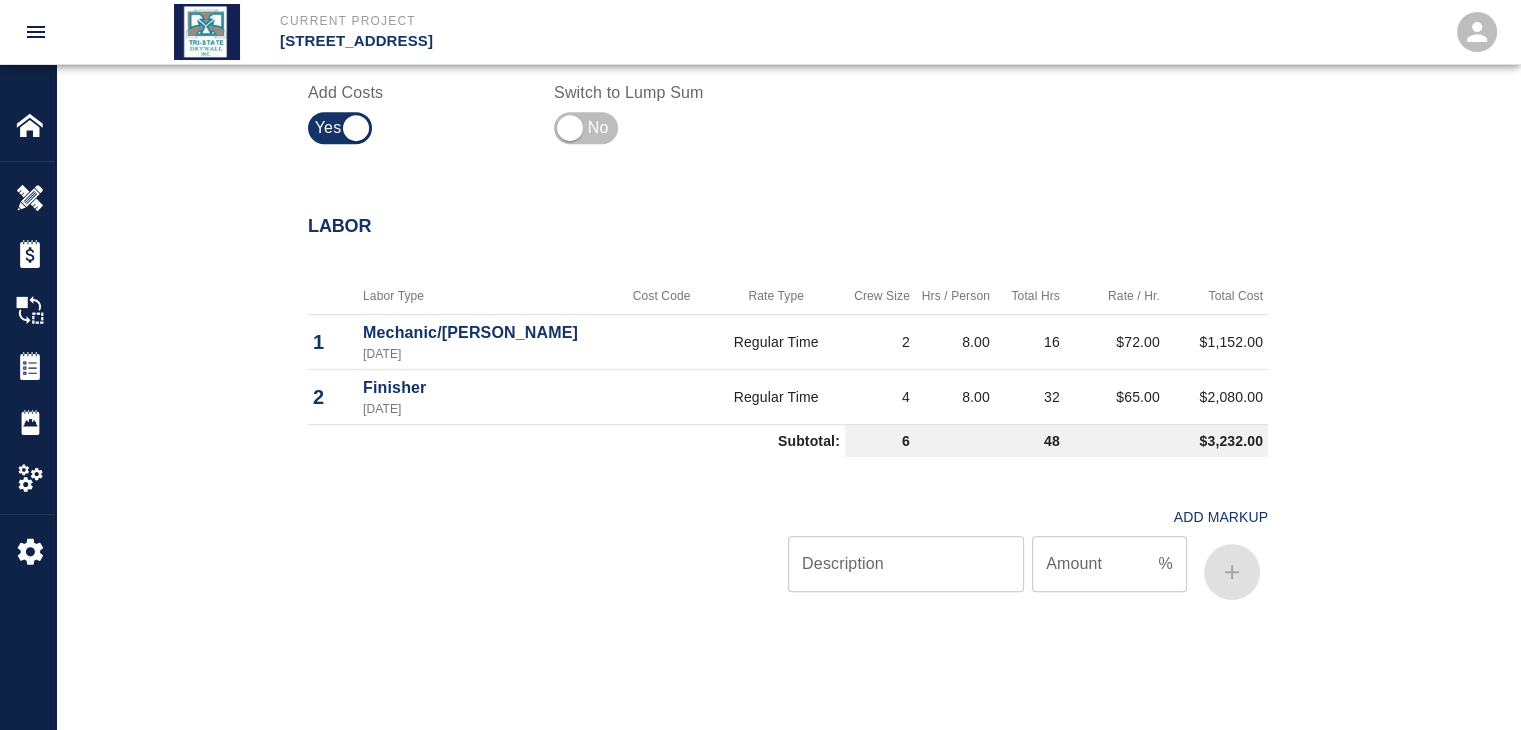 scroll, scrollTop: 1296, scrollLeft: 0, axis: vertical 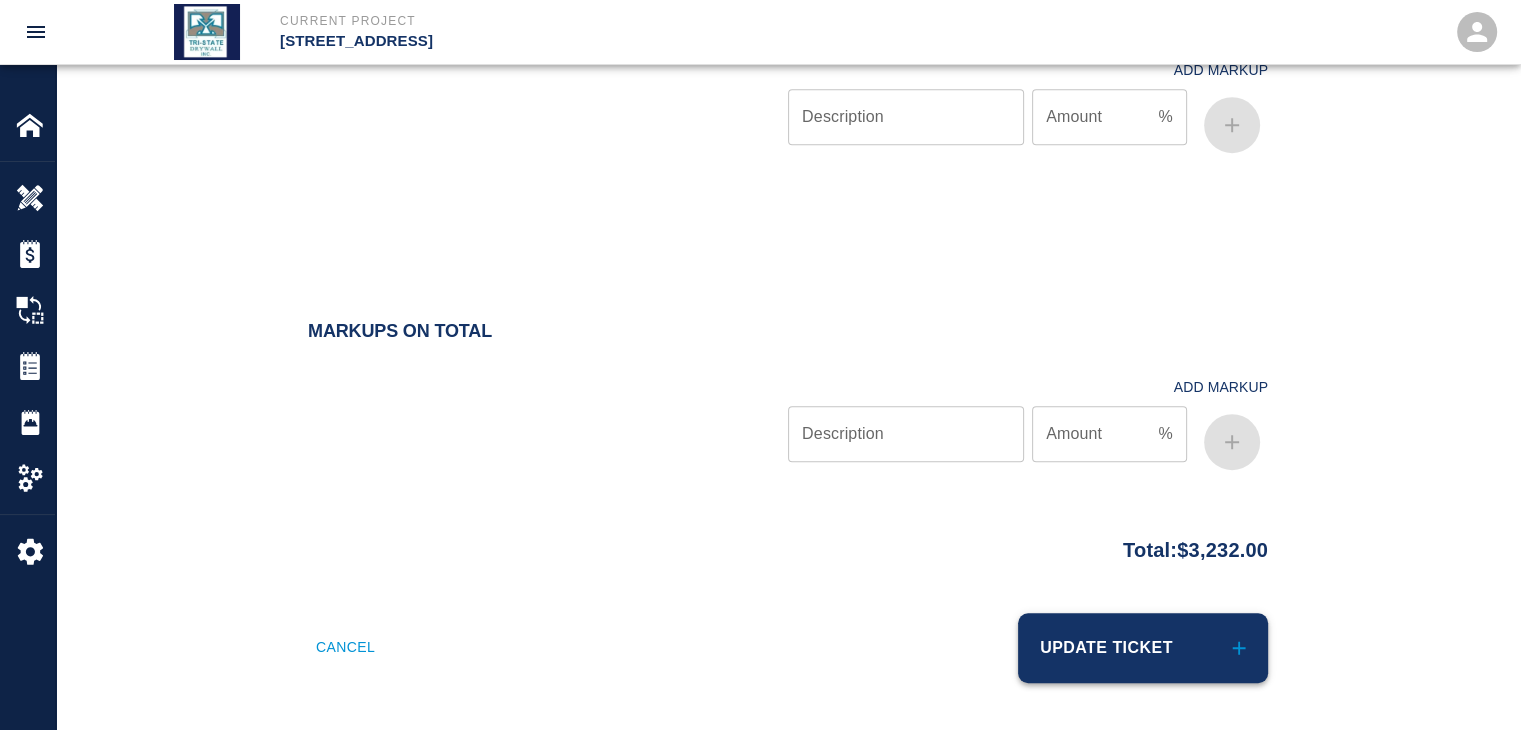 click on "Update Ticket" at bounding box center [1143, 648] 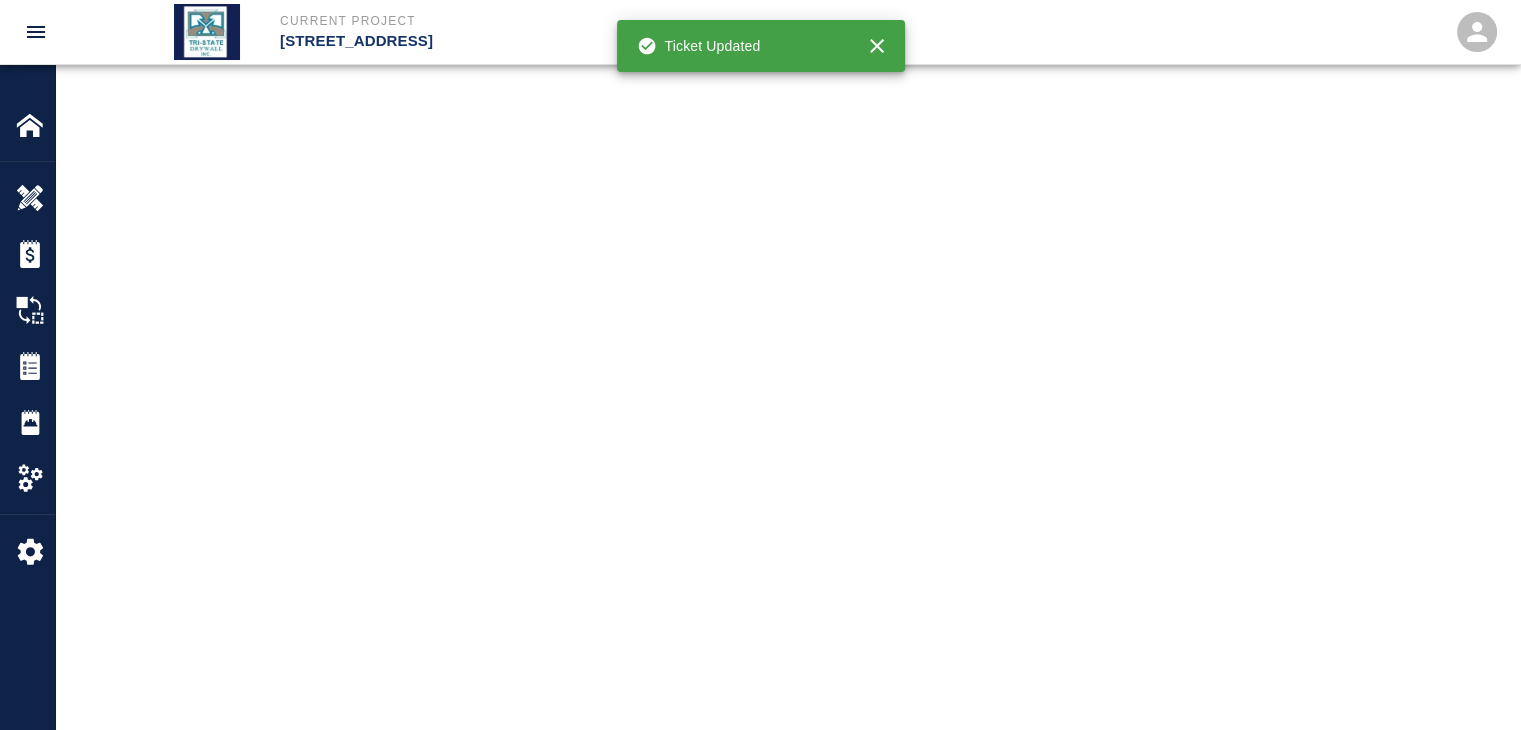 scroll, scrollTop: 0, scrollLeft: 0, axis: both 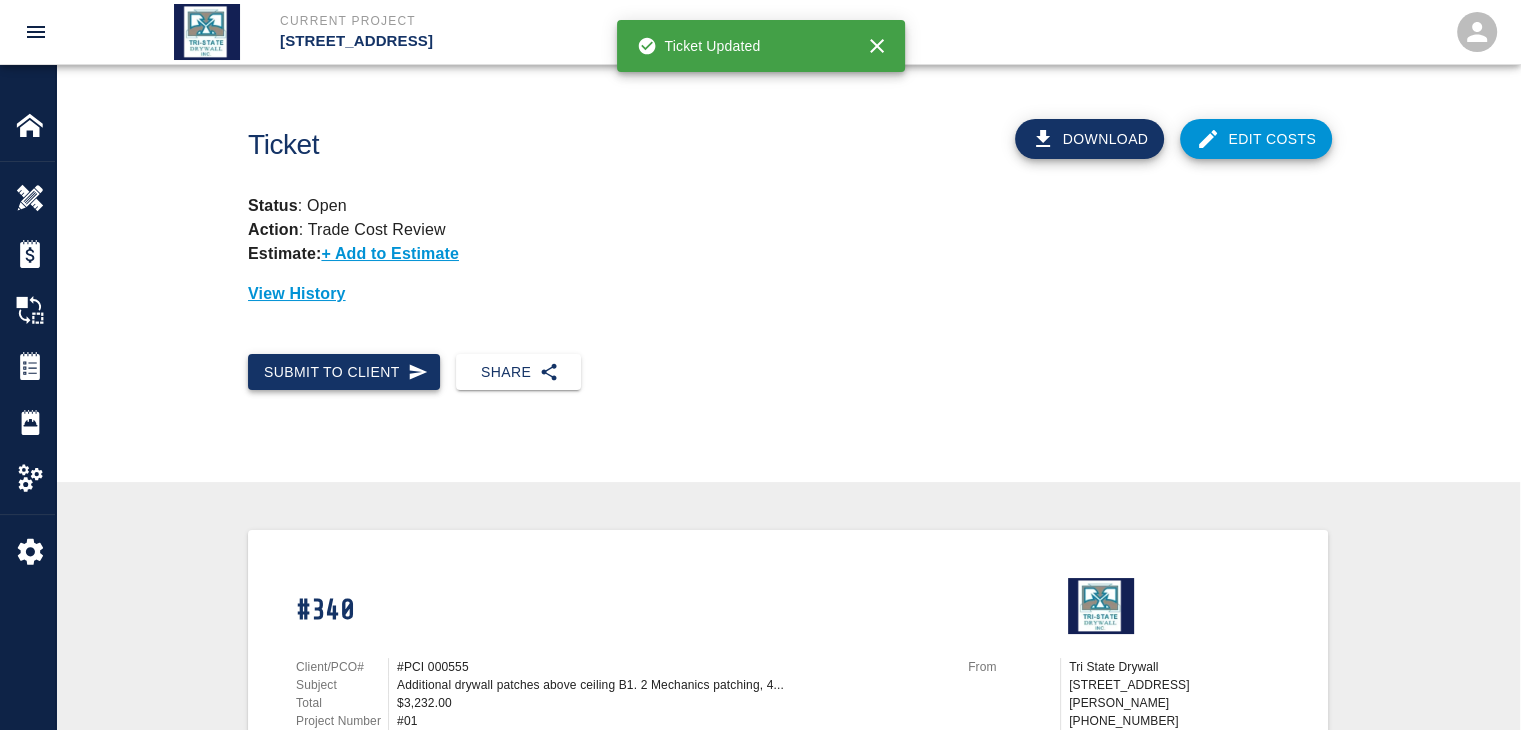 click on "Submit to Client" at bounding box center [344, 372] 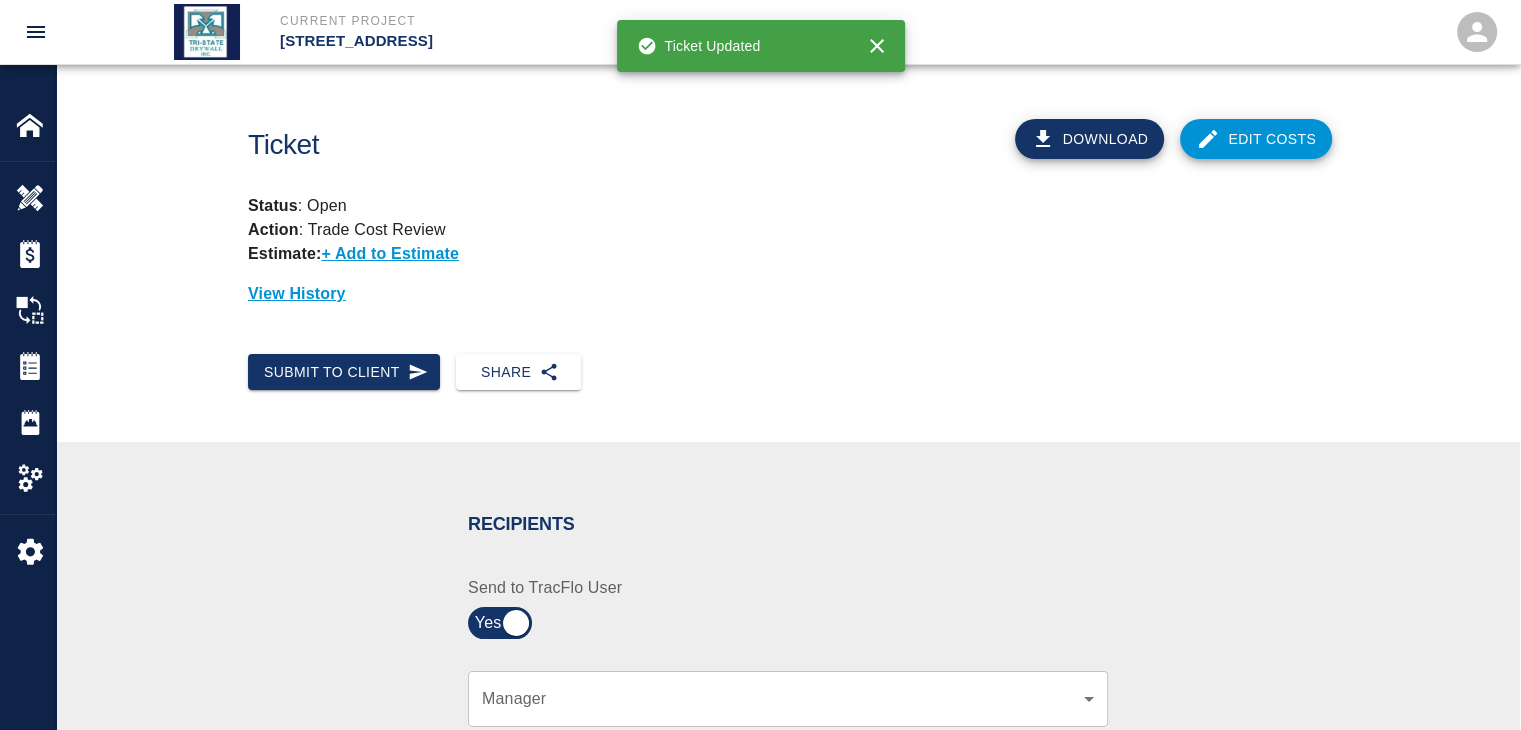 scroll, scrollTop: 300, scrollLeft: 0, axis: vertical 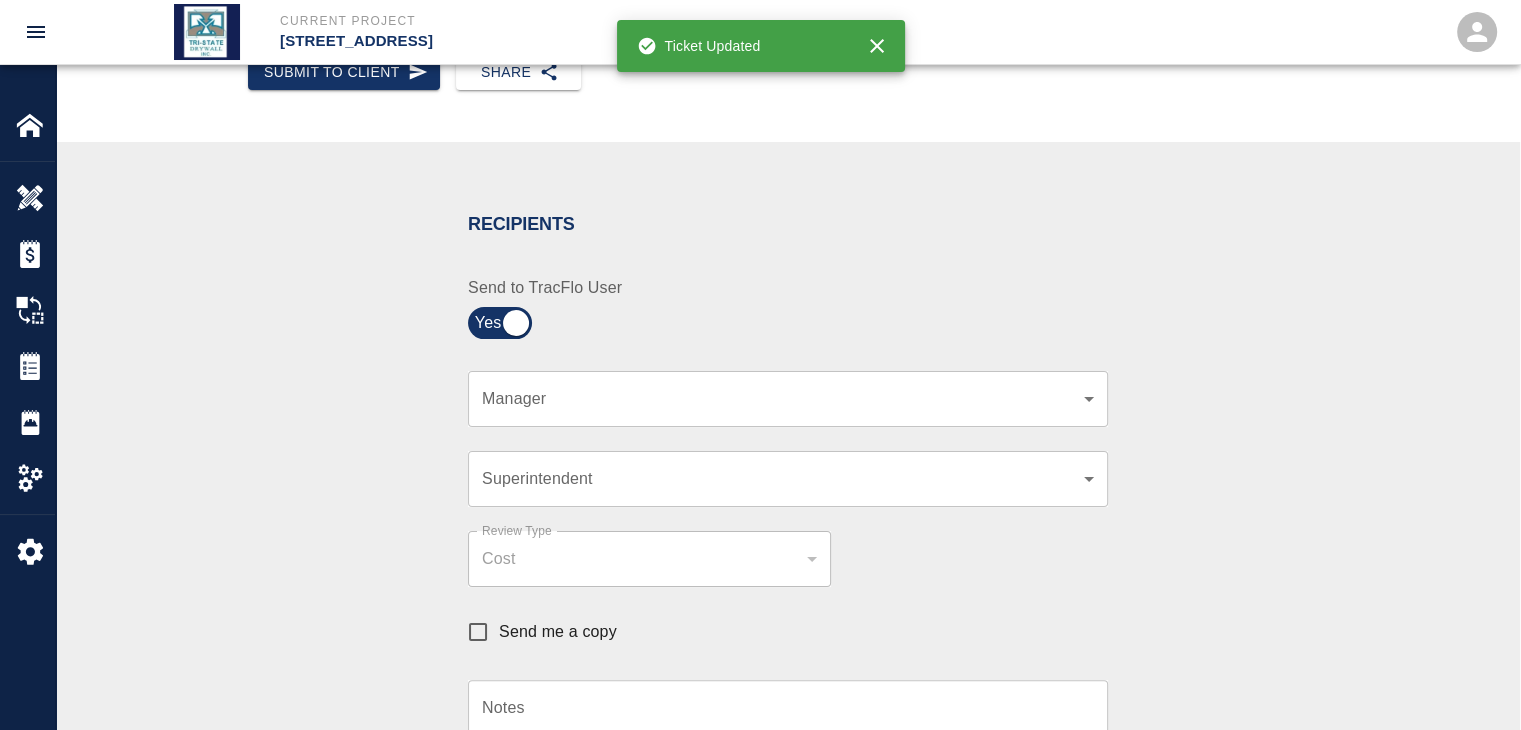 click on "​ Manager" at bounding box center (788, 399) 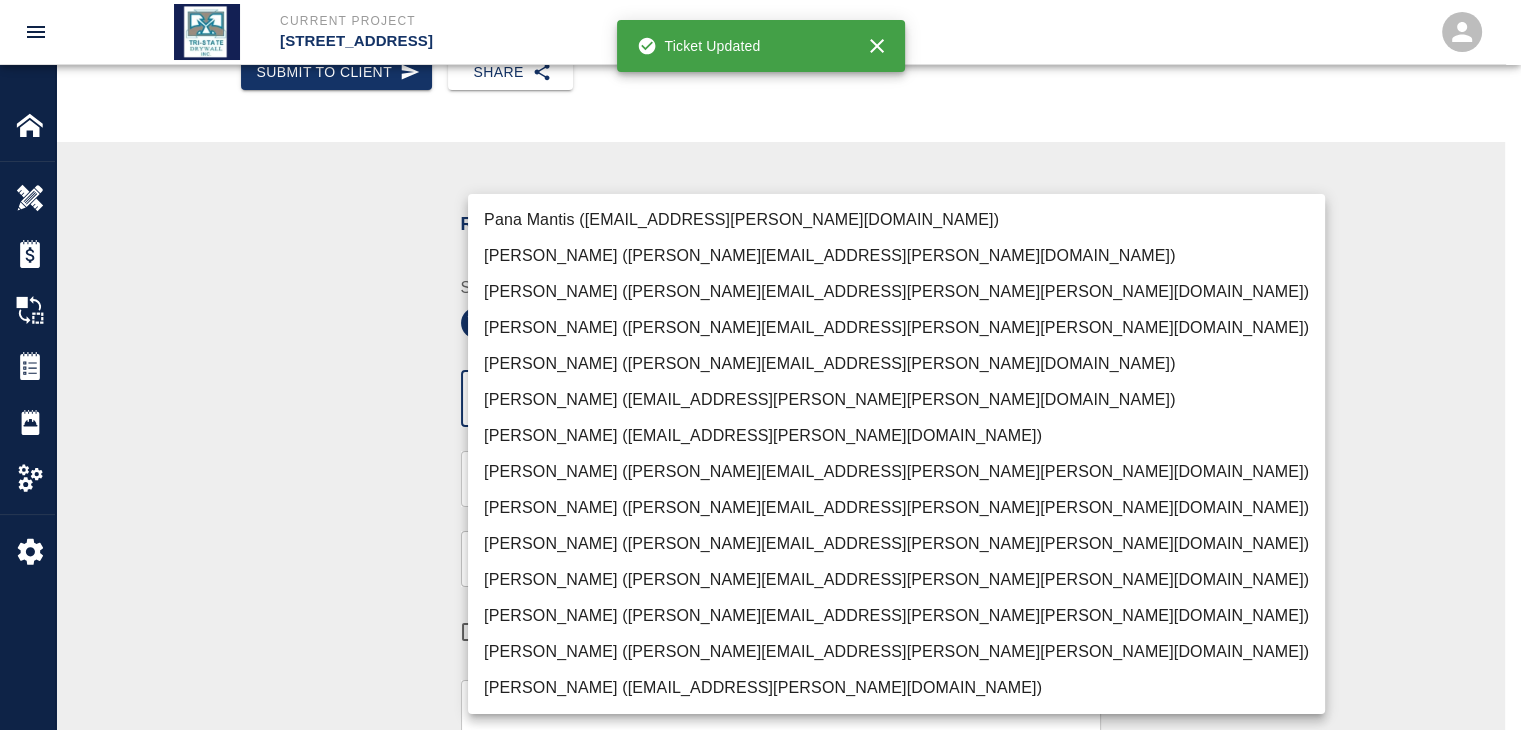 click on "Current Project [STREET_ADDRESS] Home [STREET_ADDRESS] Overview Estimates Change Orders Tickets Daily Reports Project Settings Settings Powered By Terms of Service  |  Privacy Policy Ticket Download Edit Costs Status :   Open Action :   Trade Cost Review Estimate:  + Add to Estimate View History Submit to Client Share Recipients Internal Team ​ Internal Team Notes x Notes Cancel Send Recipients Send to TracFlo User Manager ​ Manager Superintendent ​ Superintendent Review Type Cost cost Review Type Send me a copy Notes x Notes Upload Attachments (10MB limit) Choose file No file chosen Upload Another File Cancel Send Request Time and Material Revision Notes   * x Notes   * Upload Attachments (10MB limit) Choose file No file chosen Upload Another File Cancel Send Time and Materials Reject Notes   * x Notes   * Upload Attachments (10MB limit) Choose file No file chosen Upload Another File Cancel Send Approve Ticket Time and Materials Signature Clear Notes x Notes Choose file Cancel Send" at bounding box center [760, 65] 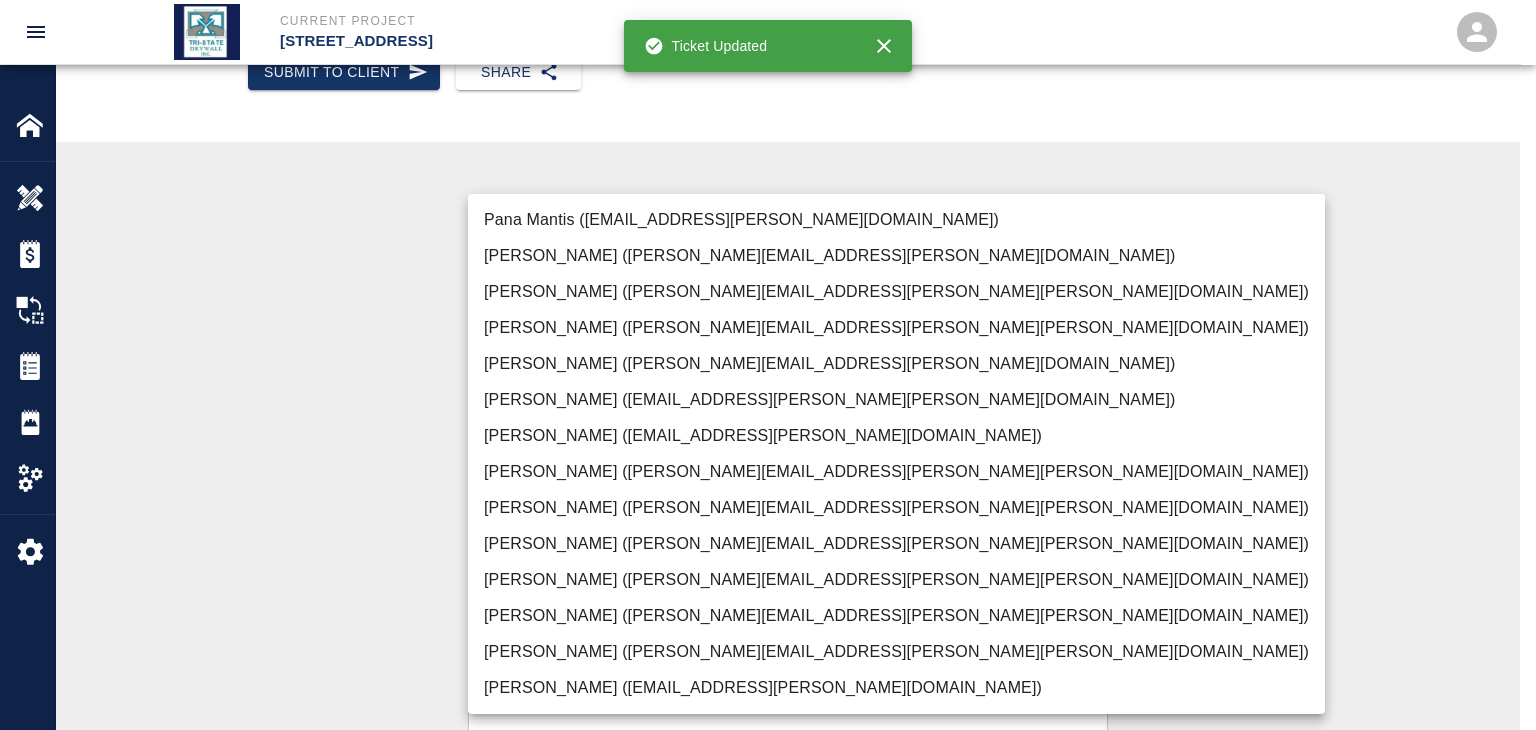 drag, startPoint x: 661, startPoint y: 653, endPoint x: 648, endPoint y: 650, distance: 13.341664 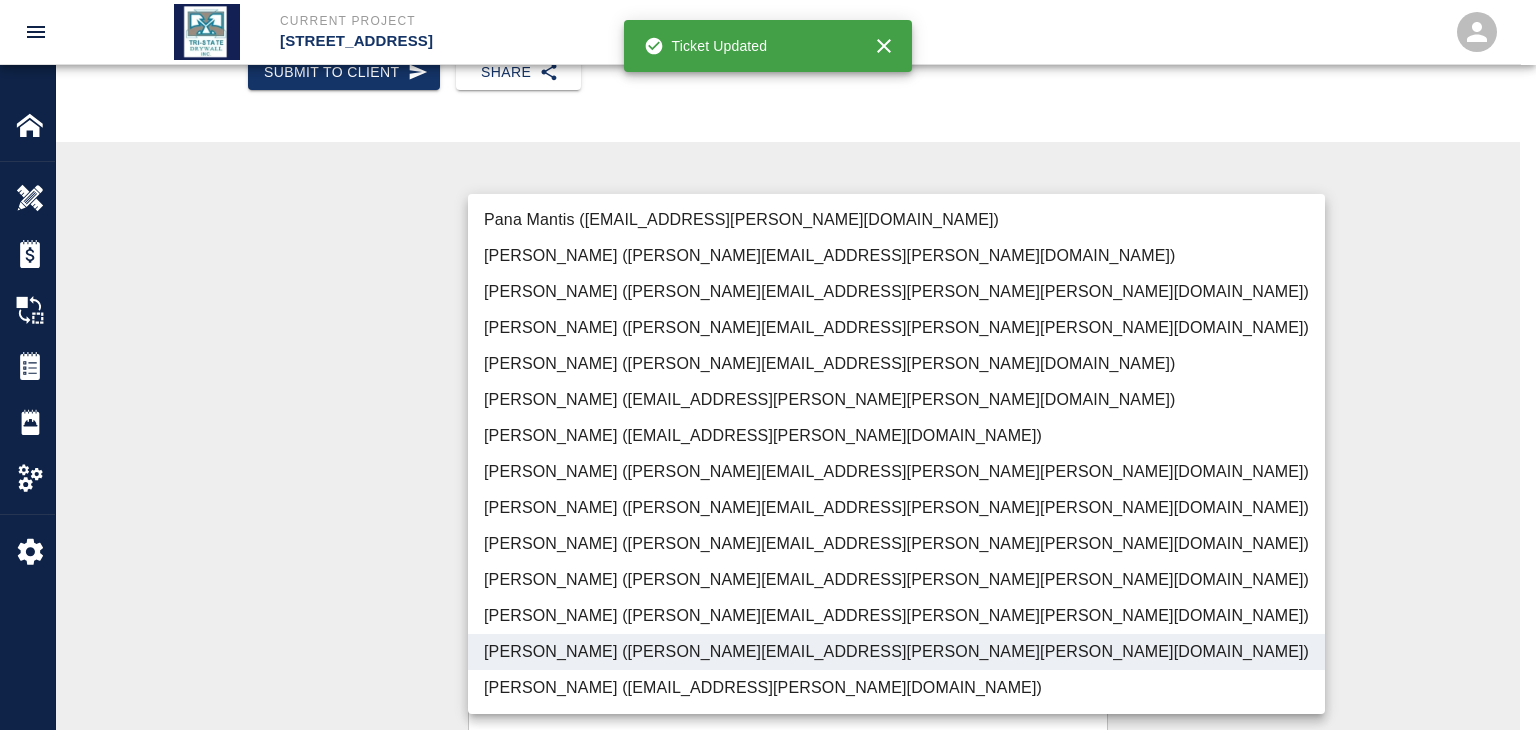 drag, startPoint x: 268, startPoint y: 550, endPoint x: 442, endPoint y: 513, distance: 177.89041 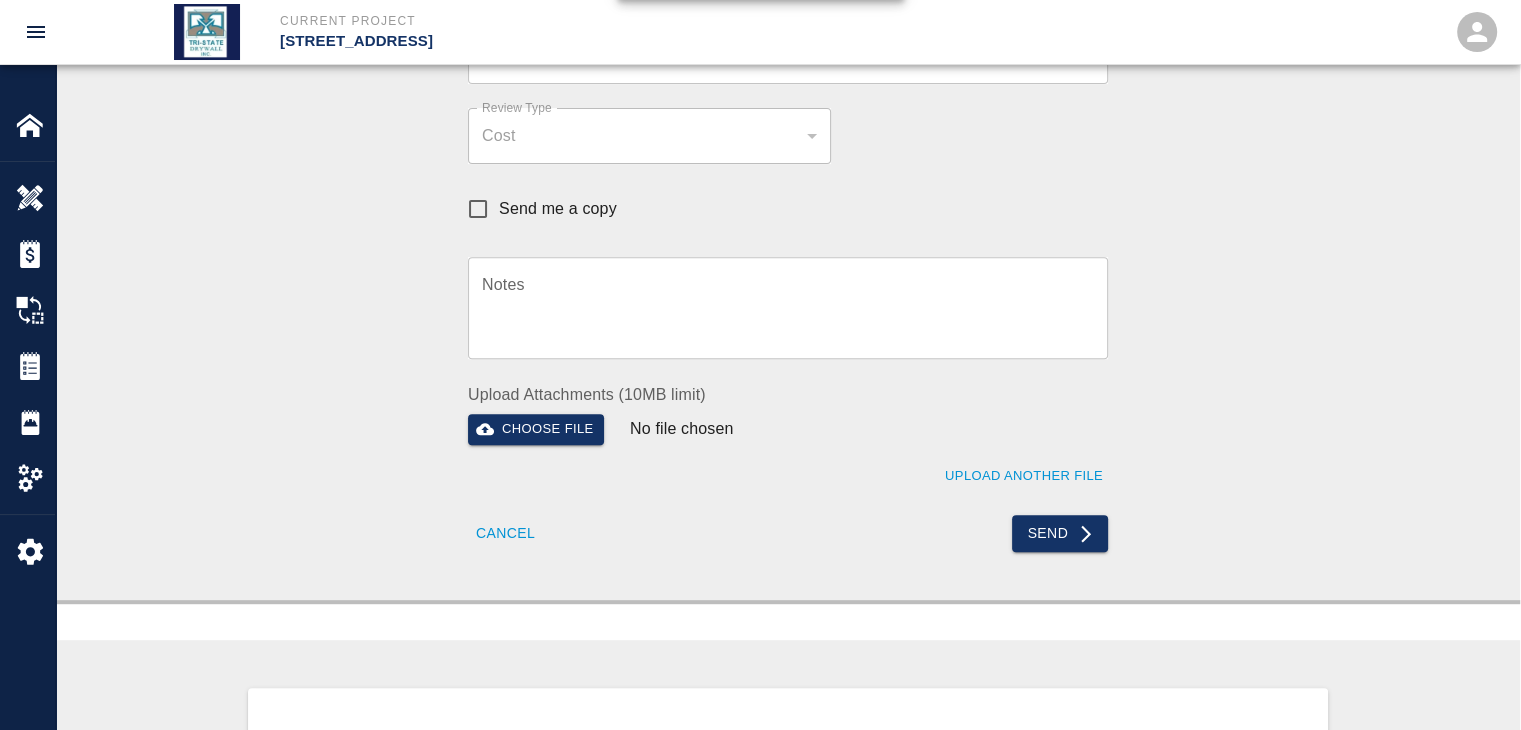 scroll, scrollTop: 900, scrollLeft: 0, axis: vertical 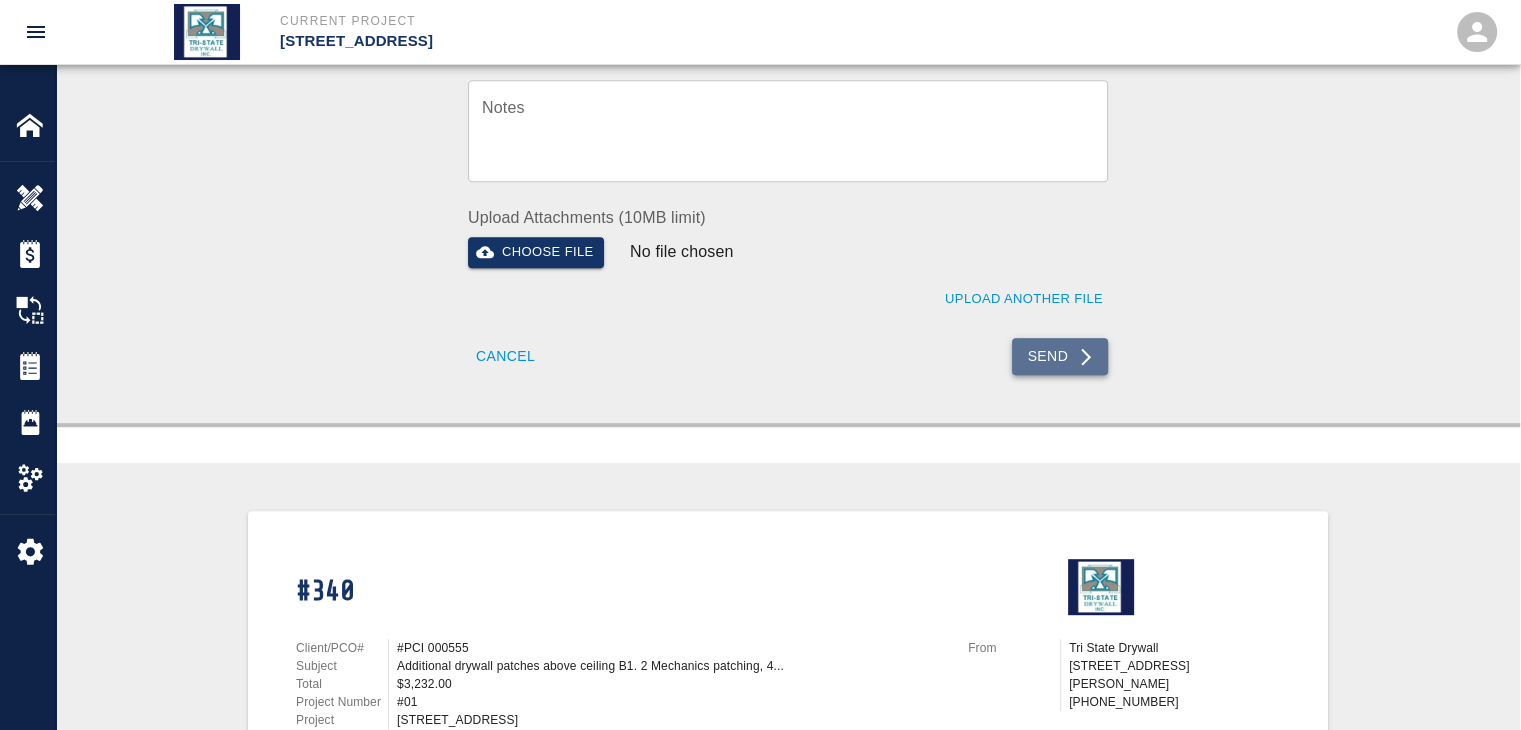 click on "Send" at bounding box center [1060, 356] 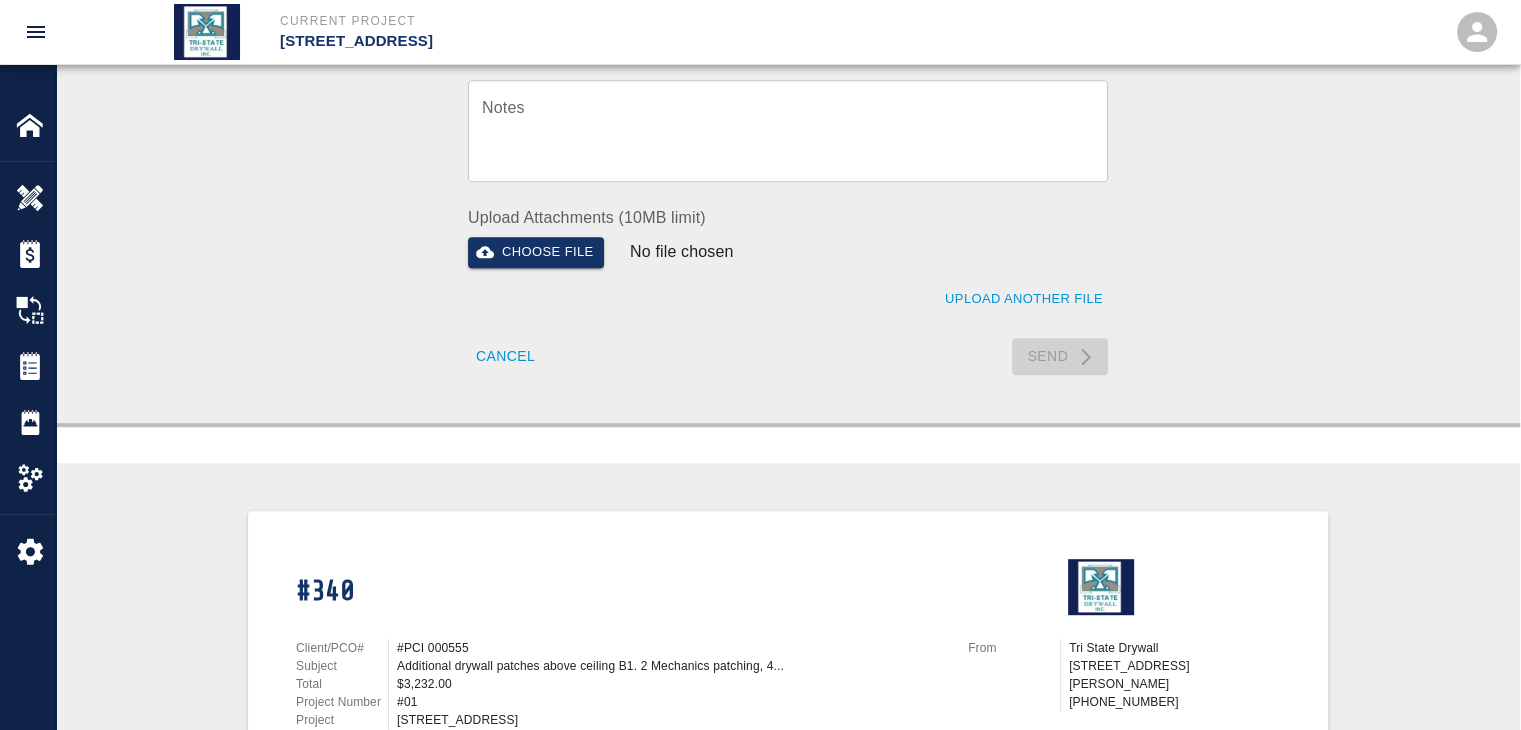 type 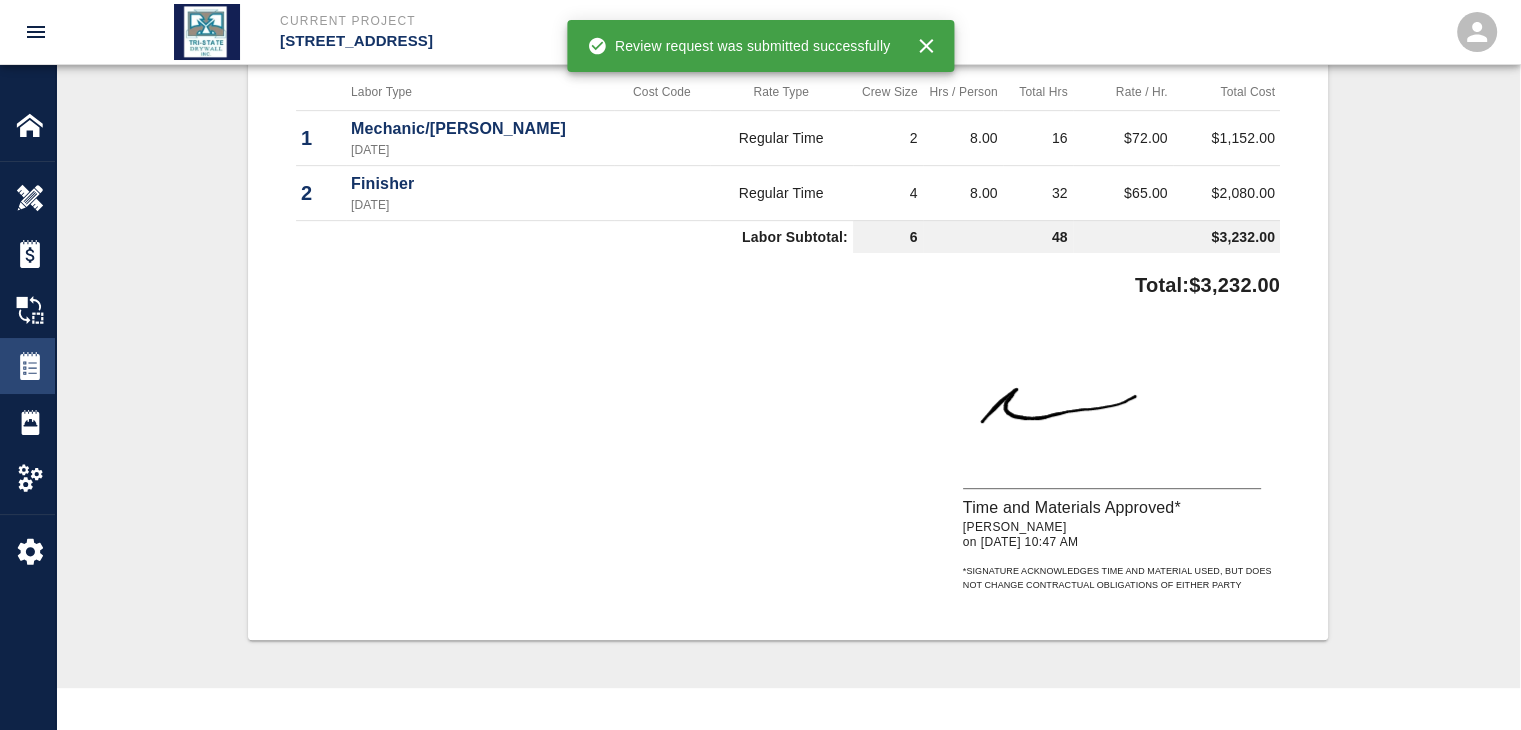 click at bounding box center (30, 366) 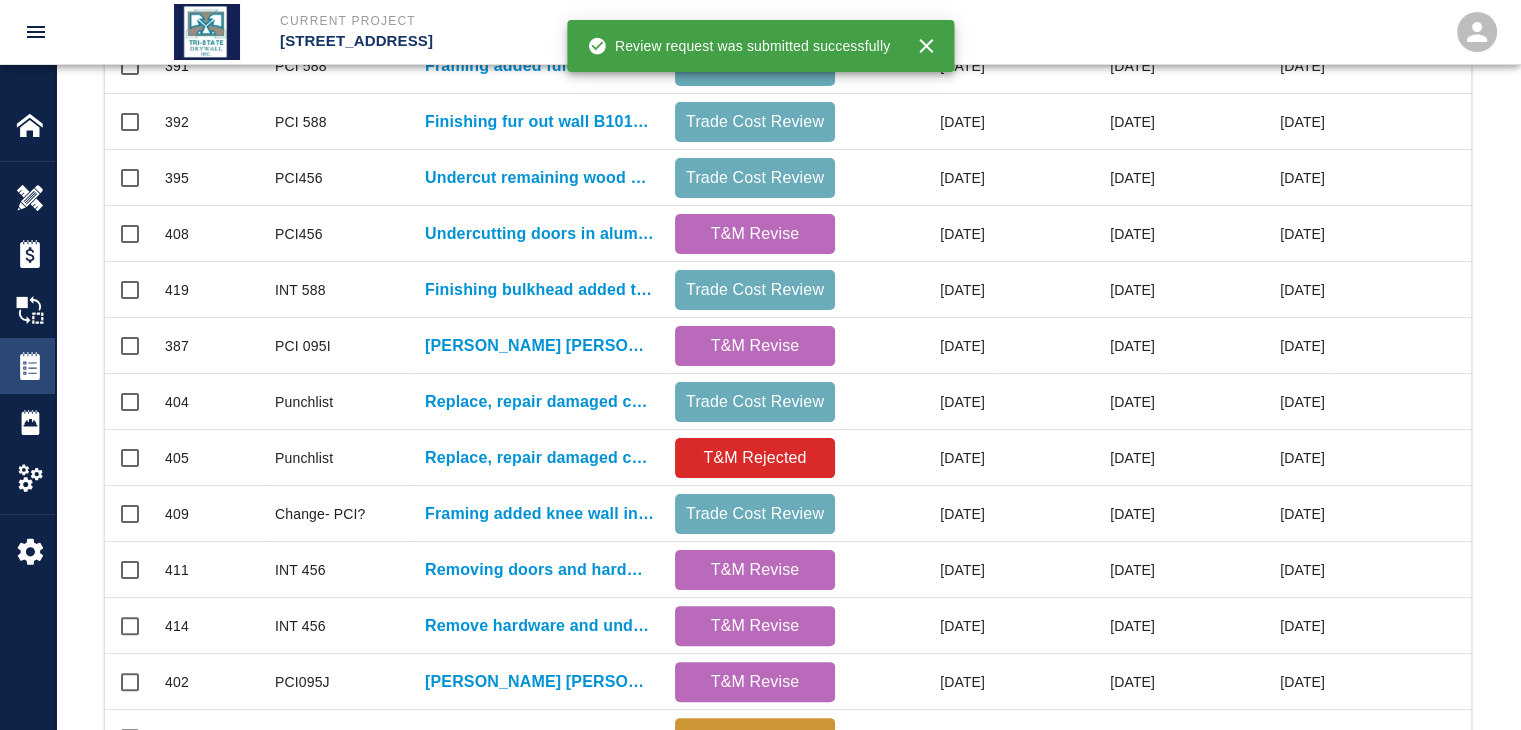 scroll, scrollTop: 0, scrollLeft: 0, axis: both 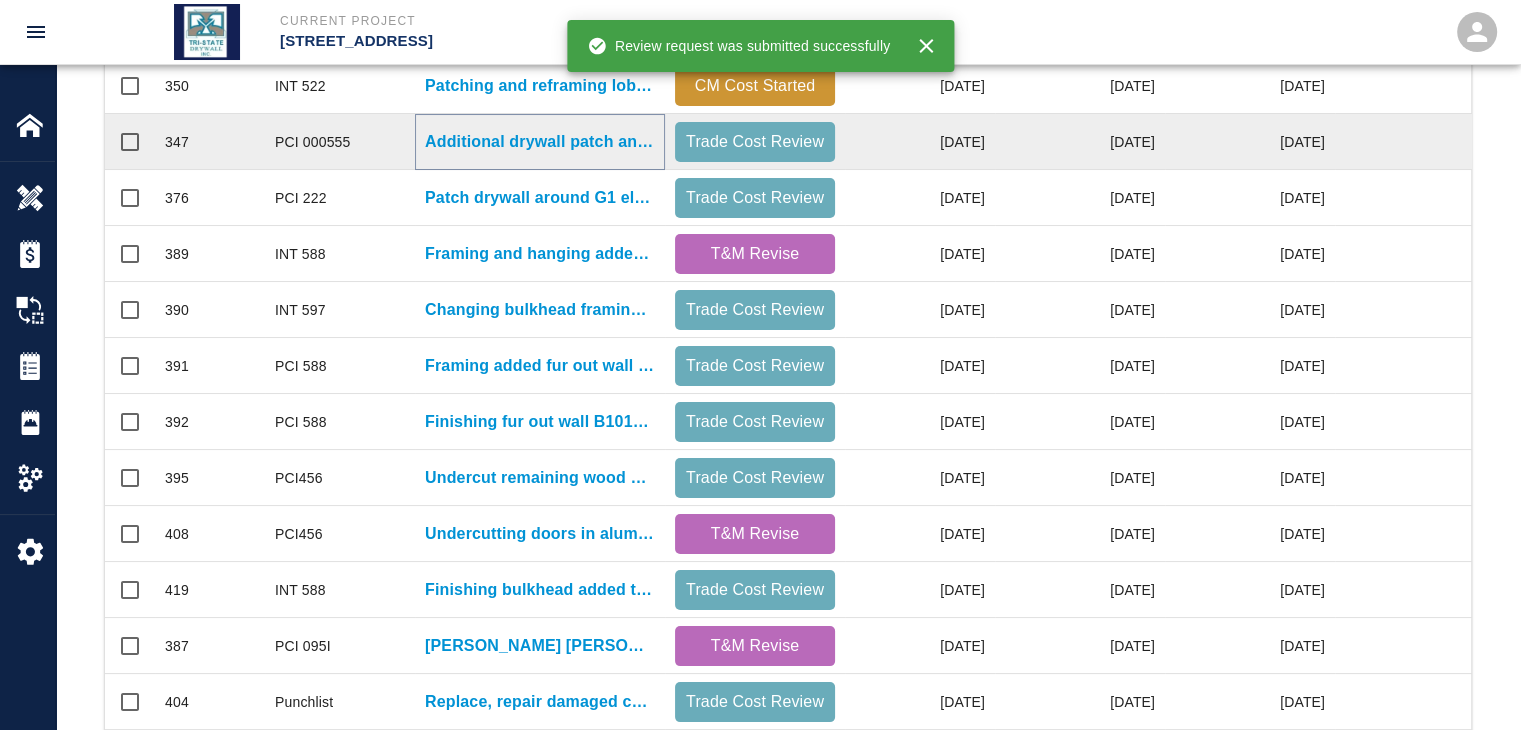 click on "Additional drywall patch and repair due to damage by other..." at bounding box center [540, 142] 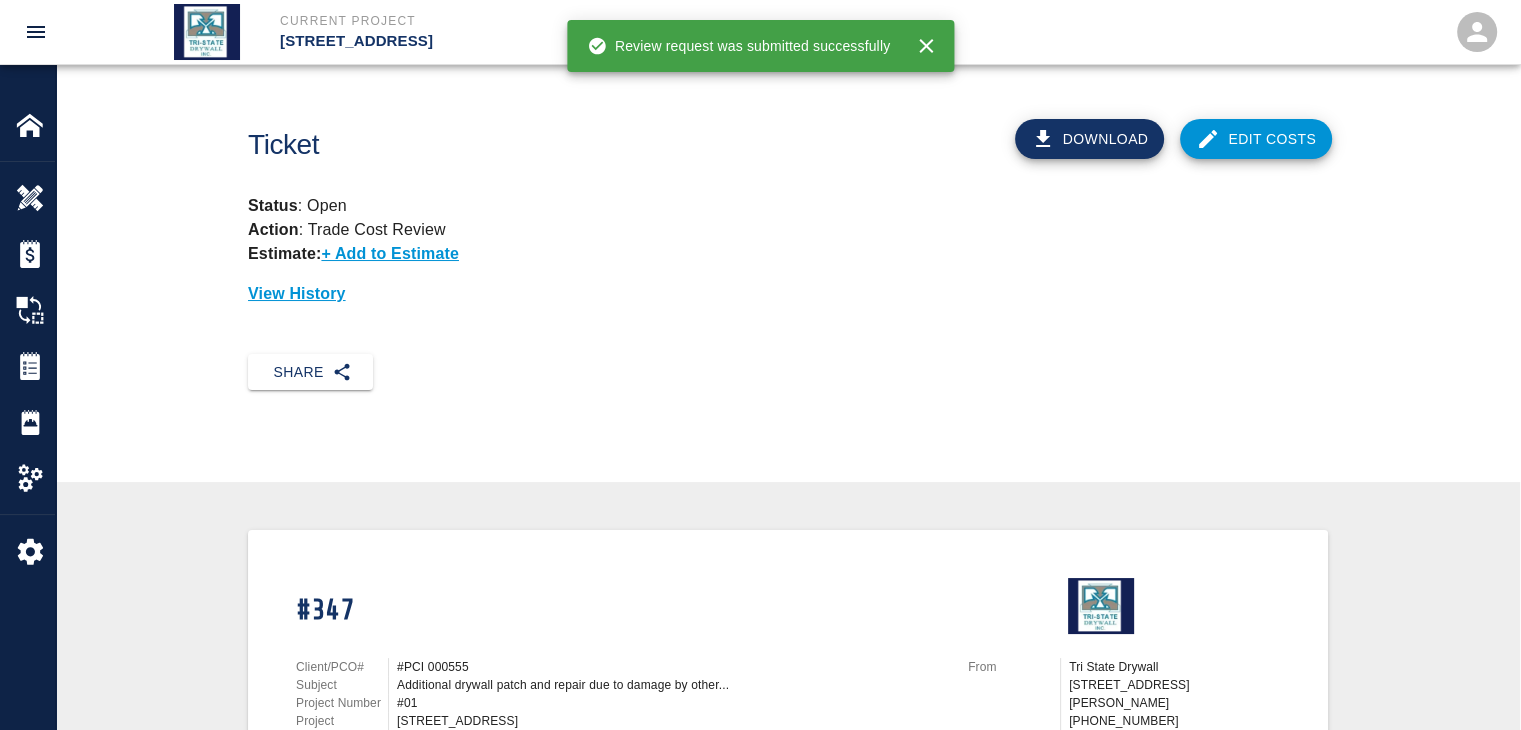 click on "Edit Costs" at bounding box center (1256, 139) 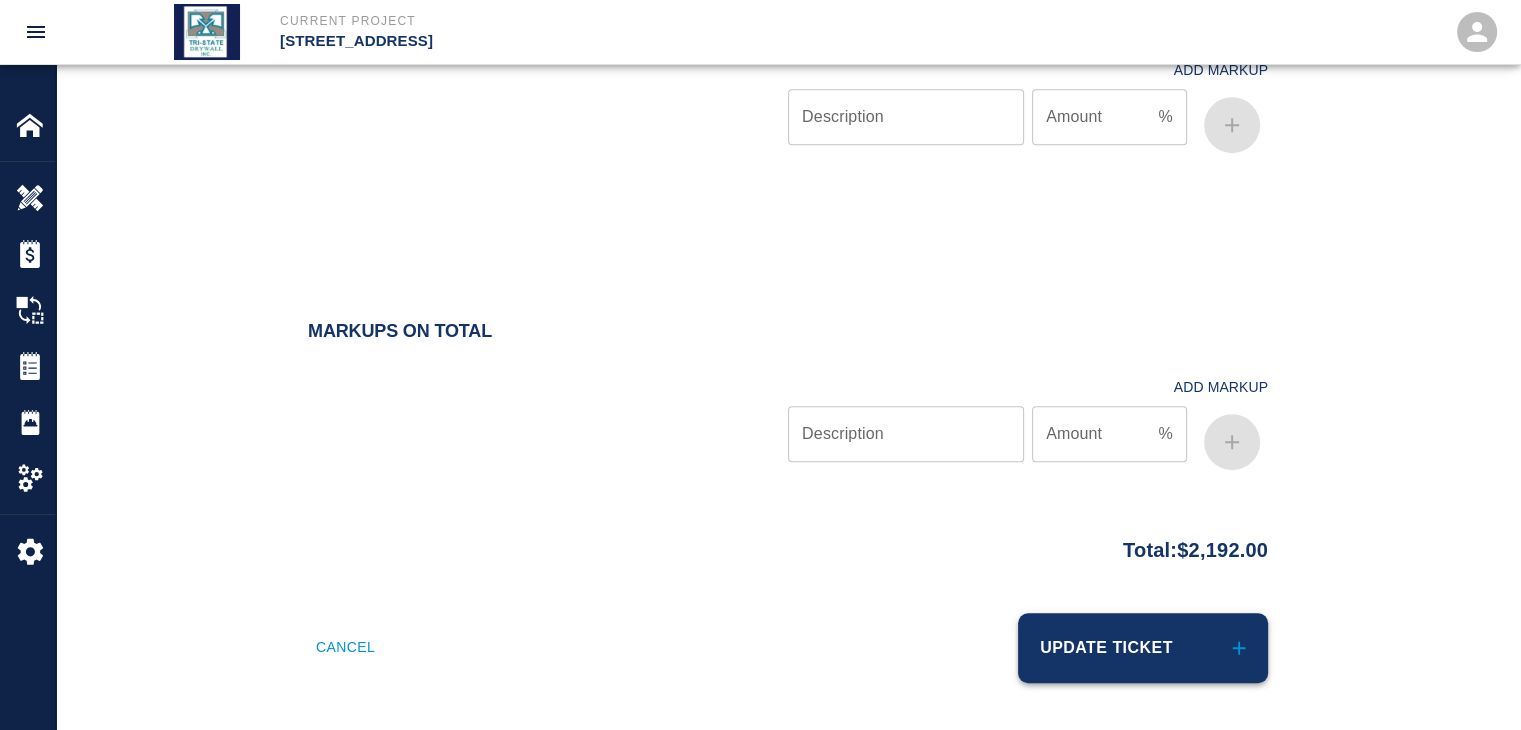 click on "Update Ticket" at bounding box center (1143, 648) 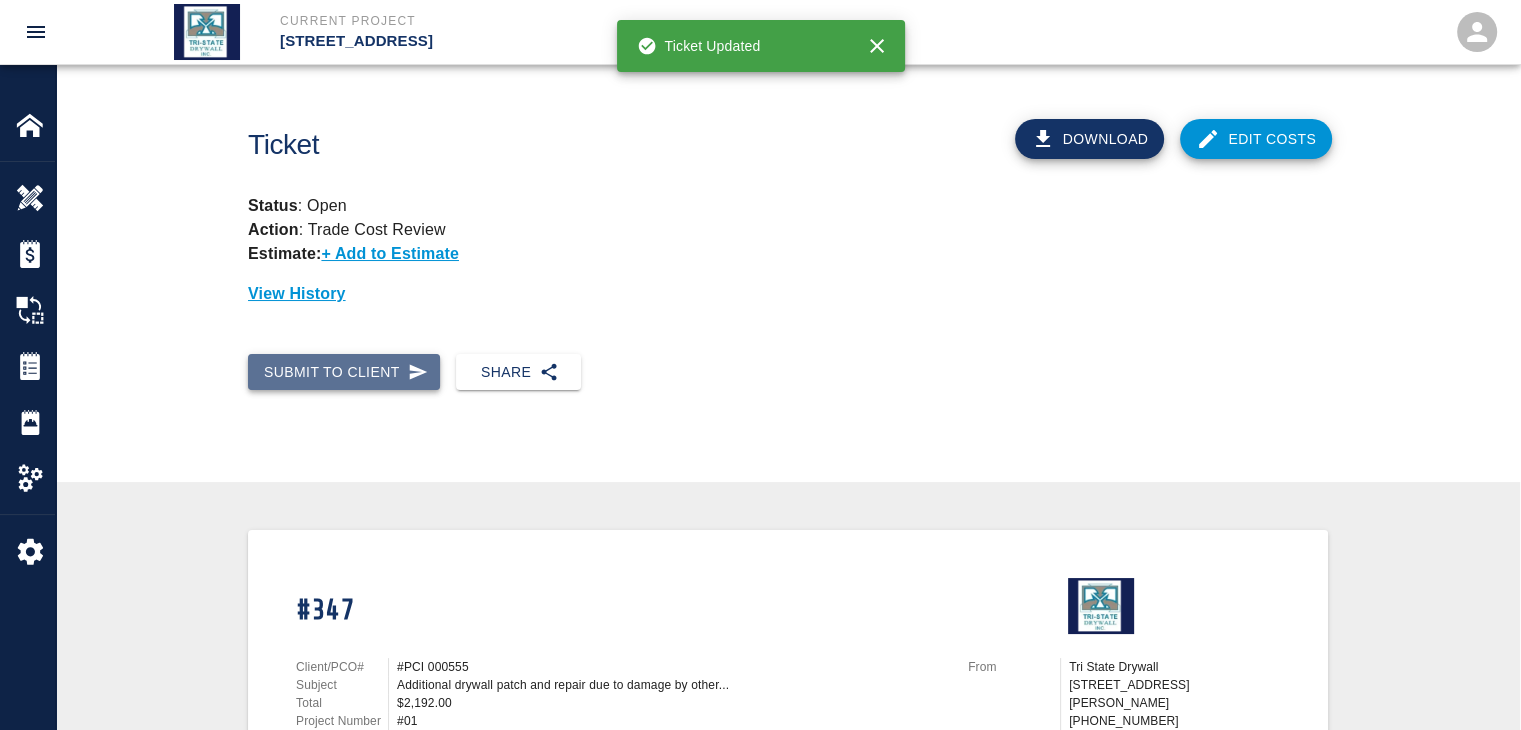 click on "Submit to Client" at bounding box center (344, 372) 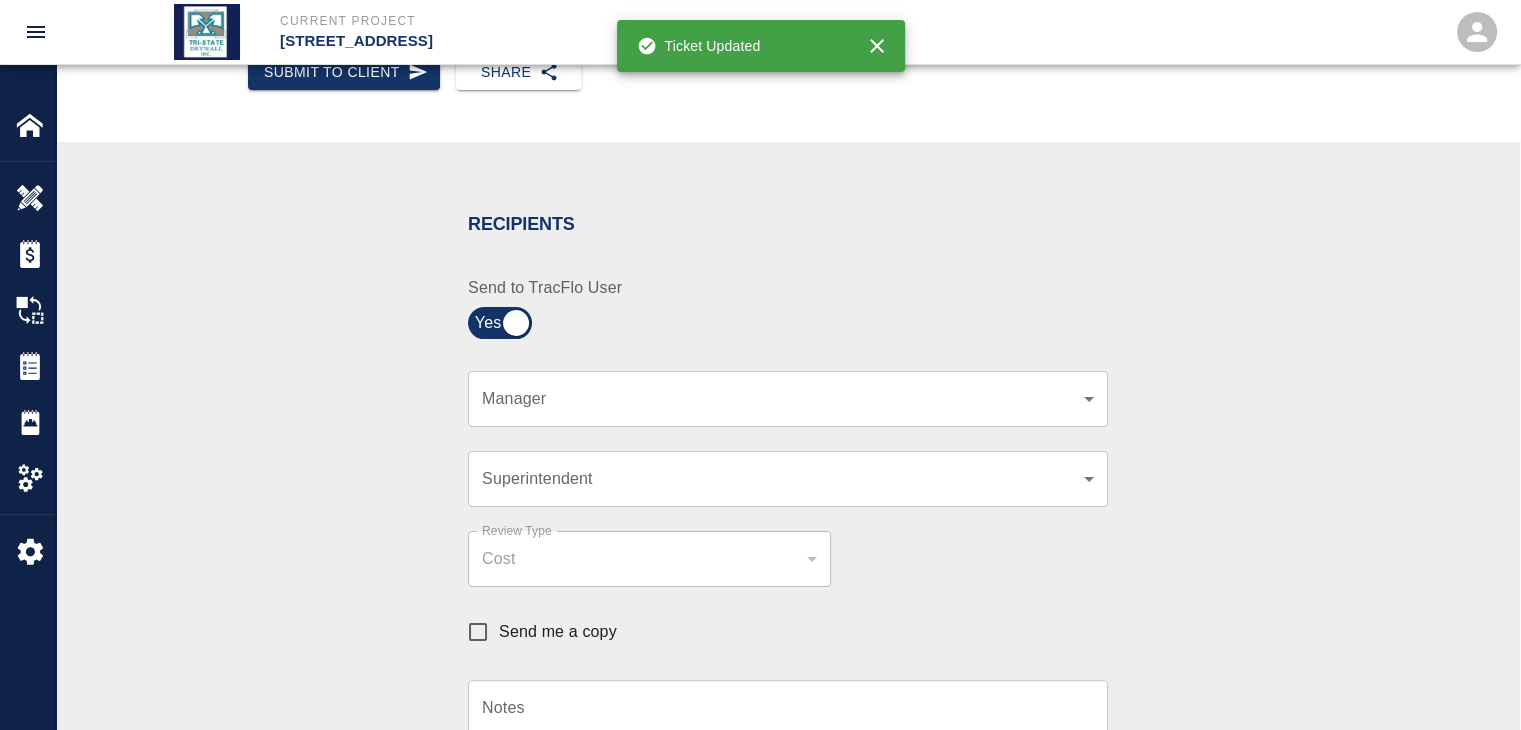 click on "​ Manager" at bounding box center [788, 399] 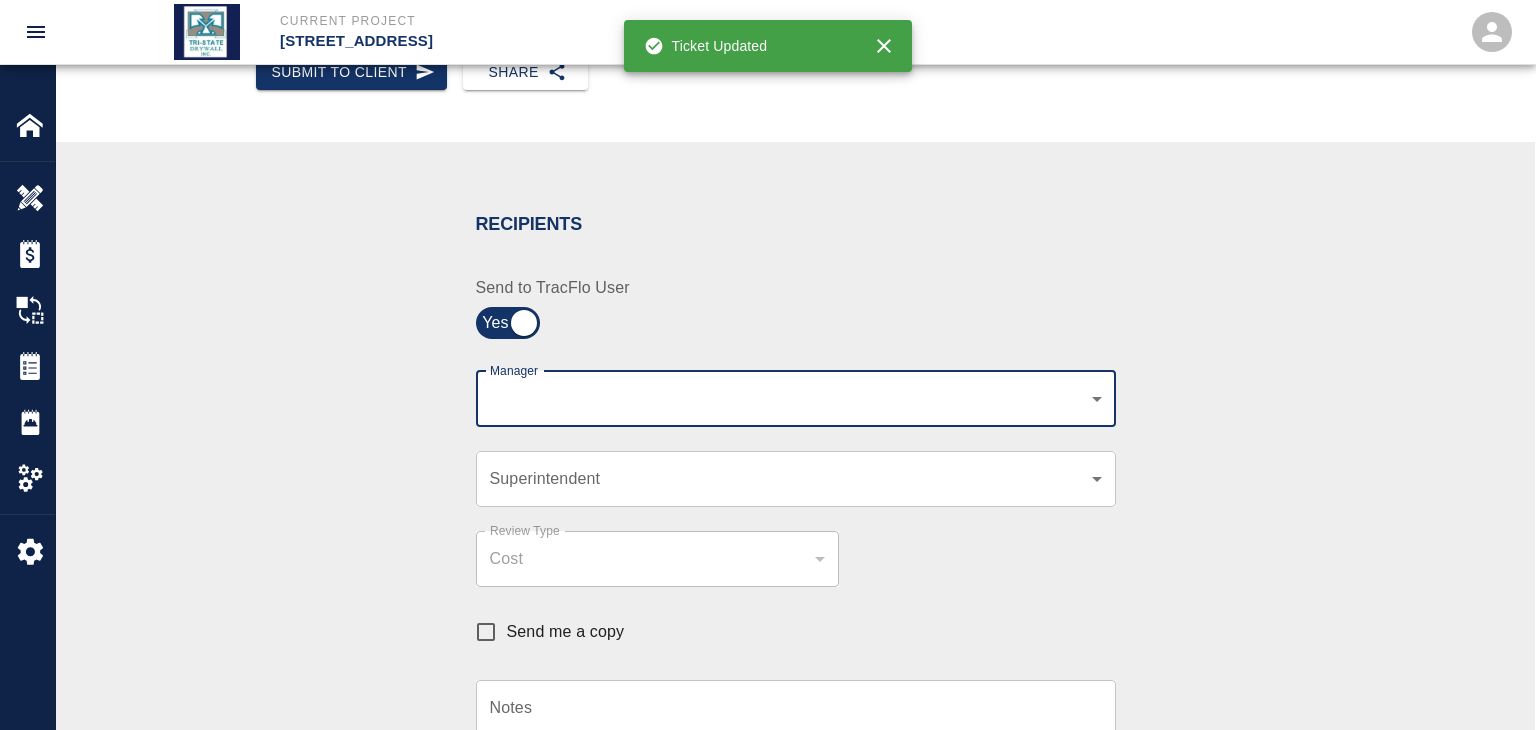 click on "Current Project [STREET_ADDRESS] Home [STREET_ADDRESS] Overview Estimates Change Orders Tickets Daily Reports Project Settings Settings Powered By Terms of Service  |  Privacy Policy Ticket Download Edit Costs Status :   Open Action :   Trade Cost Review Estimate:  + Add to Estimate View History Submit to Client Share Recipients Internal Team ​ Internal Team Notes x Notes Cancel Send Recipients Send to TracFlo User Manager ​ Manager Superintendent ​ Superintendent Review Type Cost cost Review Type Send me a copy Notes x Notes Upload Attachments (10MB limit) Choose file No file chosen Upload Another File Cancel Send Request Time and Material Revision Notes   * x Notes   * Upload Attachments (10MB limit) Choose file No file chosen Upload Another File Cancel Send Time and Materials Reject Notes   * x Notes   * Upload Attachments (10MB limit) Choose file No file chosen Upload Another File Cancel Send Approve Ticket Time and Materials Signature Clear Notes x Notes Choose file Cancel Send" at bounding box center [768, 65] 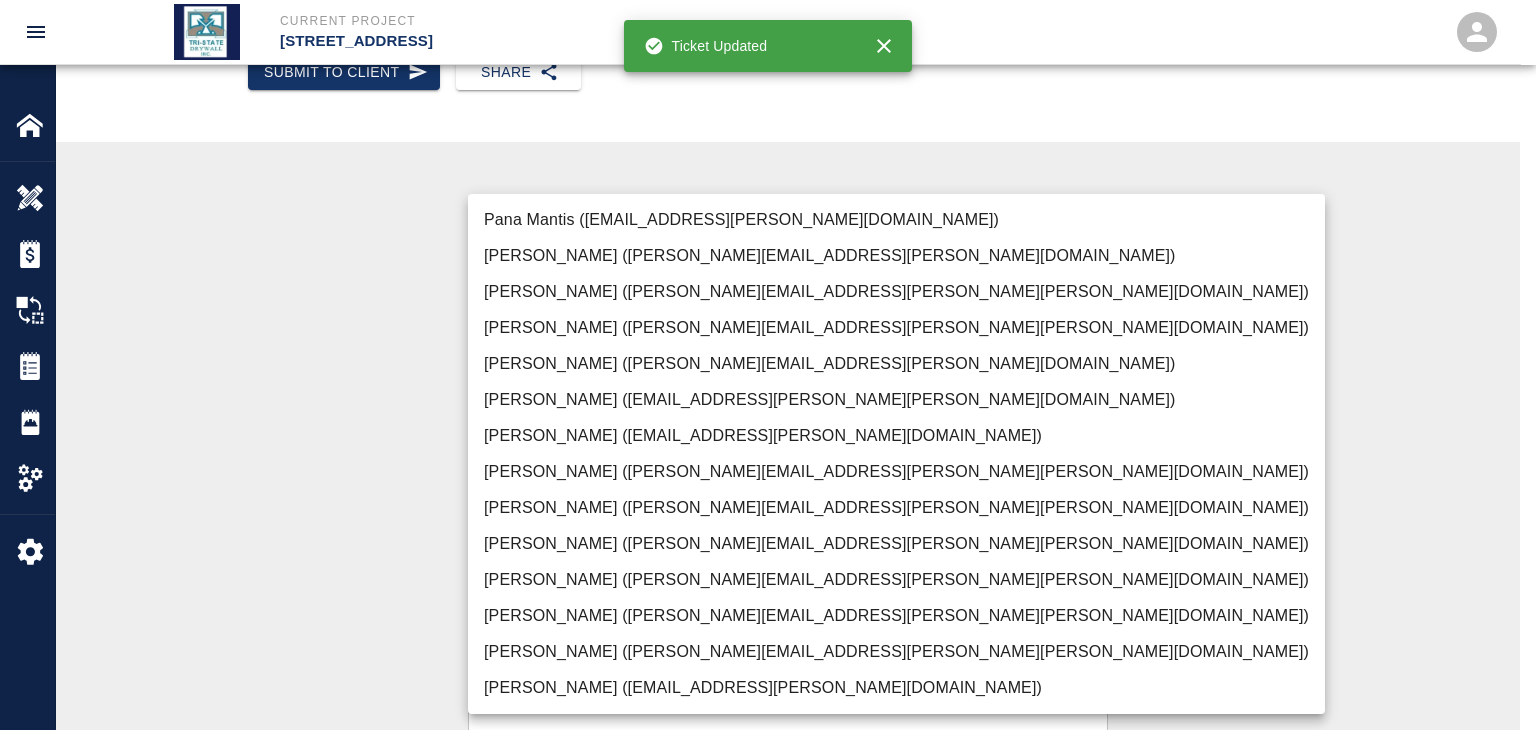 drag, startPoint x: 636, startPoint y: 645, endPoint x: 616, endPoint y: 649, distance: 20.396078 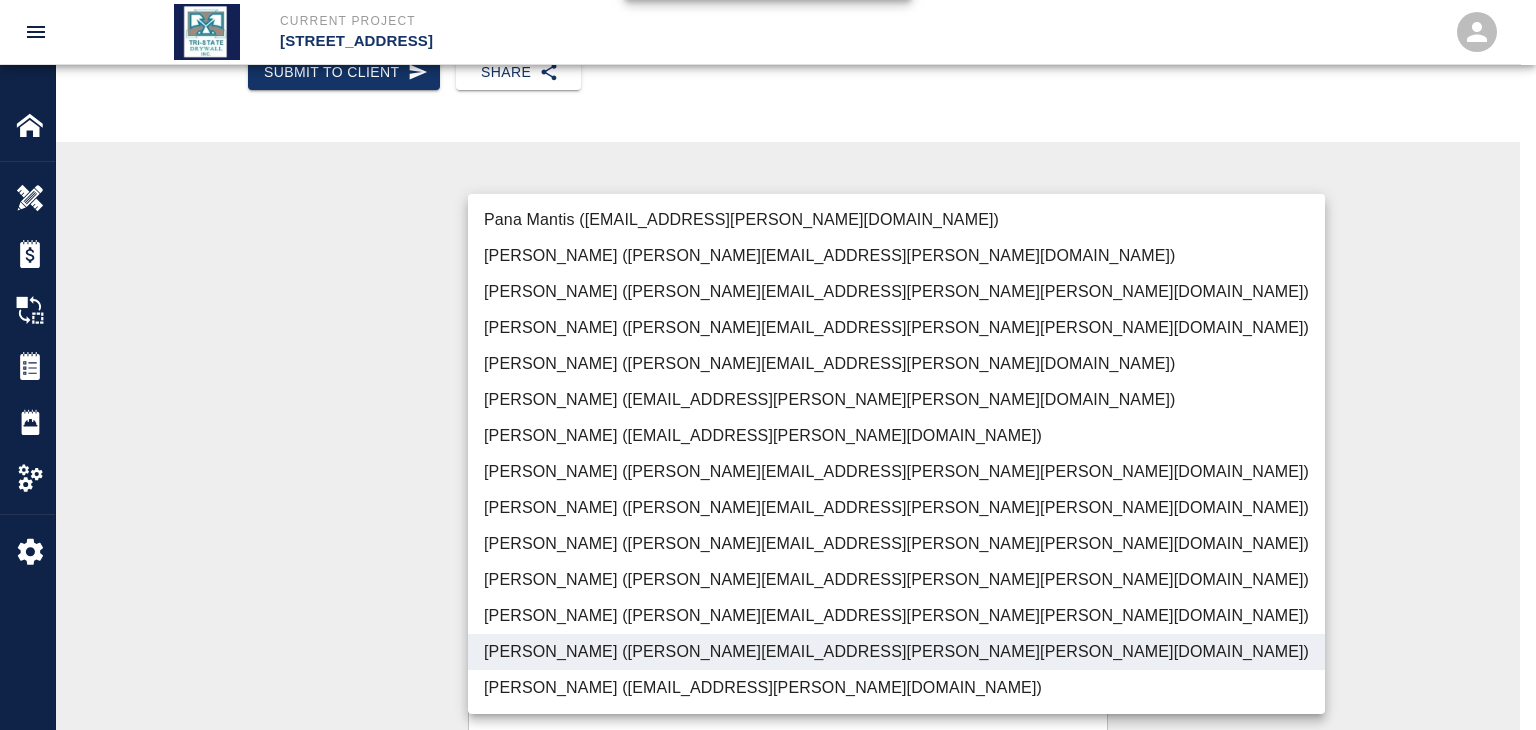 click at bounding box center (768, 365) 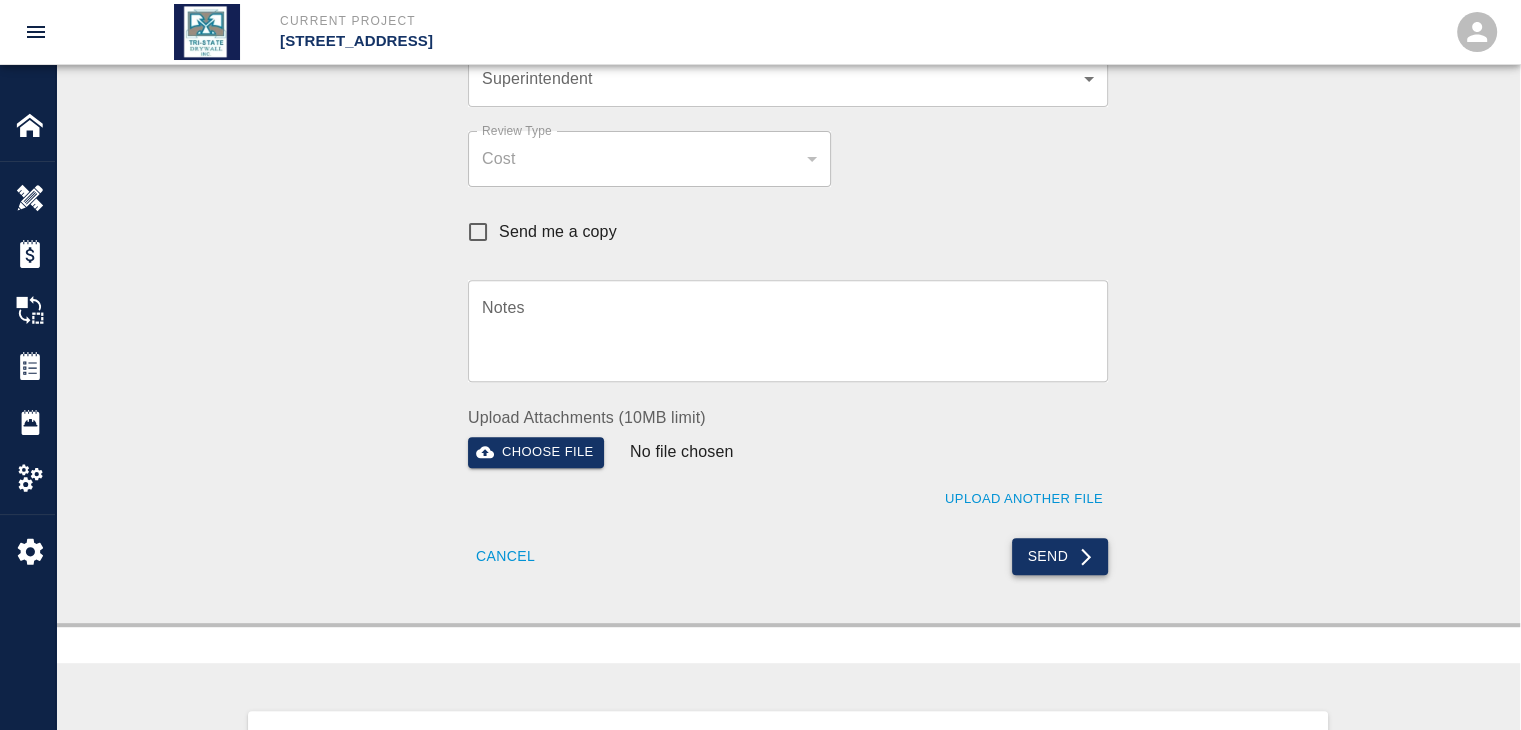 click on "Send" at bounding box center (1060, 556) 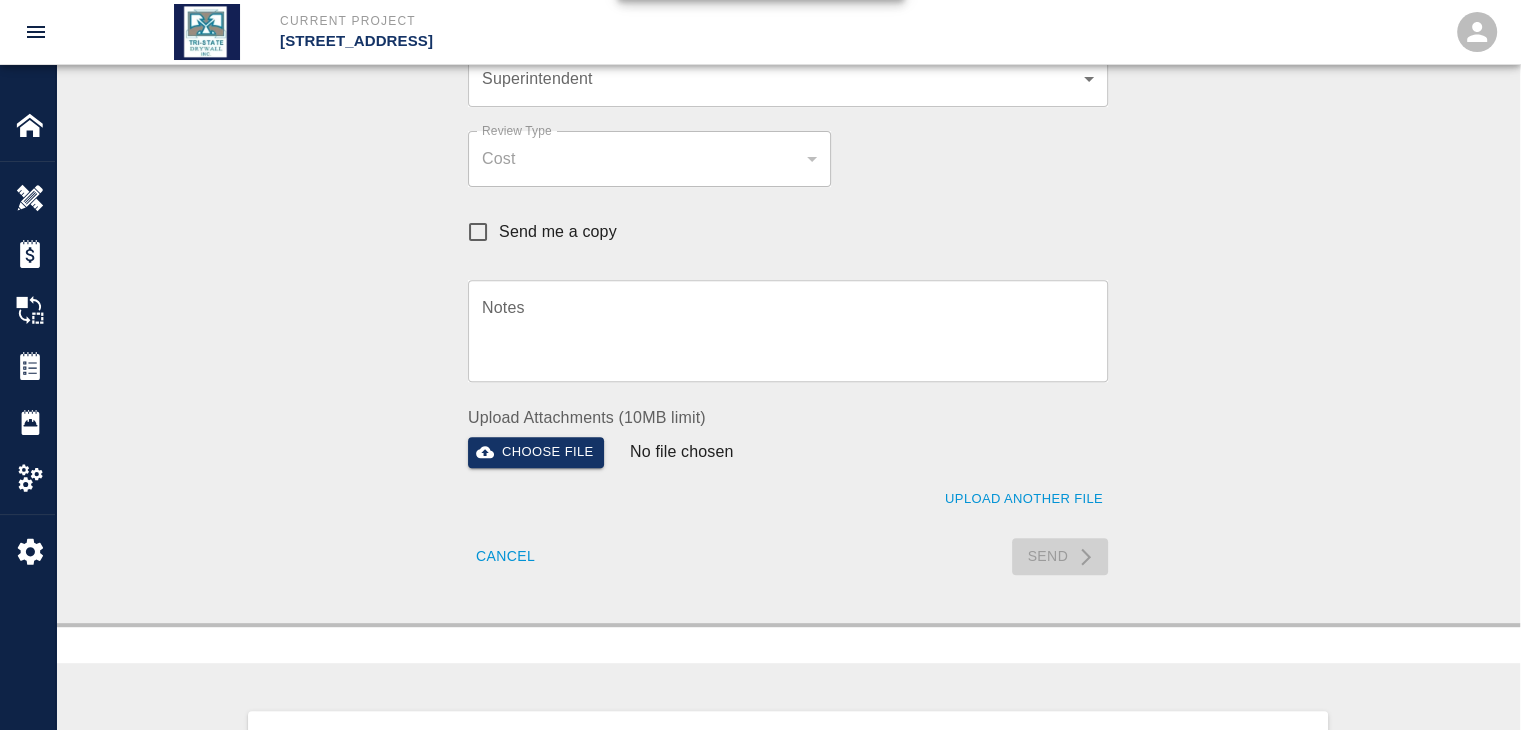 type 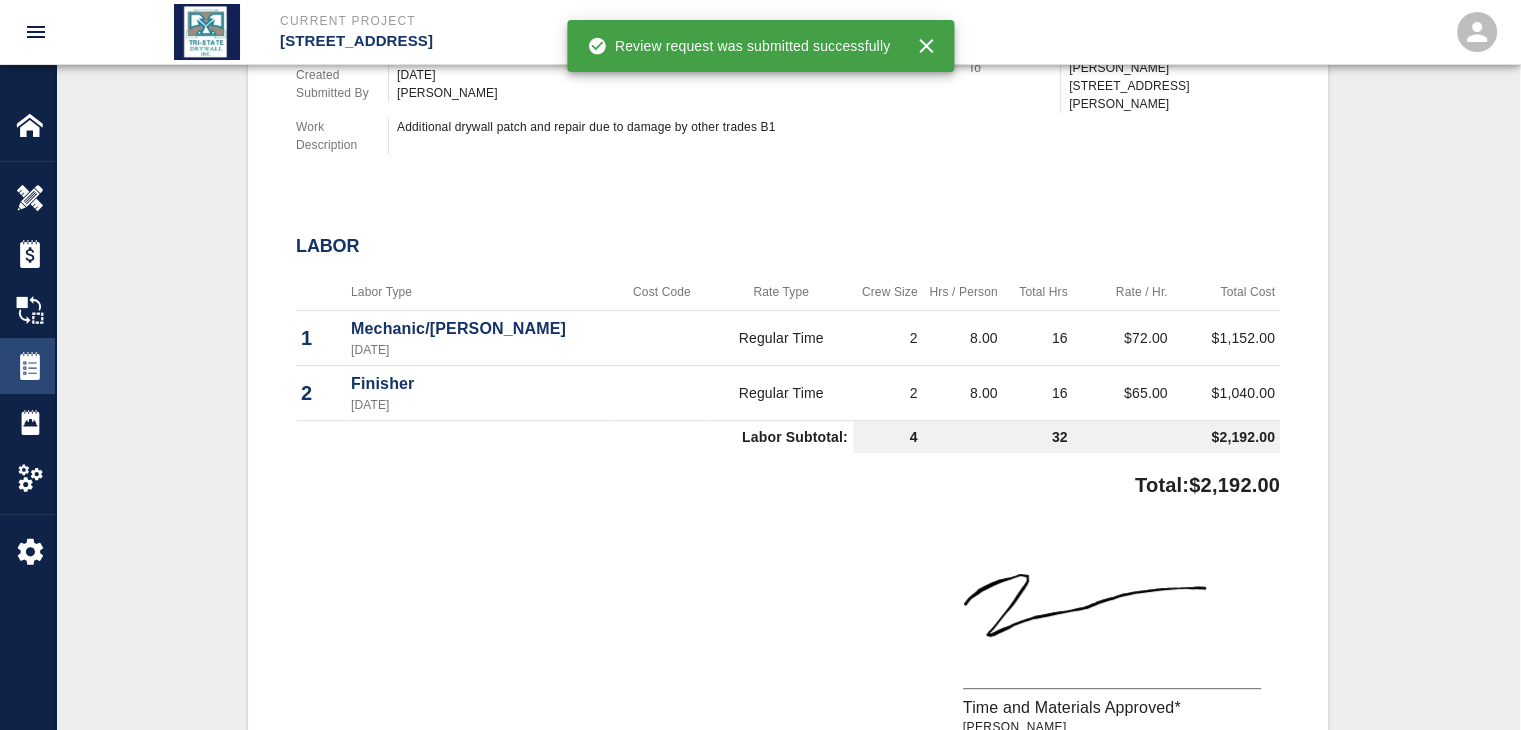 click on "Tickets" at bounding box center (27, 366) 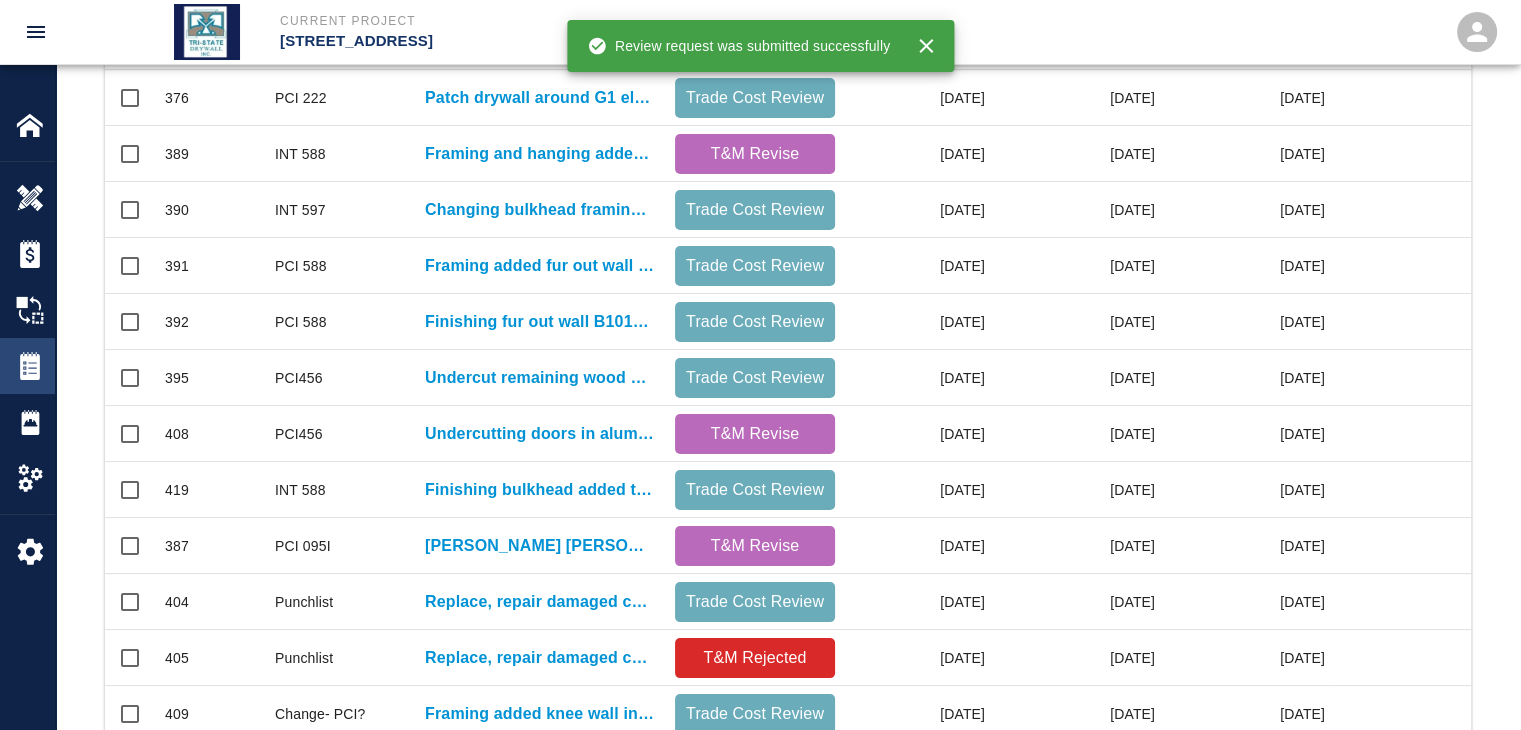 scroll, scrollTop: 0, scrollLeft: 0, axis: both 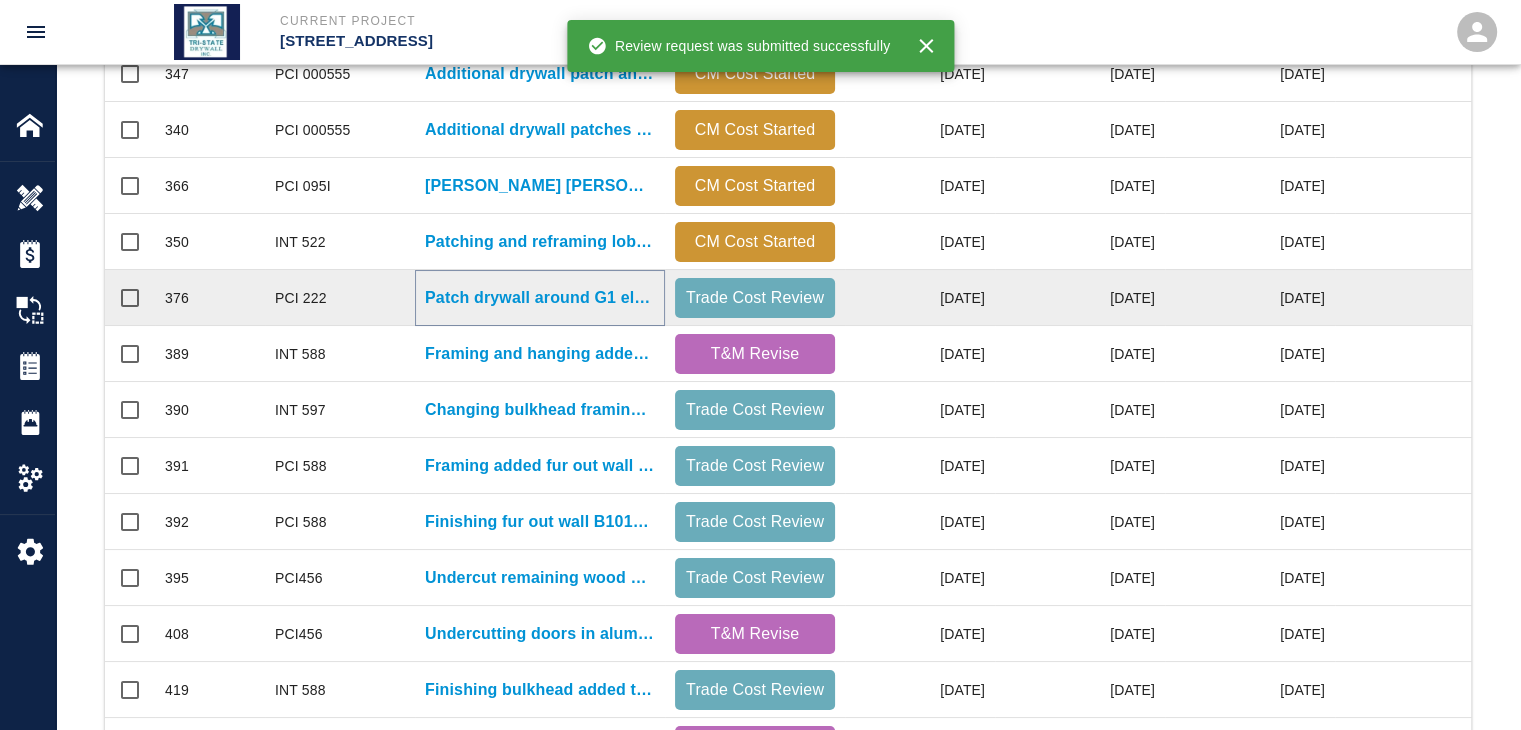 click on "Patch drywall around G1 elevators." at bounding box center (540, 298) 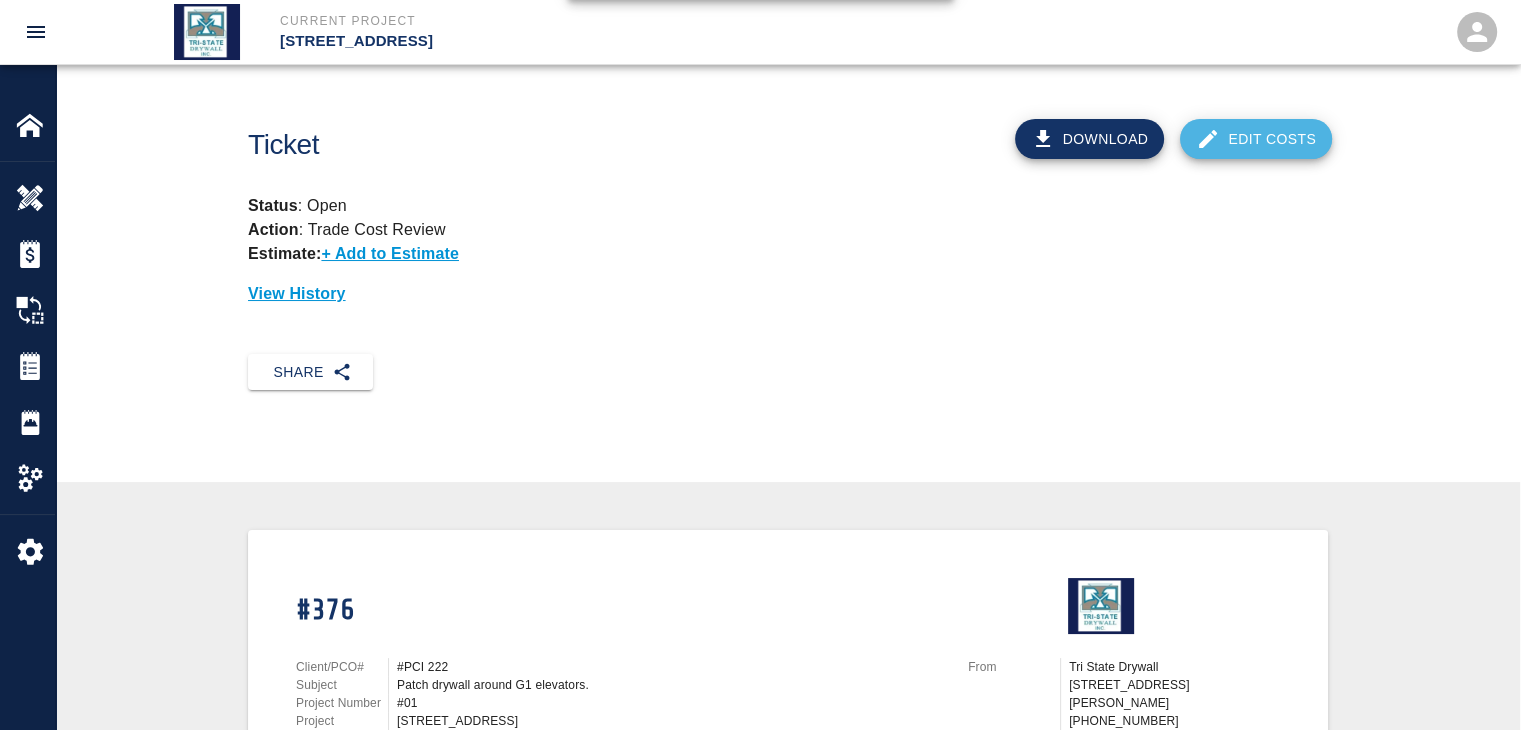 click on "Edit Costs" at bounding box center [1256, 139] 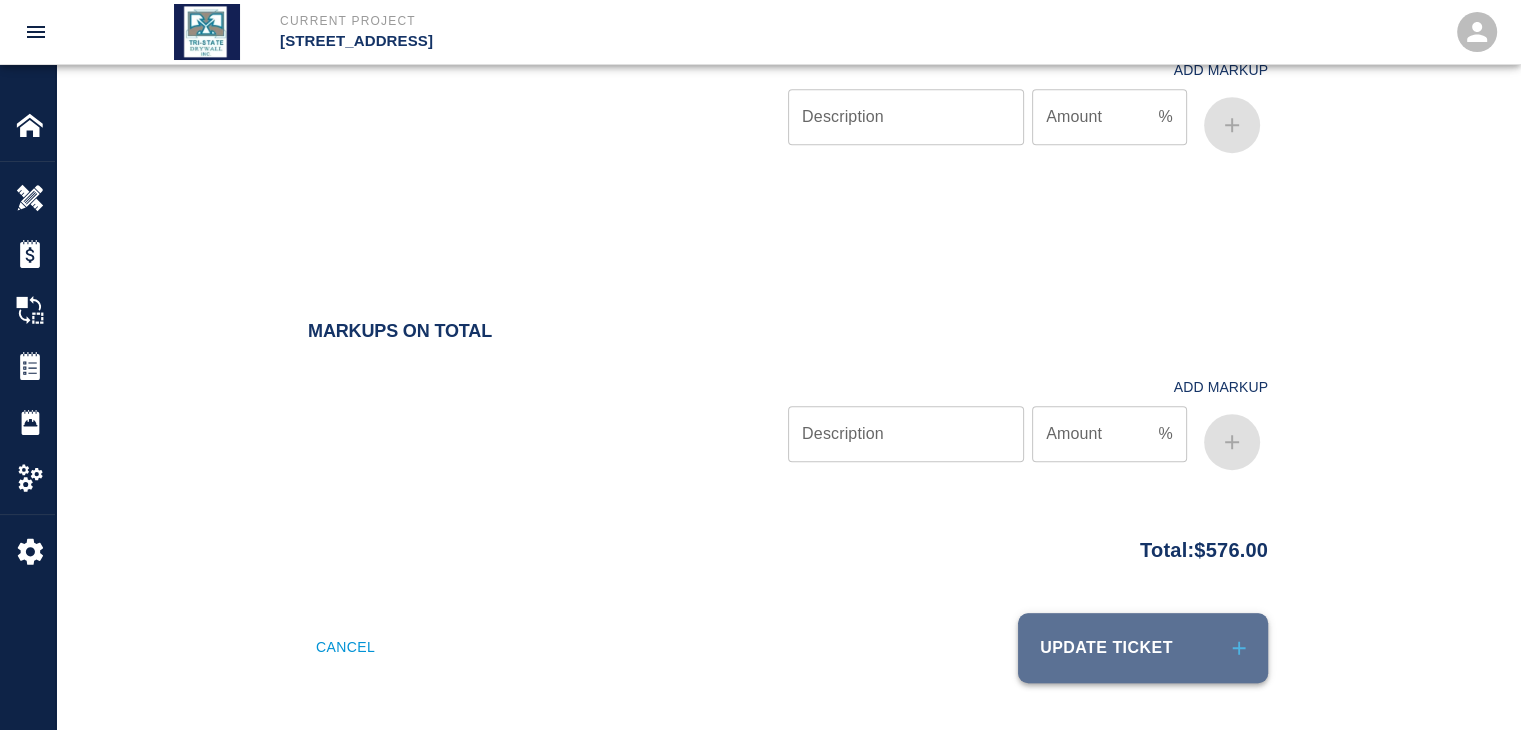click on "Update Ticket" at bounding box center [1143, 648] 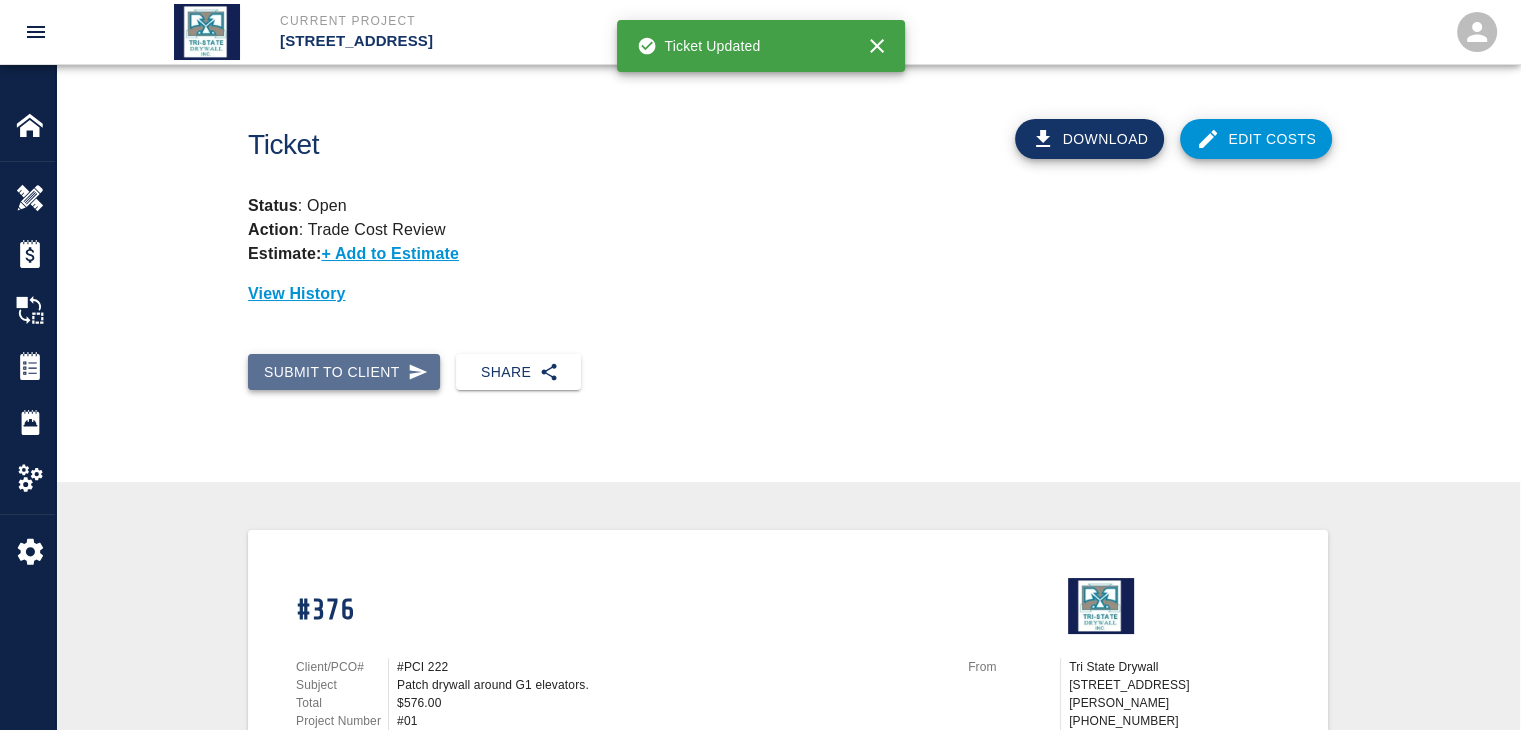 click on "Submit to Client" at bounding box center (344, 372) 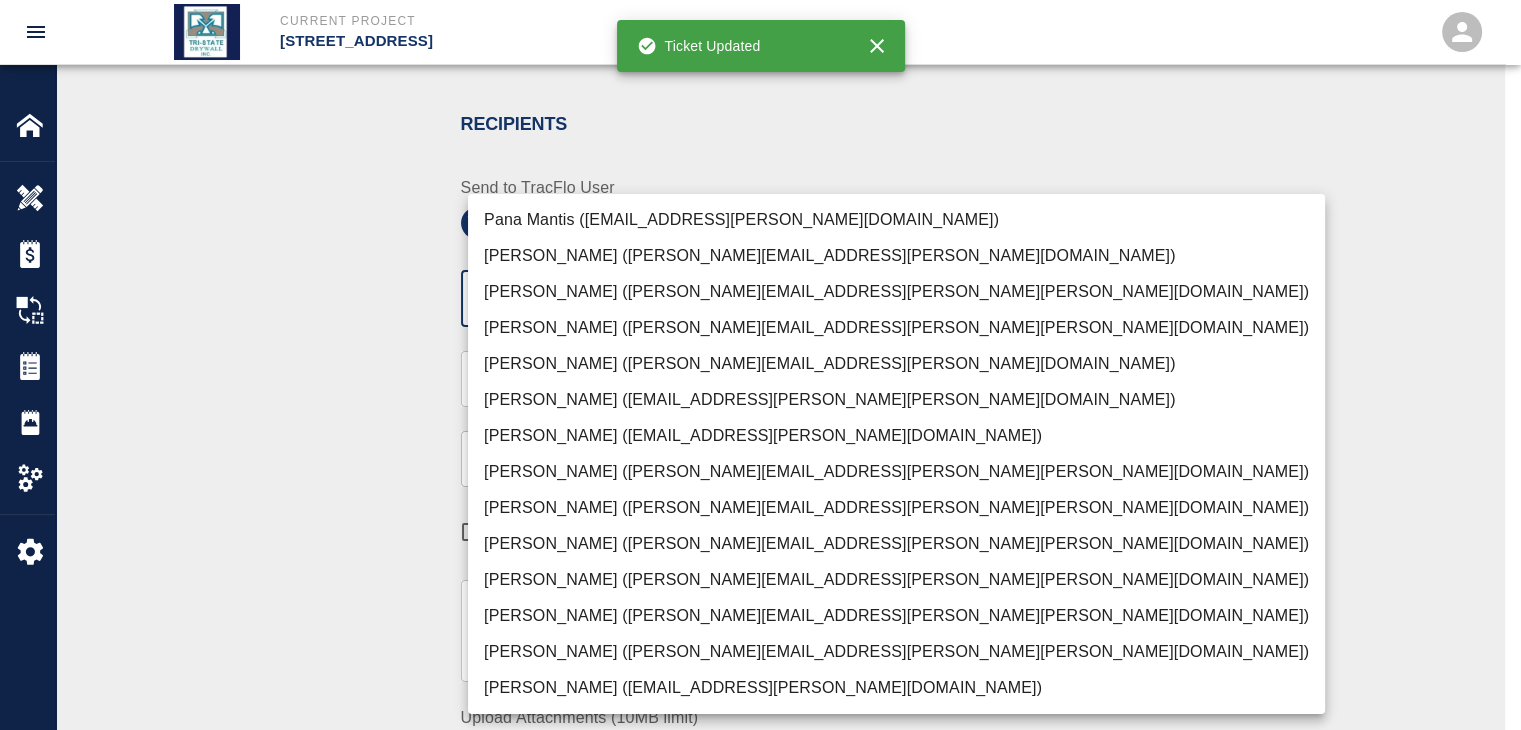 click on "Current Project [STREET_ADDRESS] Home [STREET_ADDRESS] Overview Estimates Change Orders Tickets Daily Reports Project Settings Settings Powered By Terms of Service  |  Privacy Policy Ticket Download Edit Costs Status :   Open Action :   Trade Cost Review Estimate:  + Add to Estimate View History Submit to Client Share Recipients Internal Team ​ Internal Team Notes x Notes Cancel Send Recipients Send to TracFlo User Manager ​ Manager Superintendent ​ Superintendent Review Type Cost cost Review Type Send me a copy Notes x Notes Upload Attachments (10MB limit) Choose file No file chosen Upload Another File Cancel Send Request Time and Material Revision Notes   * x Notes   * Upload Attachments (10MB limit) Choose file No file chosen Upload Another File Cancel Send Time and Materials Reject Notes   * x Notes   * Upload Attachments (10MB limit) Choose file No file chosen Upload Another File Cancel Send Approve Ticket Time and Materials Signature Clear Notes x Notes Choose file Cancel Send" at bounding box center (760, -35) 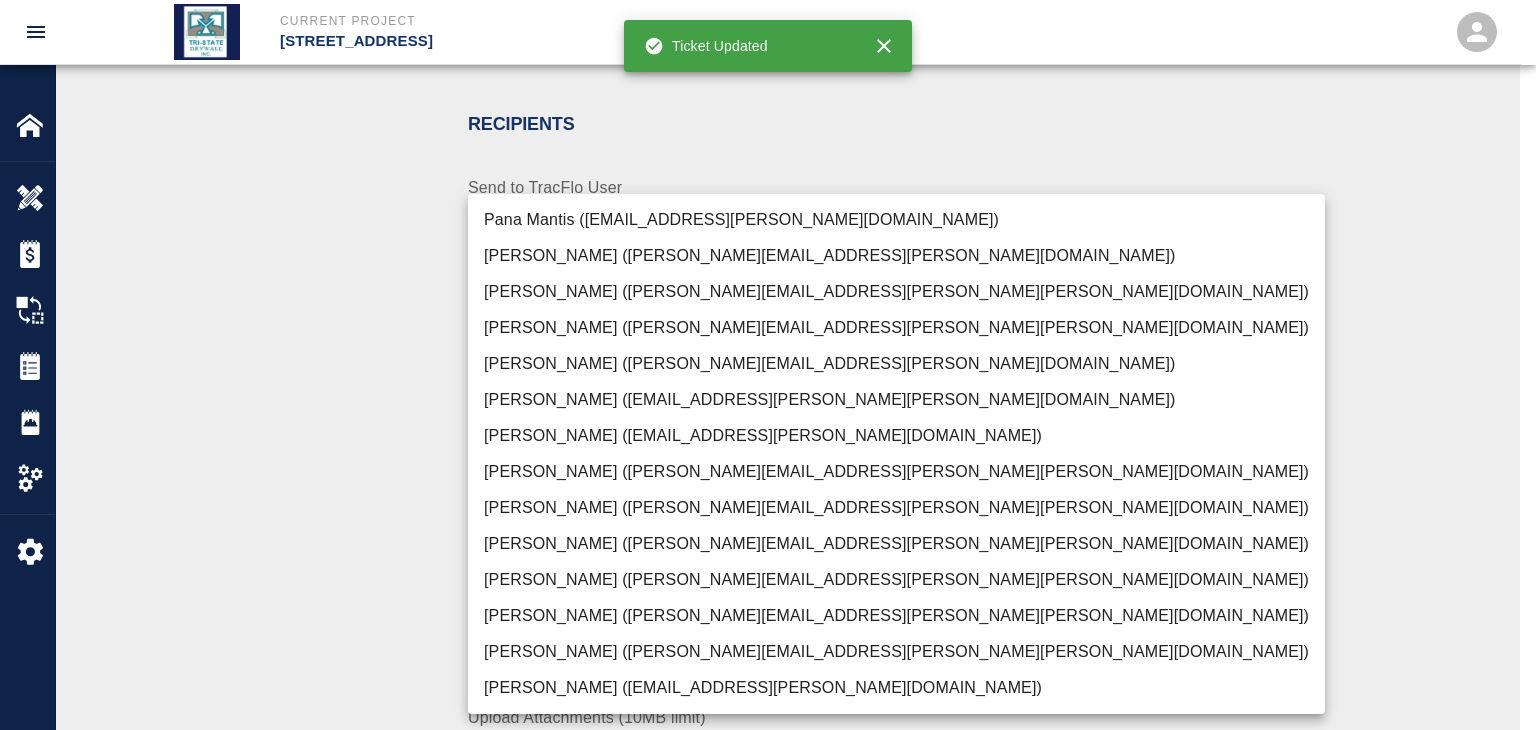 drag, startPoint x: 652, startPoint y: 648, endPoint x: 589, endPoint y: 634, distance: 64.53681 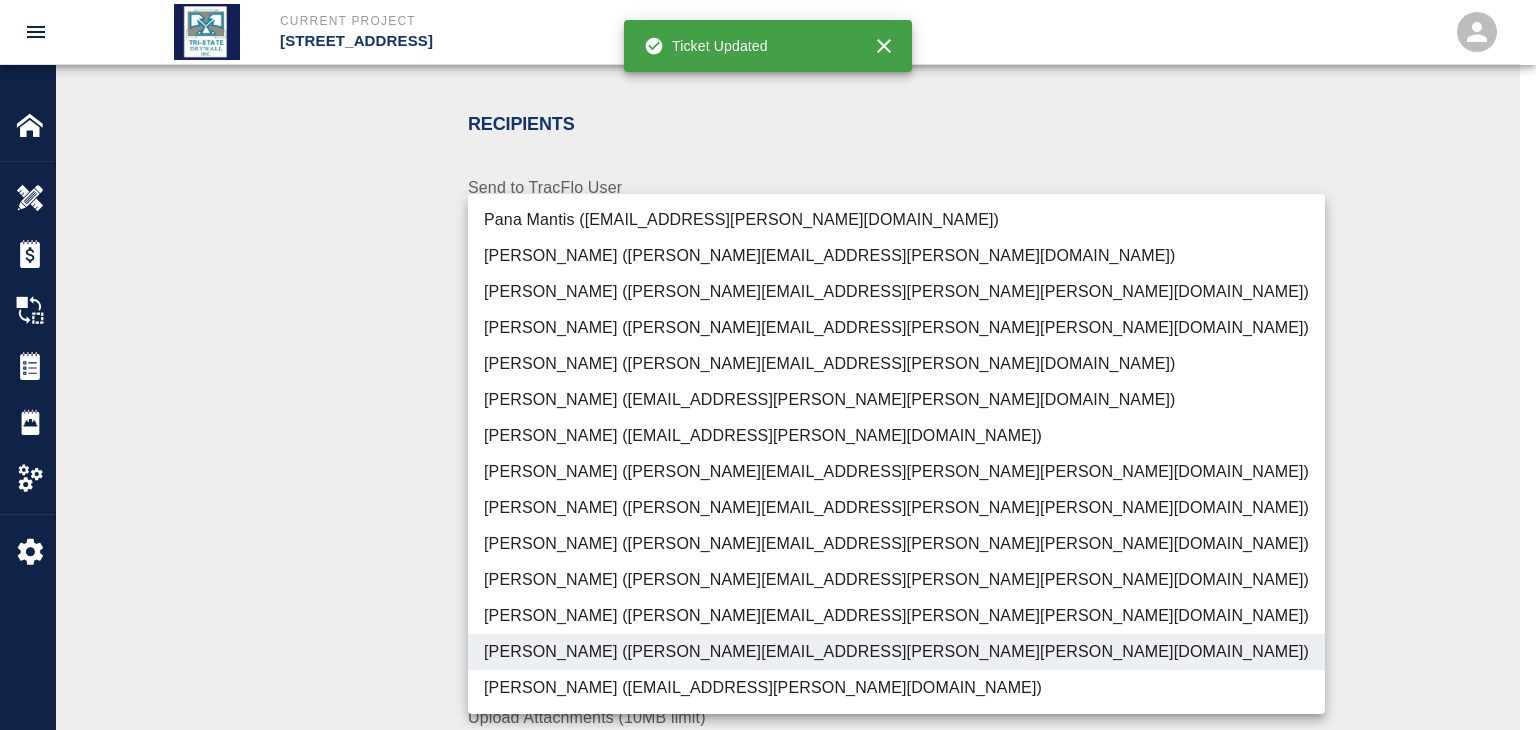 click at bounding box center [768, 365] 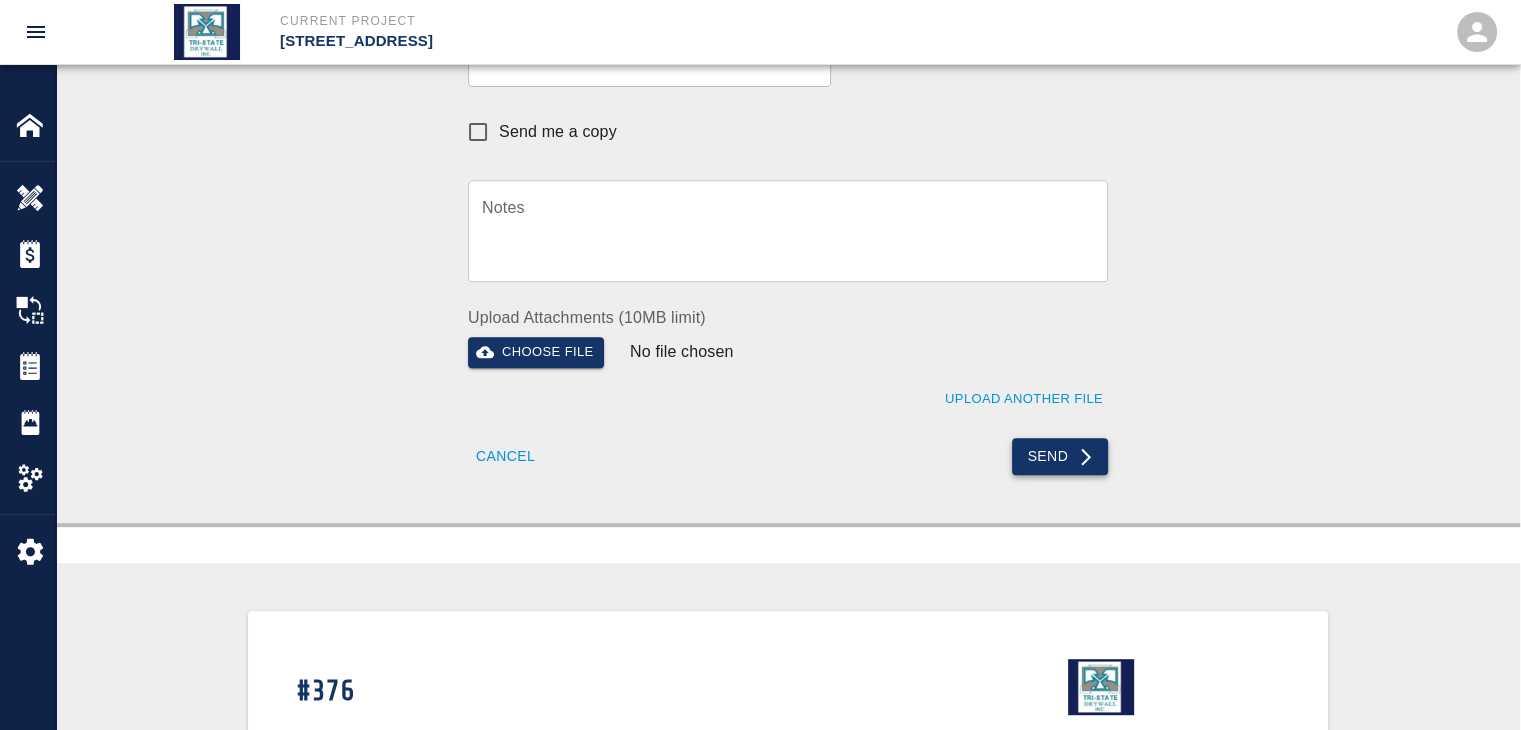 click on "Send" at bounding box center (1060, 456) 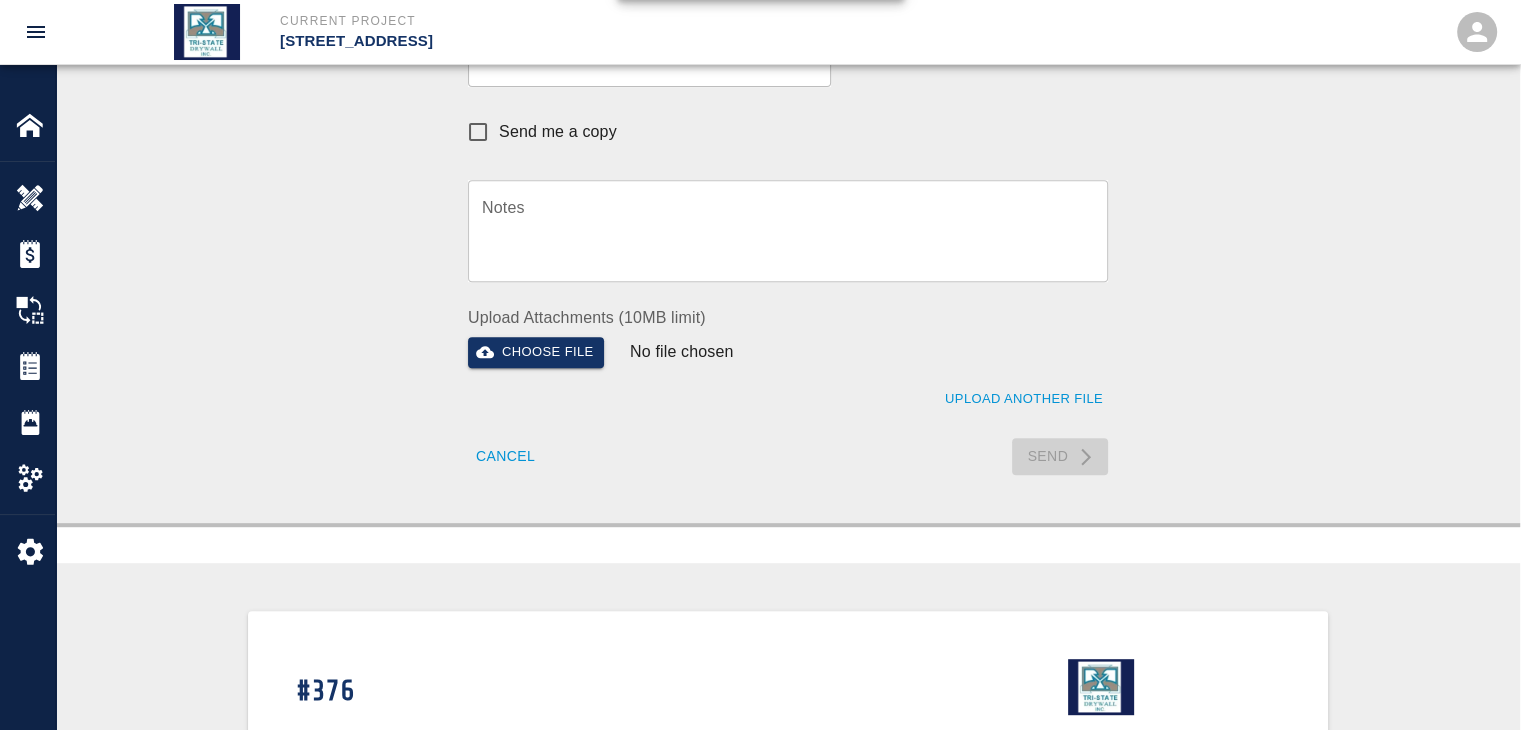 type 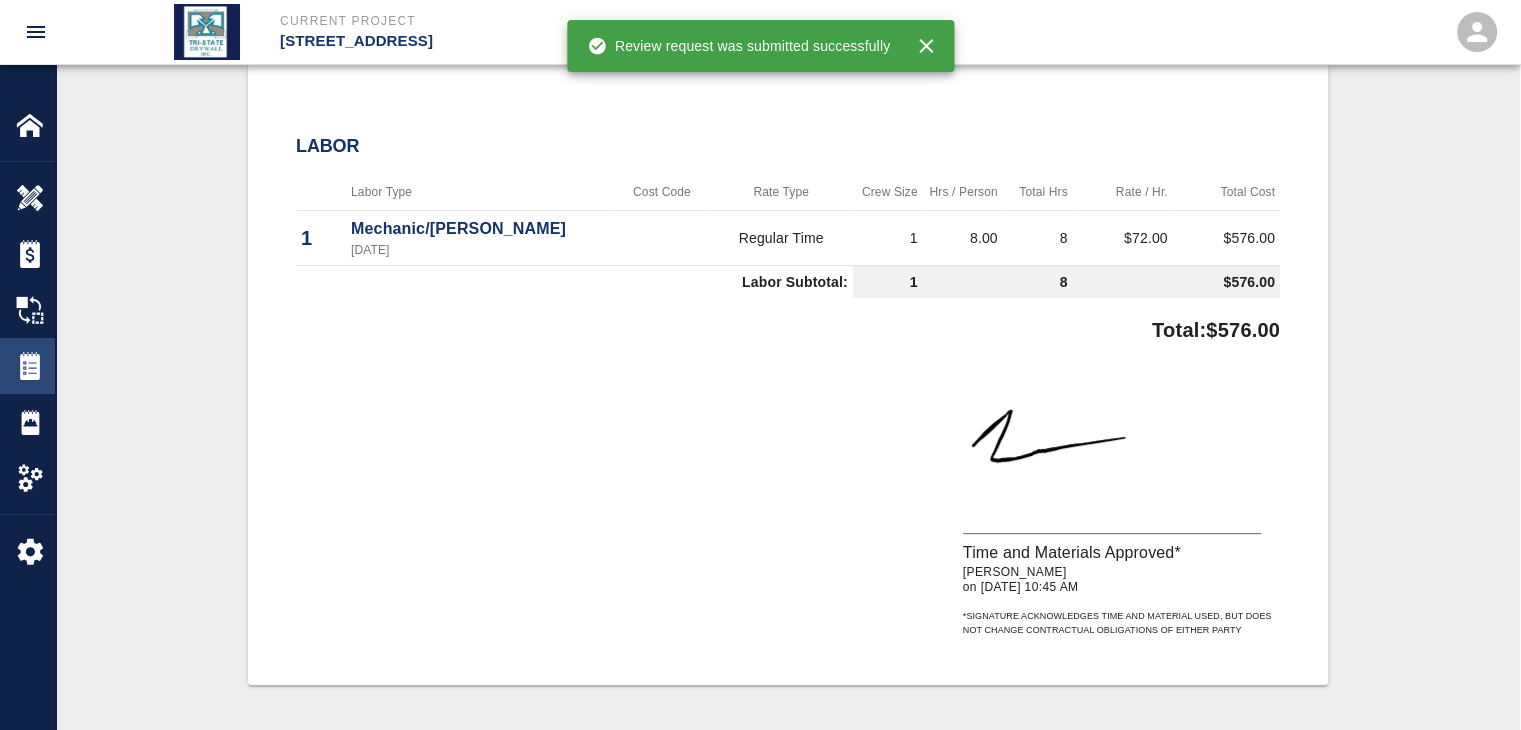 click at bounding box center (30, 366) 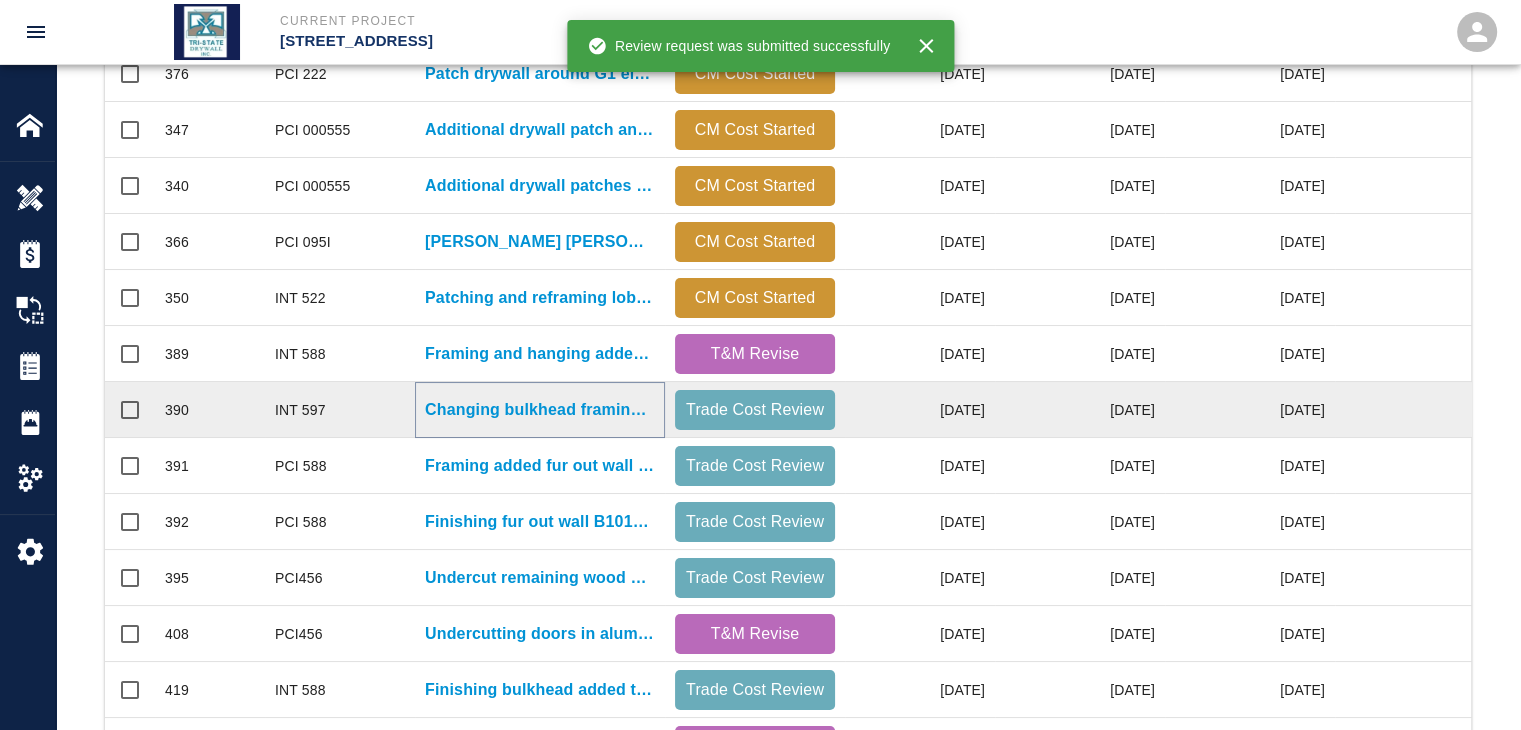 click on "Changing bulkhead framing in studio B1 to move closer to..." at bounding box center (540, 410) 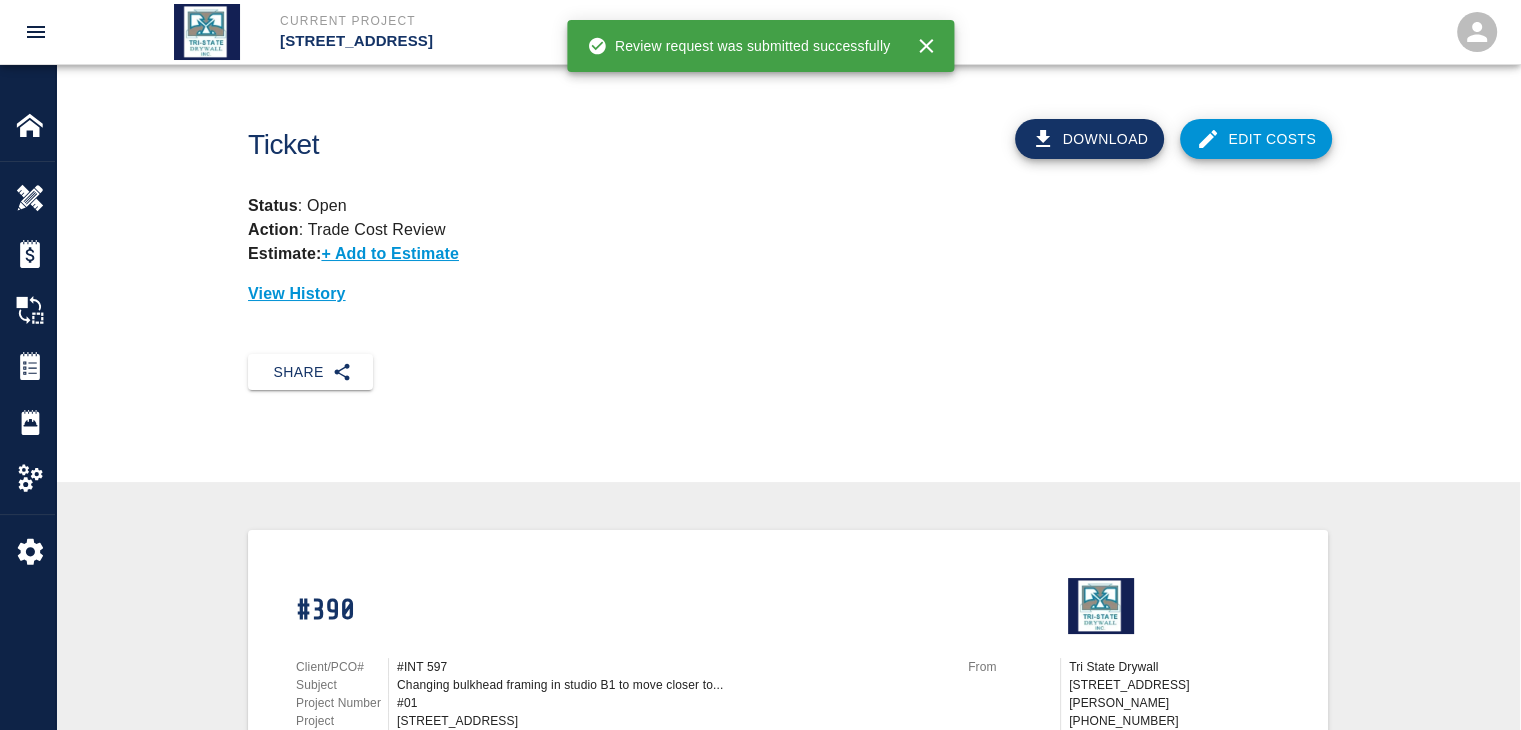 click on "Edit Costs" at bounding box center (1256, 139) 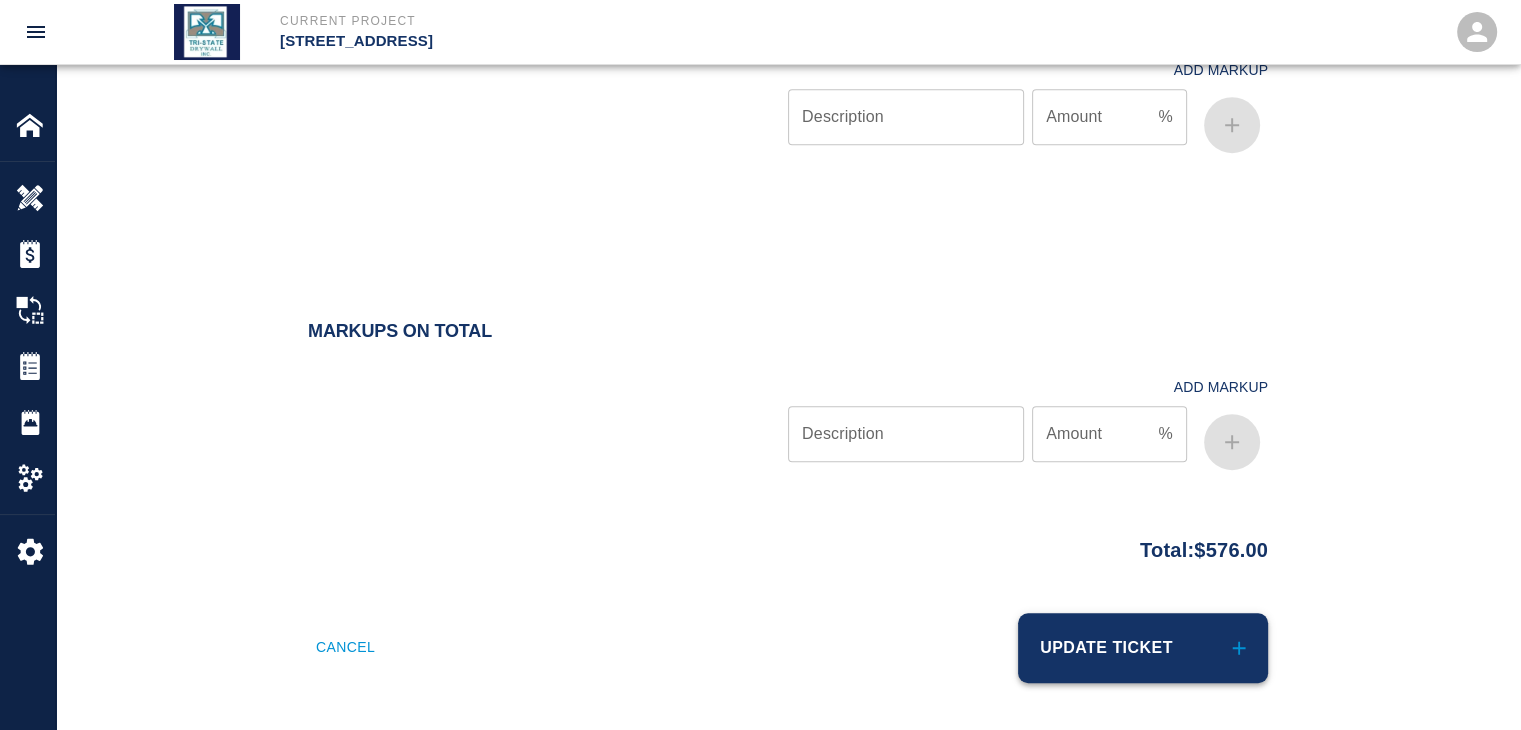 click on "Update Ticket" at bounding box center [1143, 648] 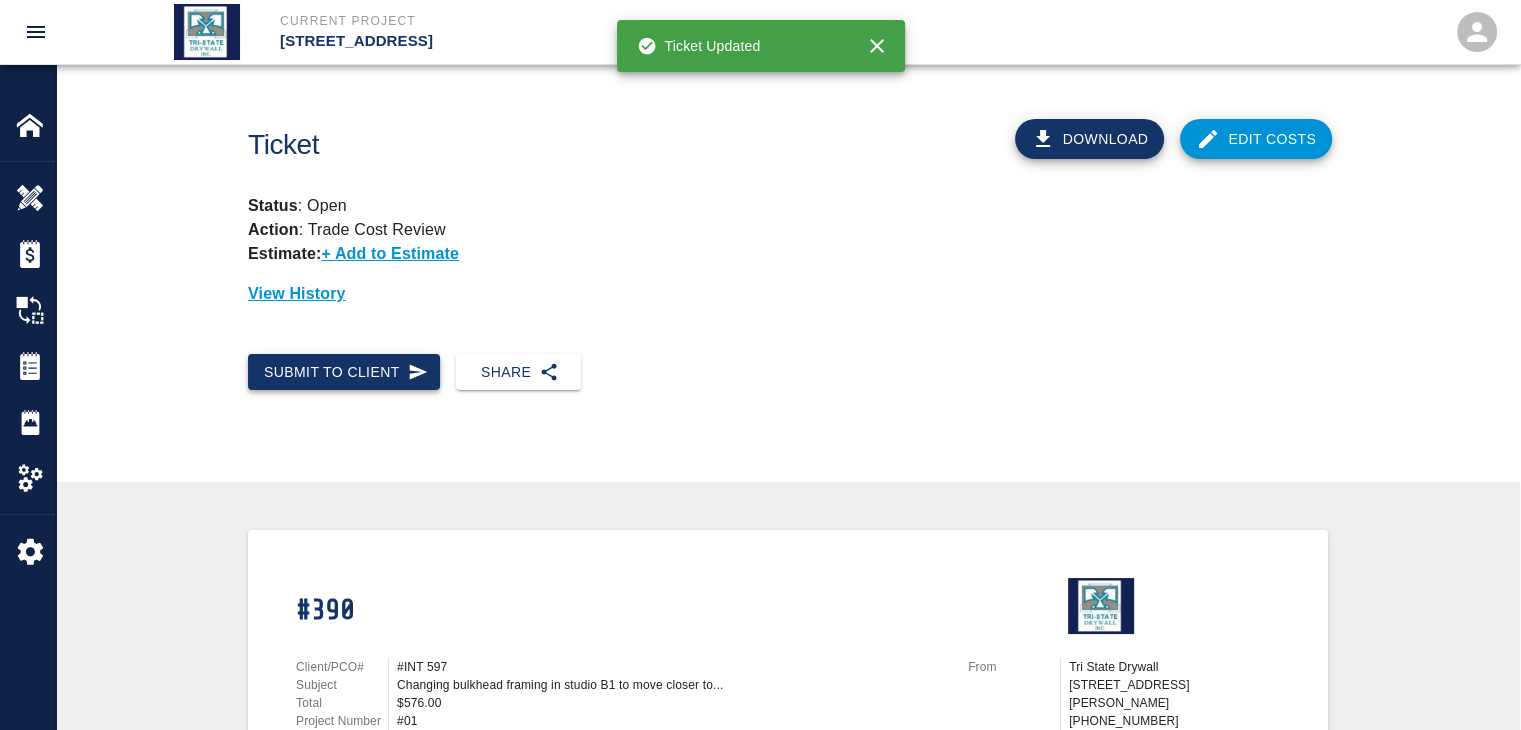 click on "Submit to Client" at bounding box center [344, 372] 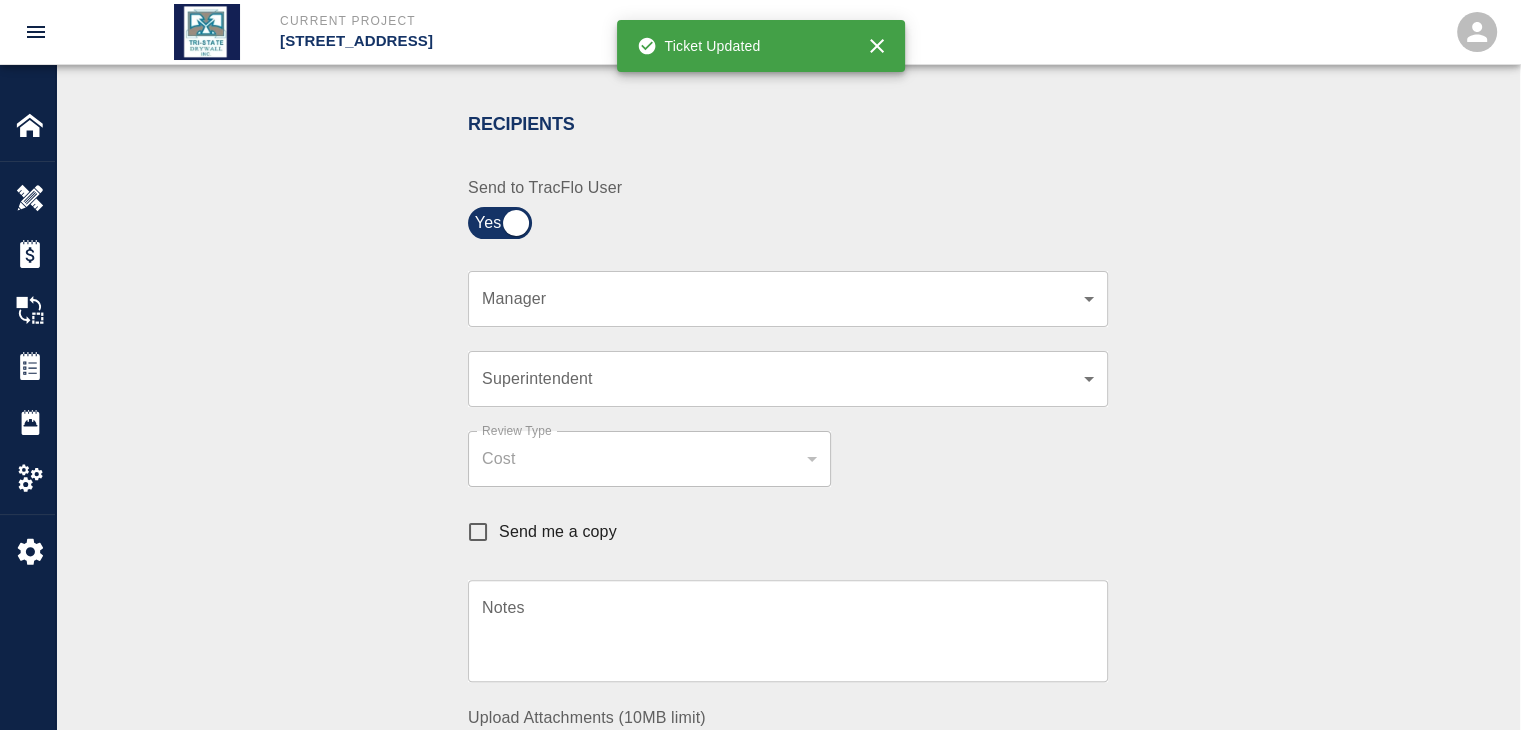 click on "​ Manager" at bounding box center [788, 299] 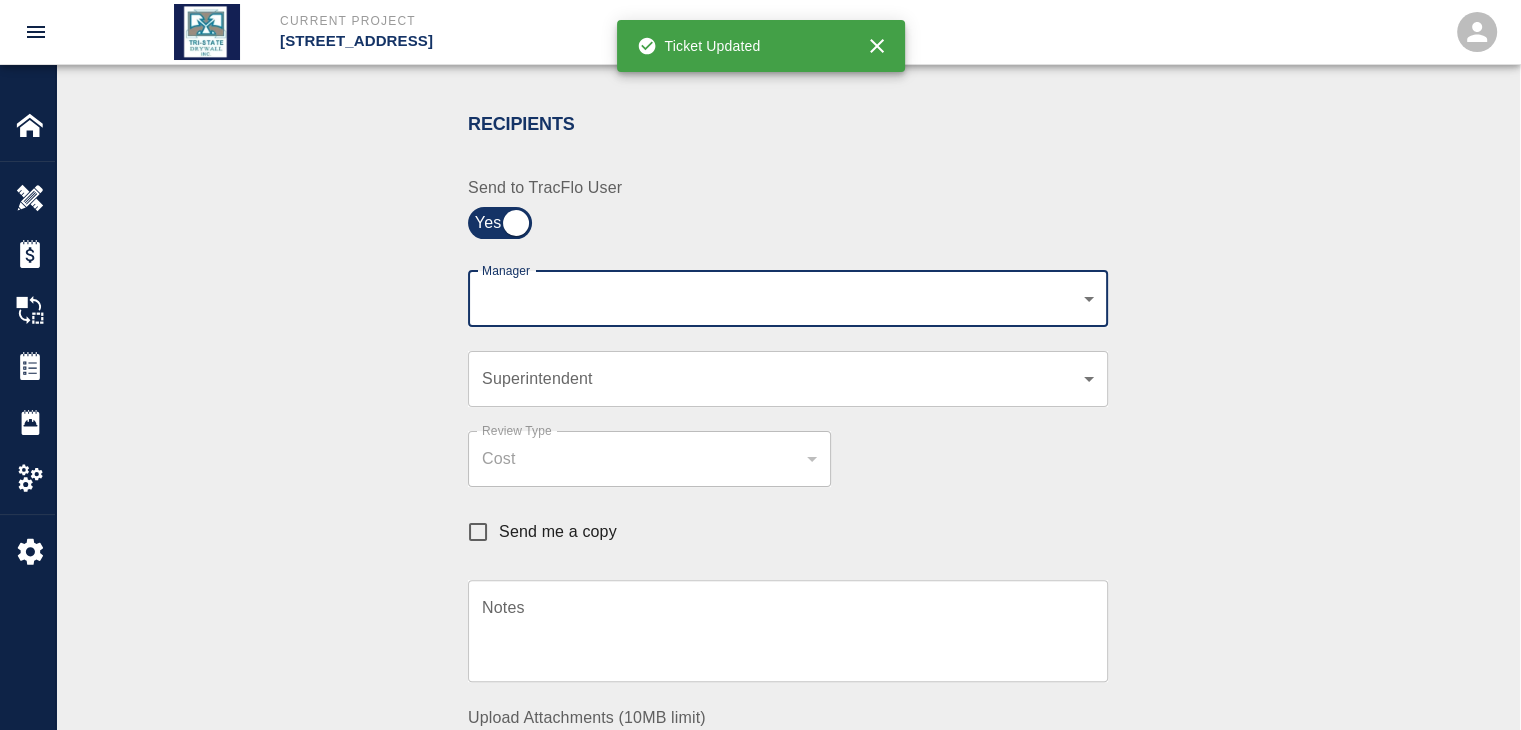 click on "Current Project [STREET_ADDRESS] Home [STREET_ADDRESS] Overview Estimates Change Orders Tickets Daily Reports Project Settings Settings Powered By Terms of Service  |  Privacy Policy Ticket Download Edit Costs Status :   Open Action :   Trade Cost Review Estimate:  + Add to Estimate View History Submit to Client Share Recipients Internal Team ​ Internal Team Notes x Notes Cancel Send Recipients Send to TracFlo User Manager ​ Manager Superintendent ​ Superintendent Review Type Cost cost Review Type Send me a copy Notes x Notes Upload Attachments (10MB limit) Choose file No file chosen Upload Another File Cancel Send Request Time and Material Revision Notes   * x Notes   * Upload Attachments (10MB limit) Choose file No file chosen Upload Another File Cancel Send Time and Materials Reject Notes   * x Notes   * Upload Attachments (10MB limit) Choose file No file chosen Upload Another File Cancel Send Approve Ticket Time and Materials Signature Clear Notes x Notes Choose file Cancel Send" at bounding box center [760, -35] 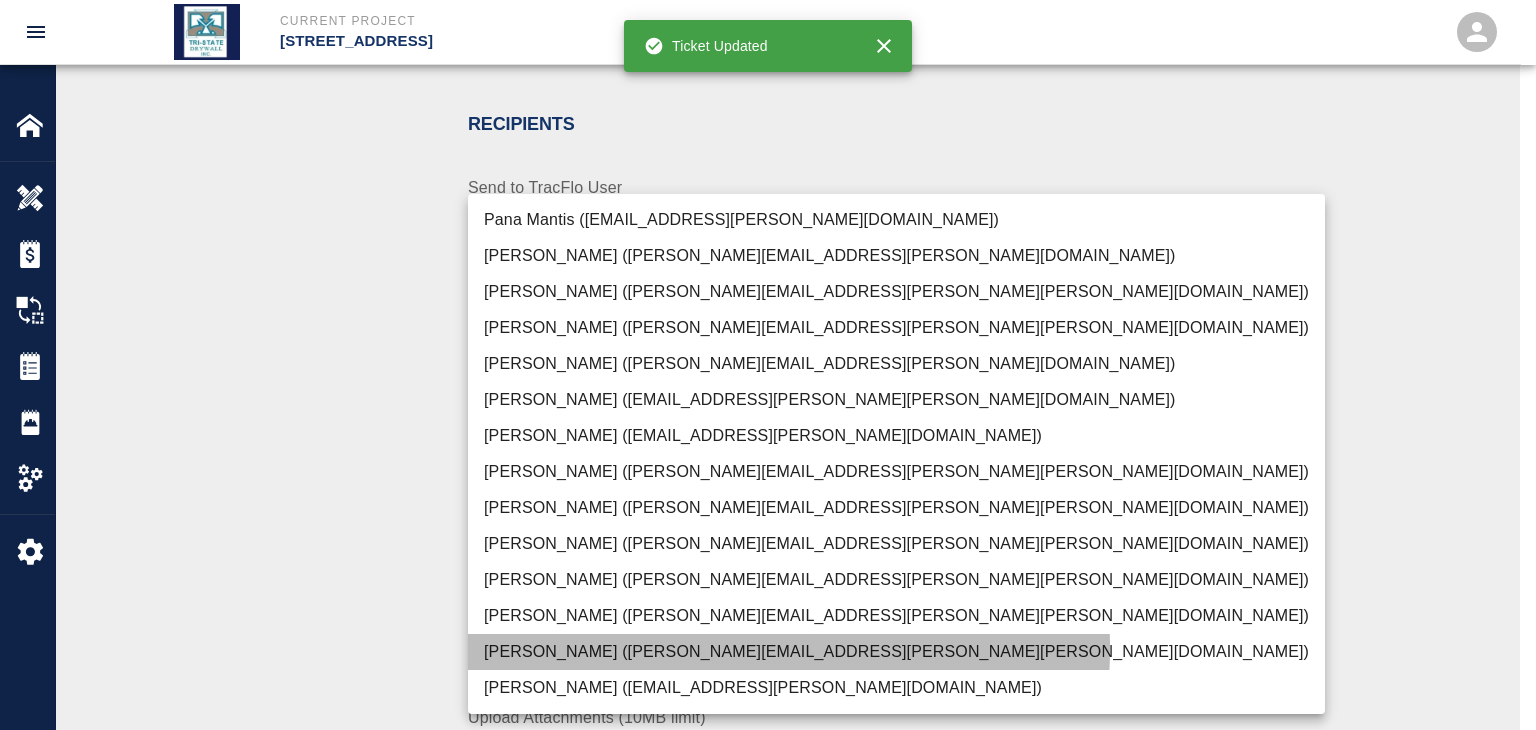 click on "[PERSON_NAME] ([PERSON_NAME][EMAIL_ADDRESS][PERSON_NAME][PERSON_NAME][DOMAIN_NAME])" at bounding box center [896, 652] 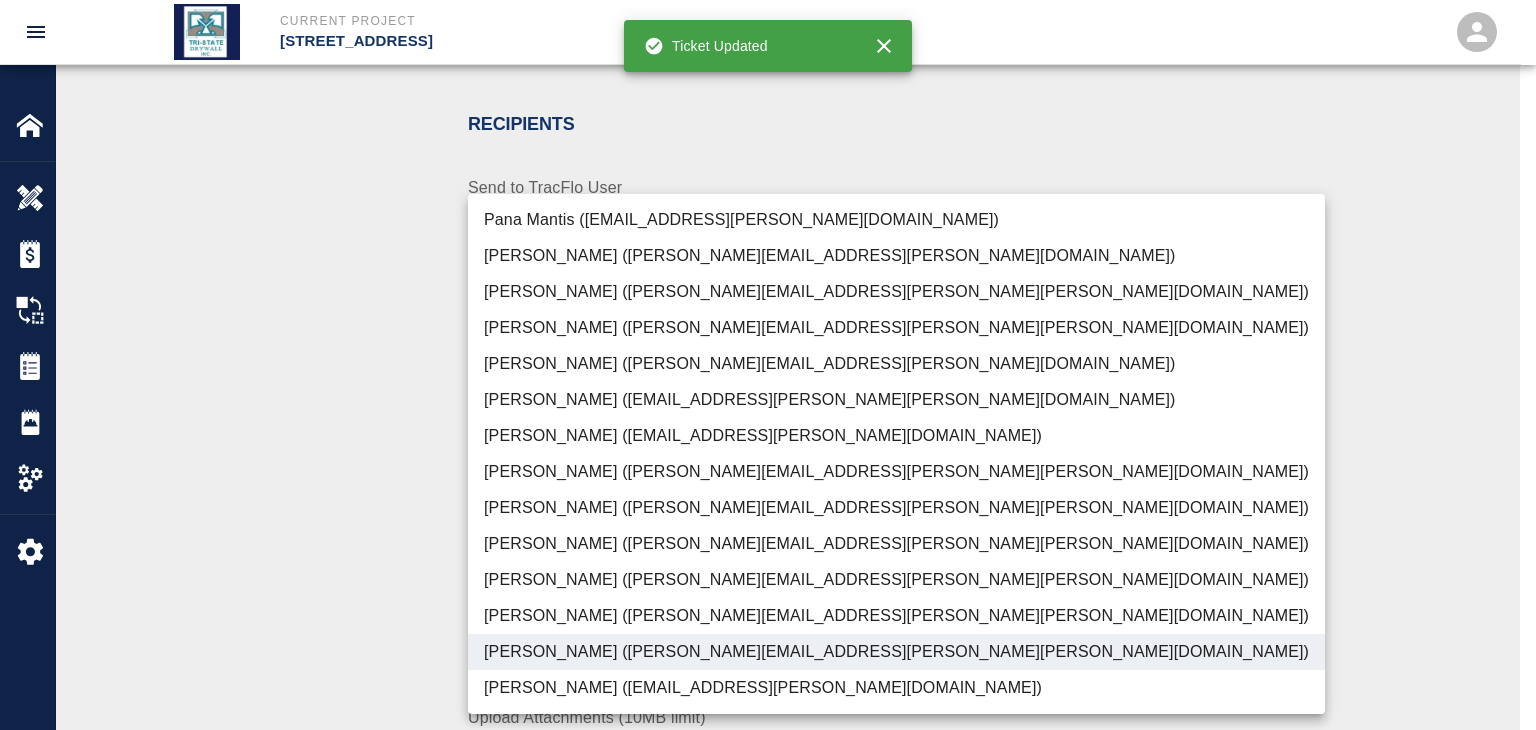click at bounding box center [768, 365] 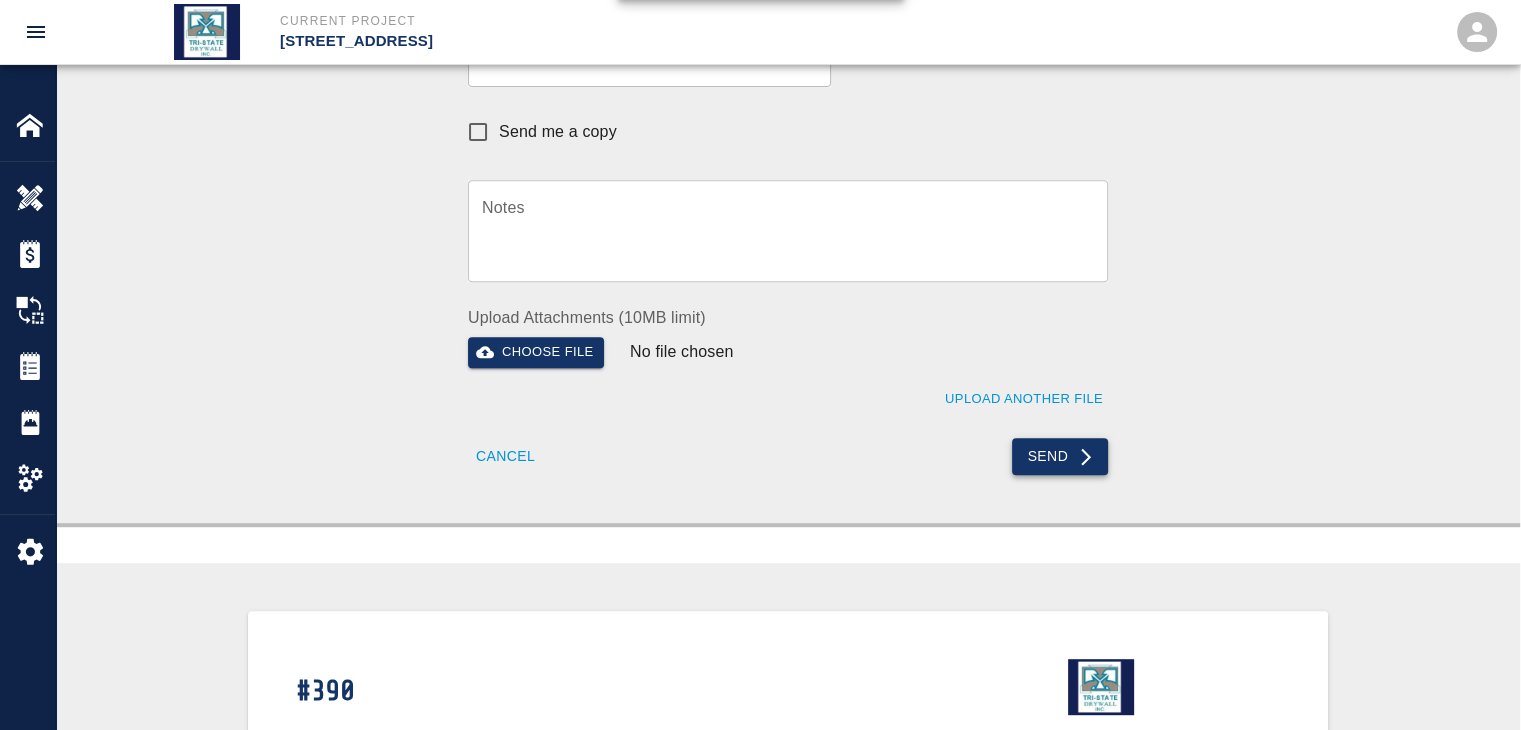 click on "Send" at bounding box center [1060, 456] 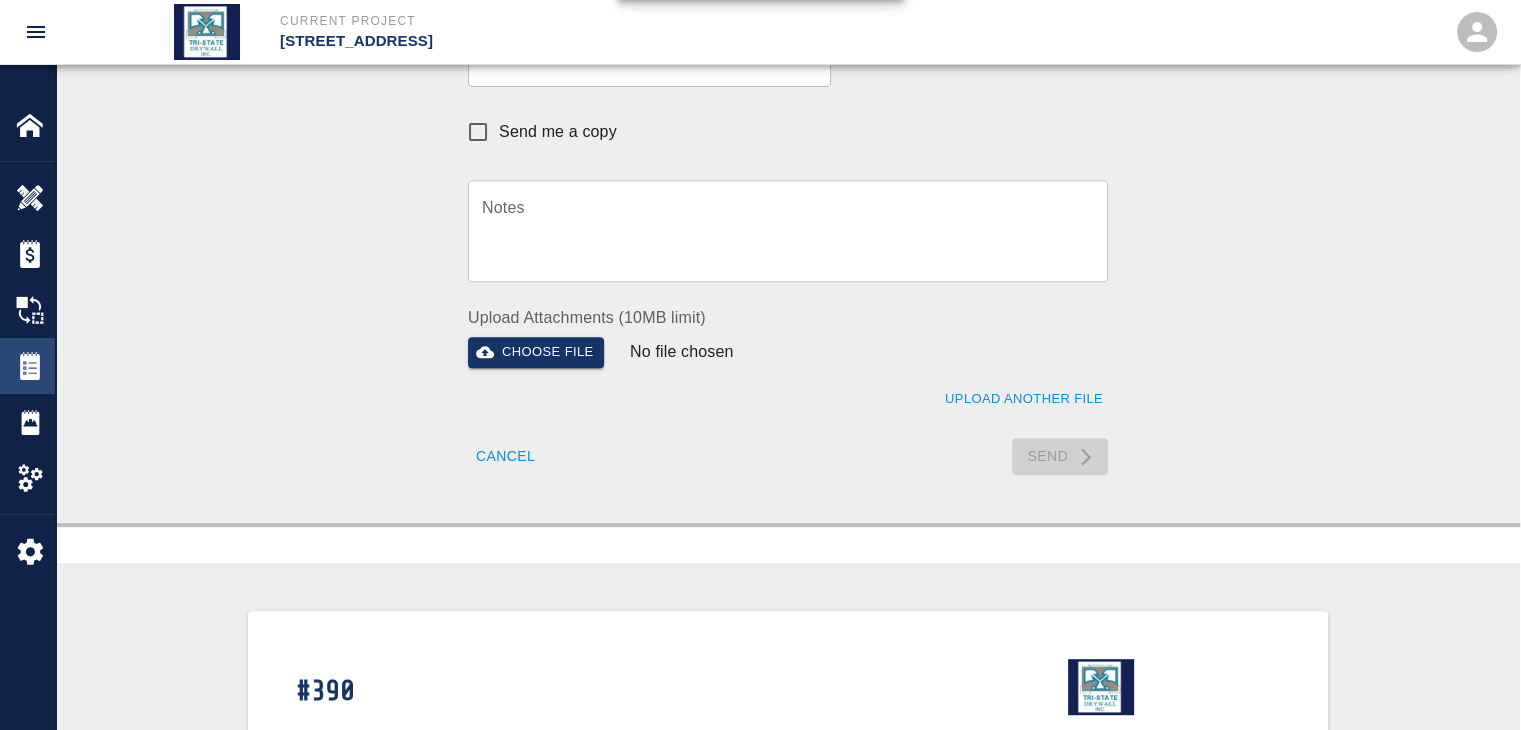 type 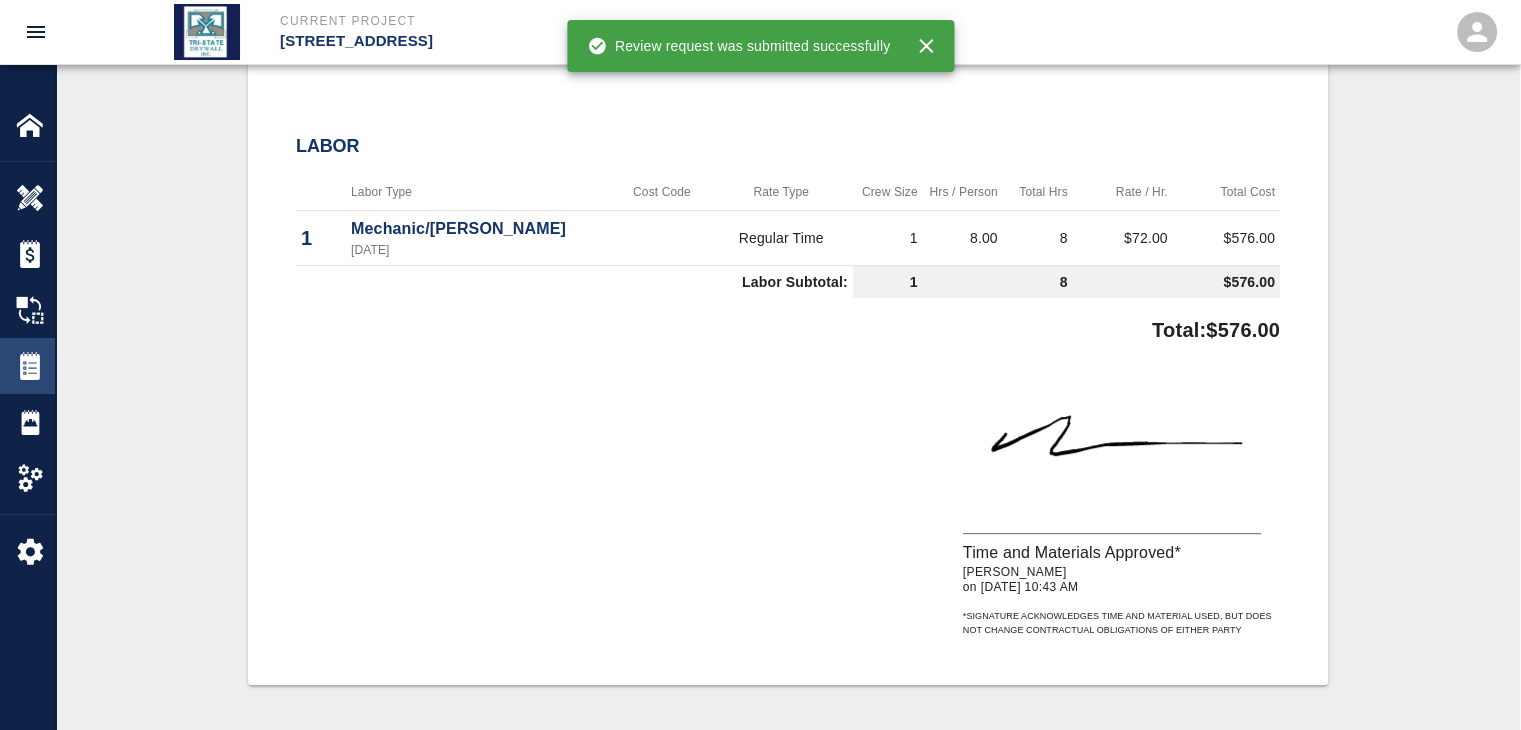 click at bounding box center [30, 366] 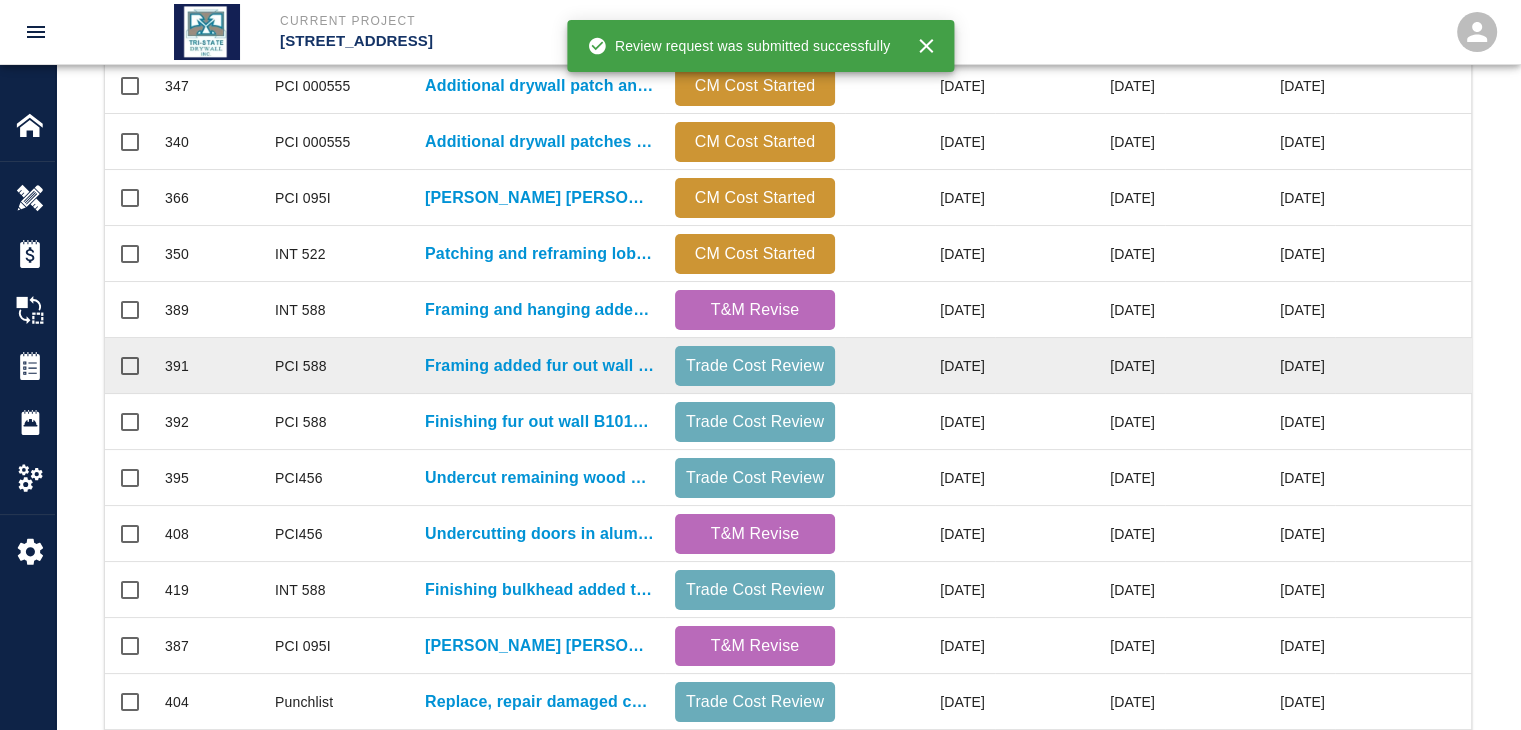click on "Framing added fur out wall in room B1014 on B1." at bounding box center [540, 366] 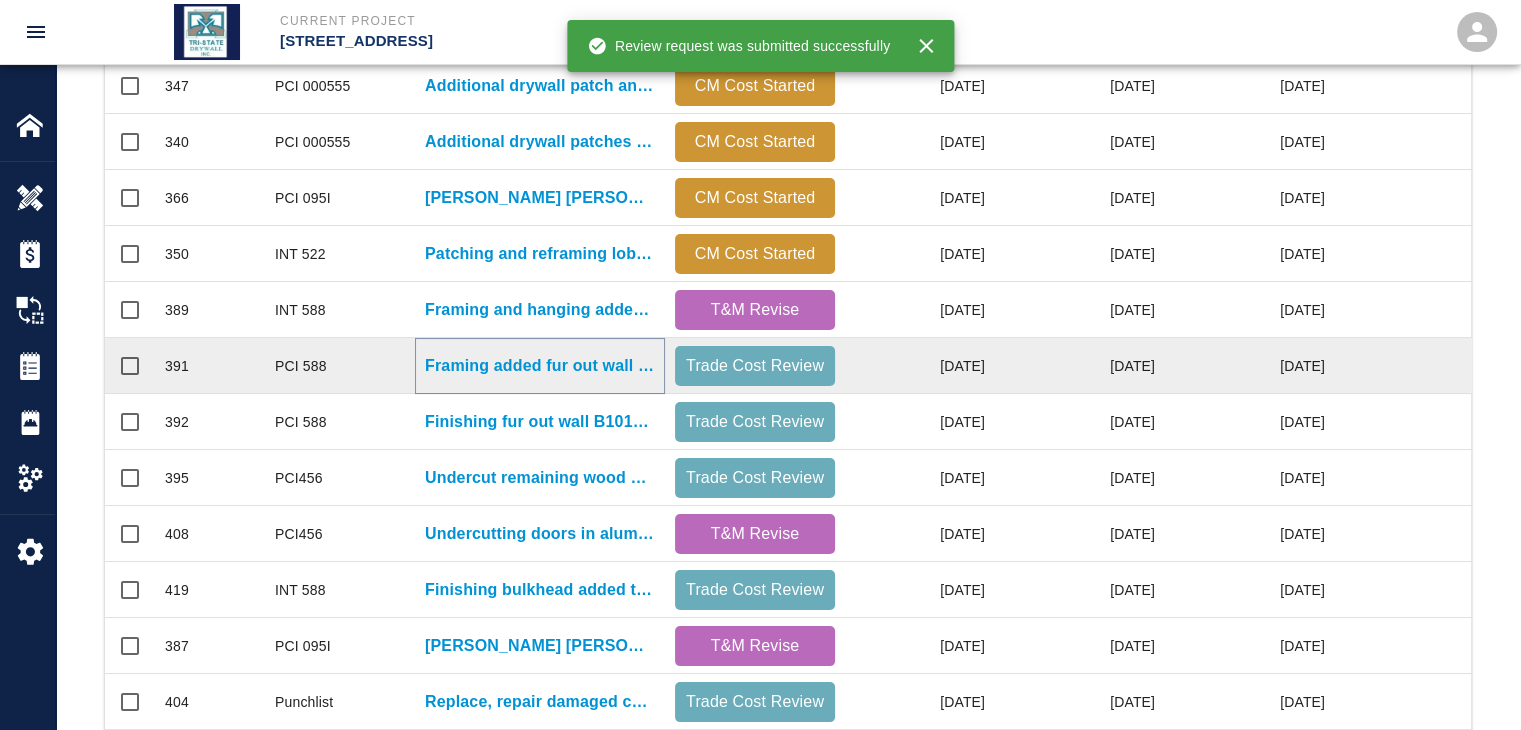 click on "Framing added fur out wall in room B1014 on B1." at bounding box center (540, 366) 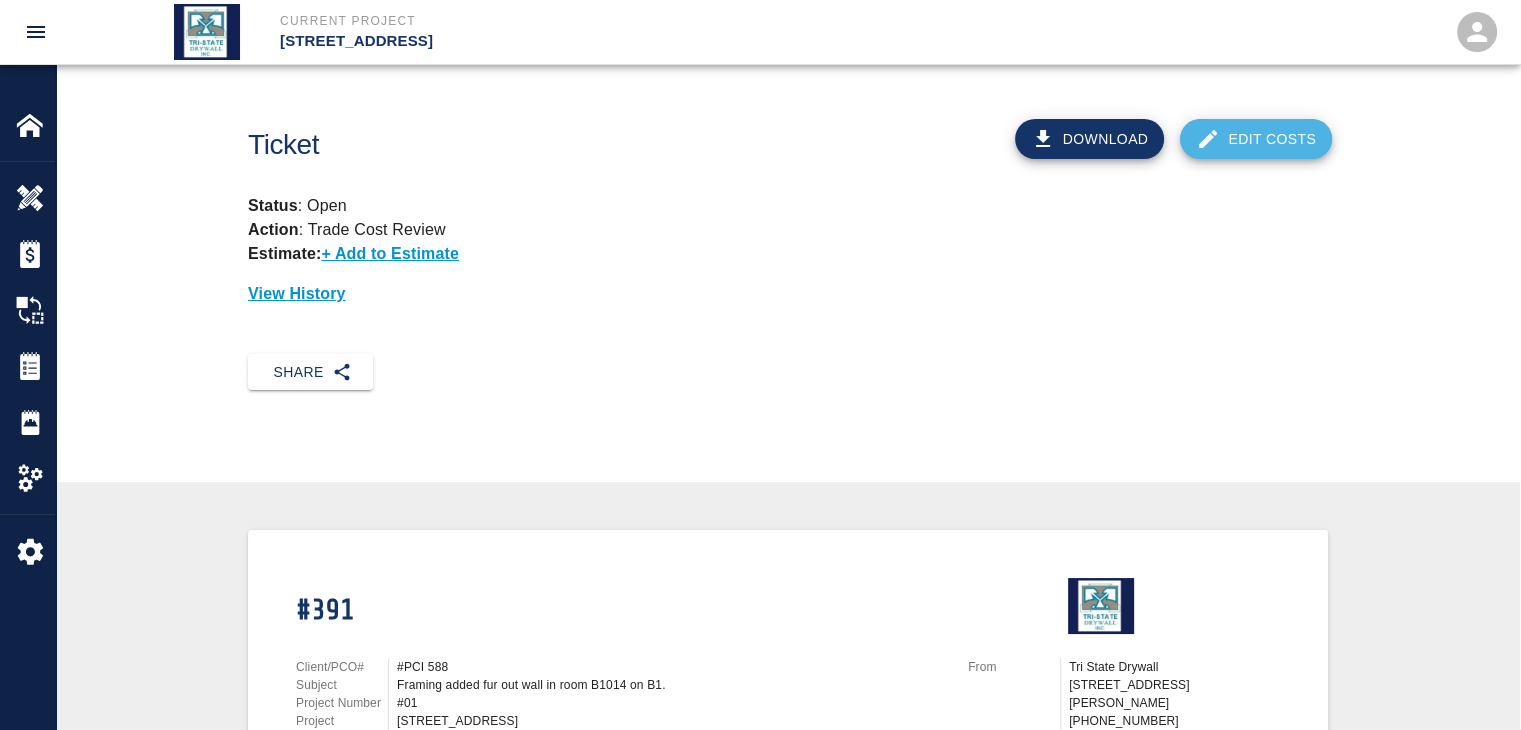 click on "Edit Costs" at bounding box center (1256, 139) 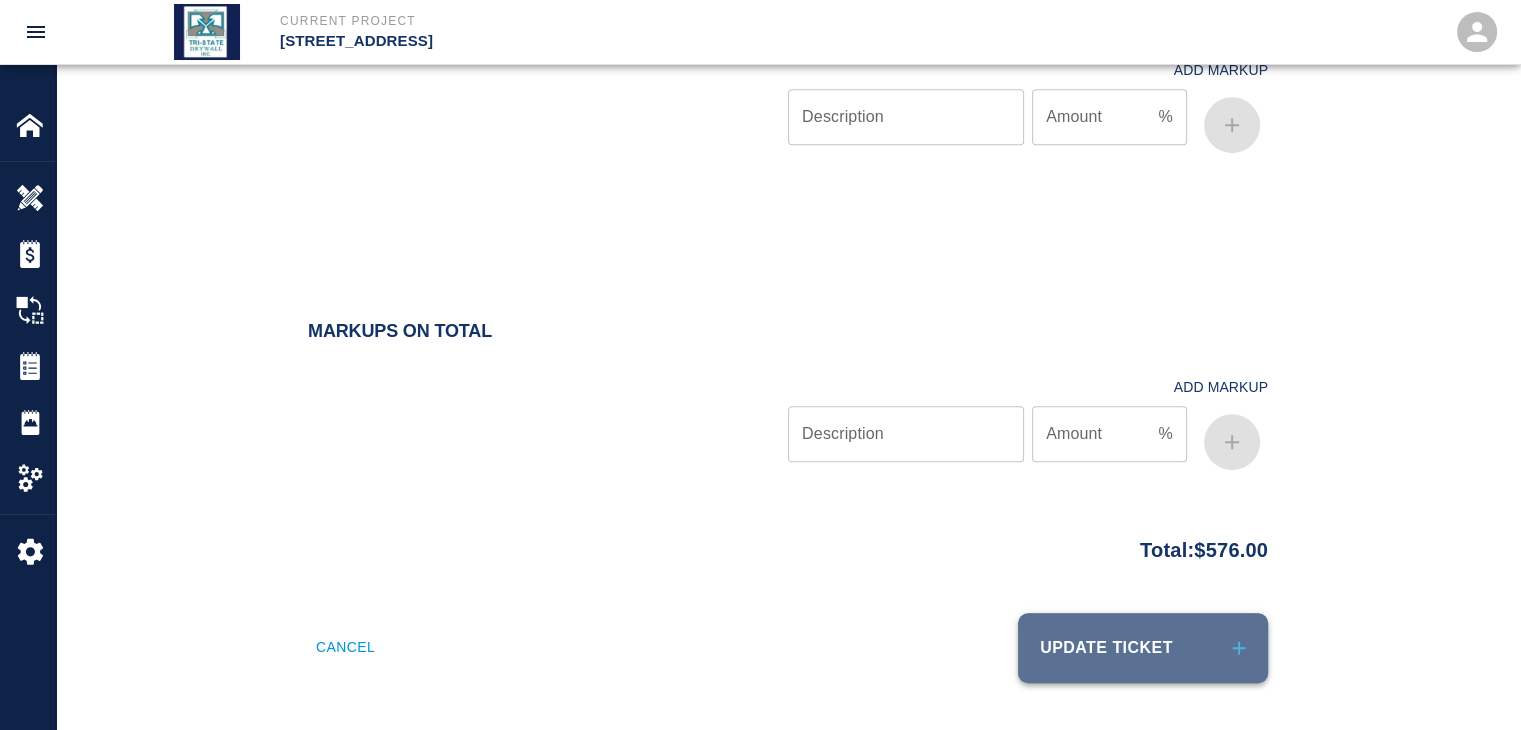 click on "Update Ticket" at bounding box center [1143, 648] 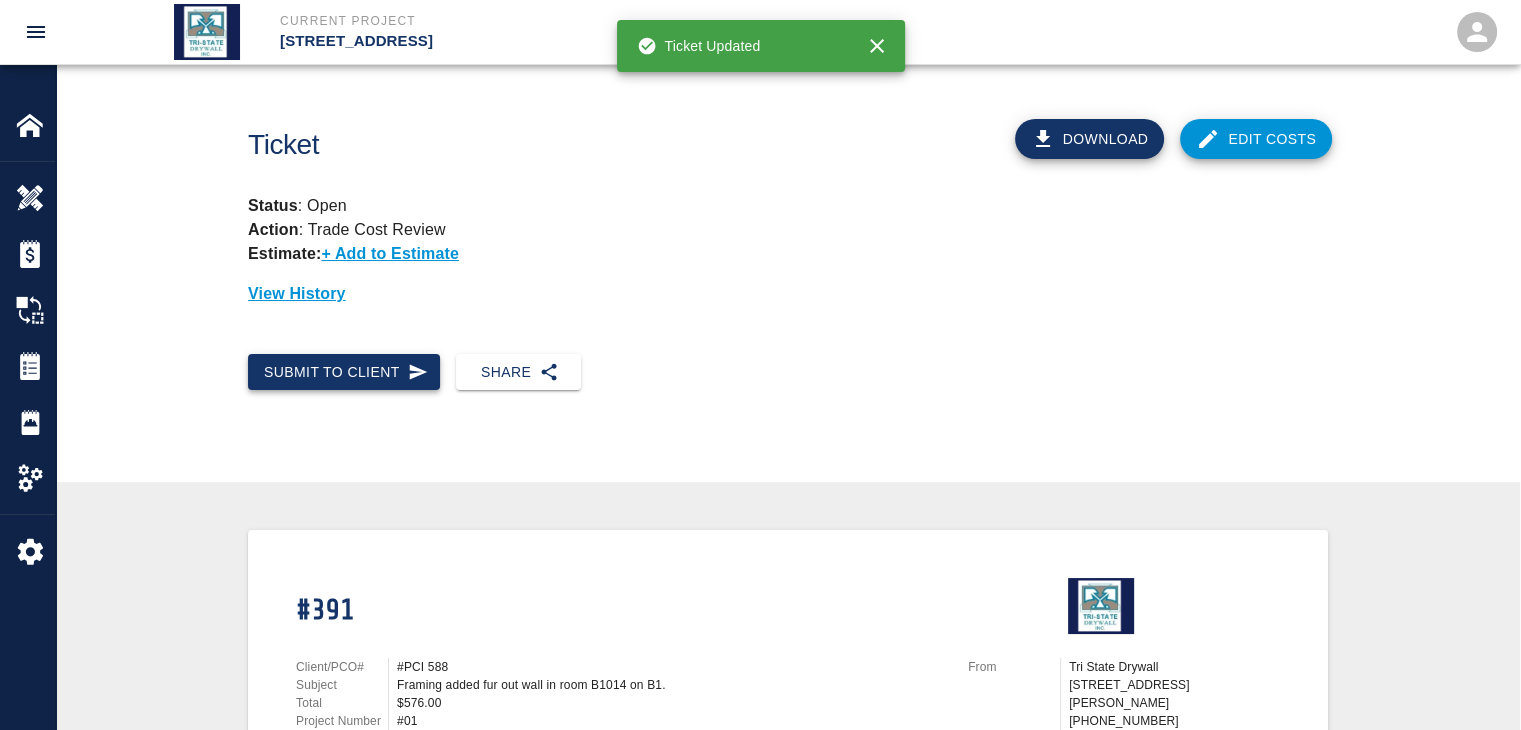 click on "Submit to Client" at bounding box center [344, 372] 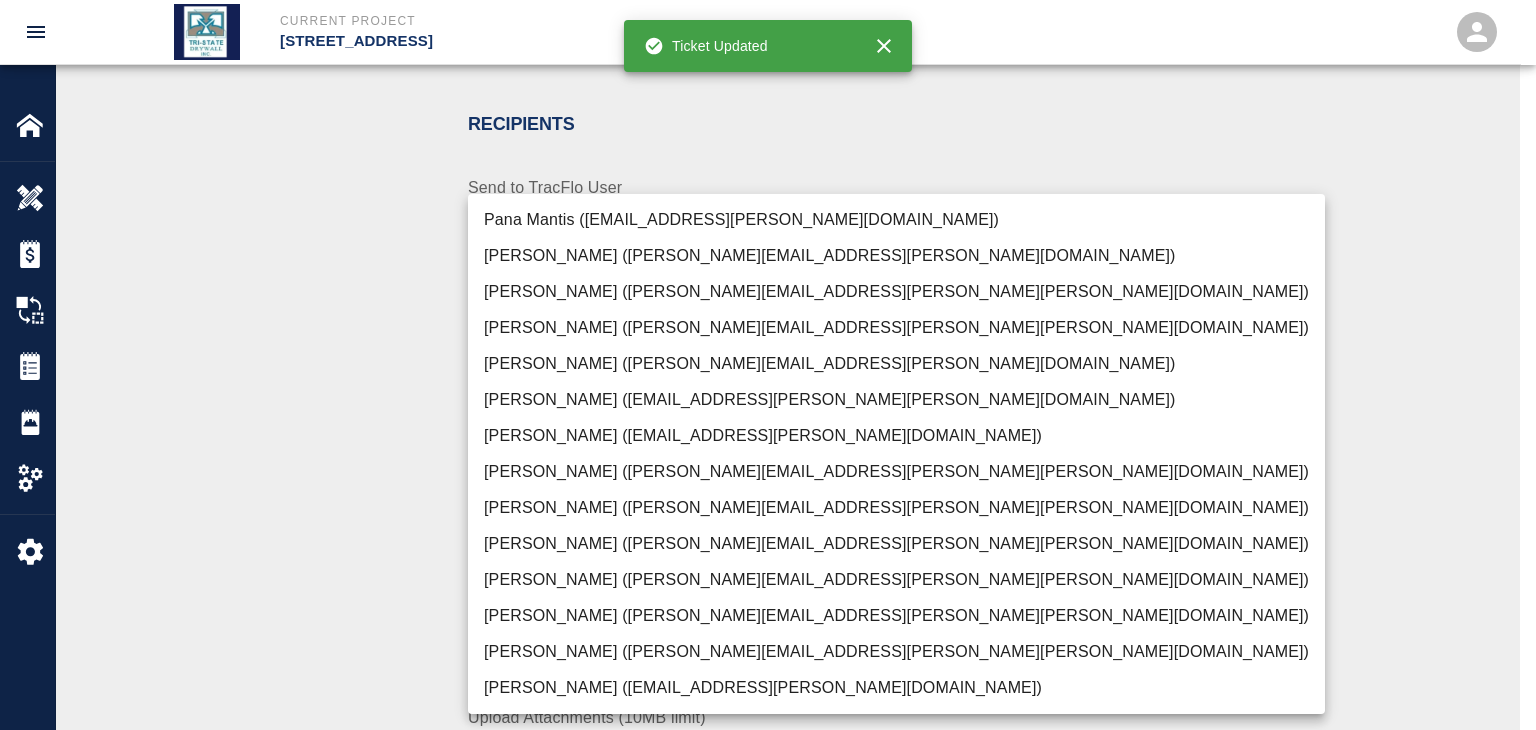 click on "Current Project [STREET_ADDRESS] Home [STREET_ADDRESS] Overview Estimates Change Orders Tickets Daily Reports Project Settings Settings Powered By Terms of Service  |  Privacy Policy Ticket Download Edit Costs Status :   Open Action :   Trade Cost Review Estimate:  + Add to Estimate View History Submit to Client Share Recipients Internal Team ​ Internal Team Notes x Notes Cancel Send Recipients Send to TracFlo User Manager ​ Manager Superintendent ​ Superintendent Review Type Cost cost Review Type Send me a copy Notes x Notes Upload Attachments (10MB limit) Choose file No file chosen Upload Another File Cancel Send Request Time and Material Revision Notes   * x Notes   * Upload Attachments (10MB limit) Choose file No file chosen Upload Another File Cancel Send Time and Materials Reject Notes   * x Notes   * Upload Attachments (10MB limit) Choose file No file chosen Upload Another File Cancel Send Approve Ticket Time and Materials Signature Clear Notes x Notes Choose file Cancel Send" at bounding box center [768, -35] 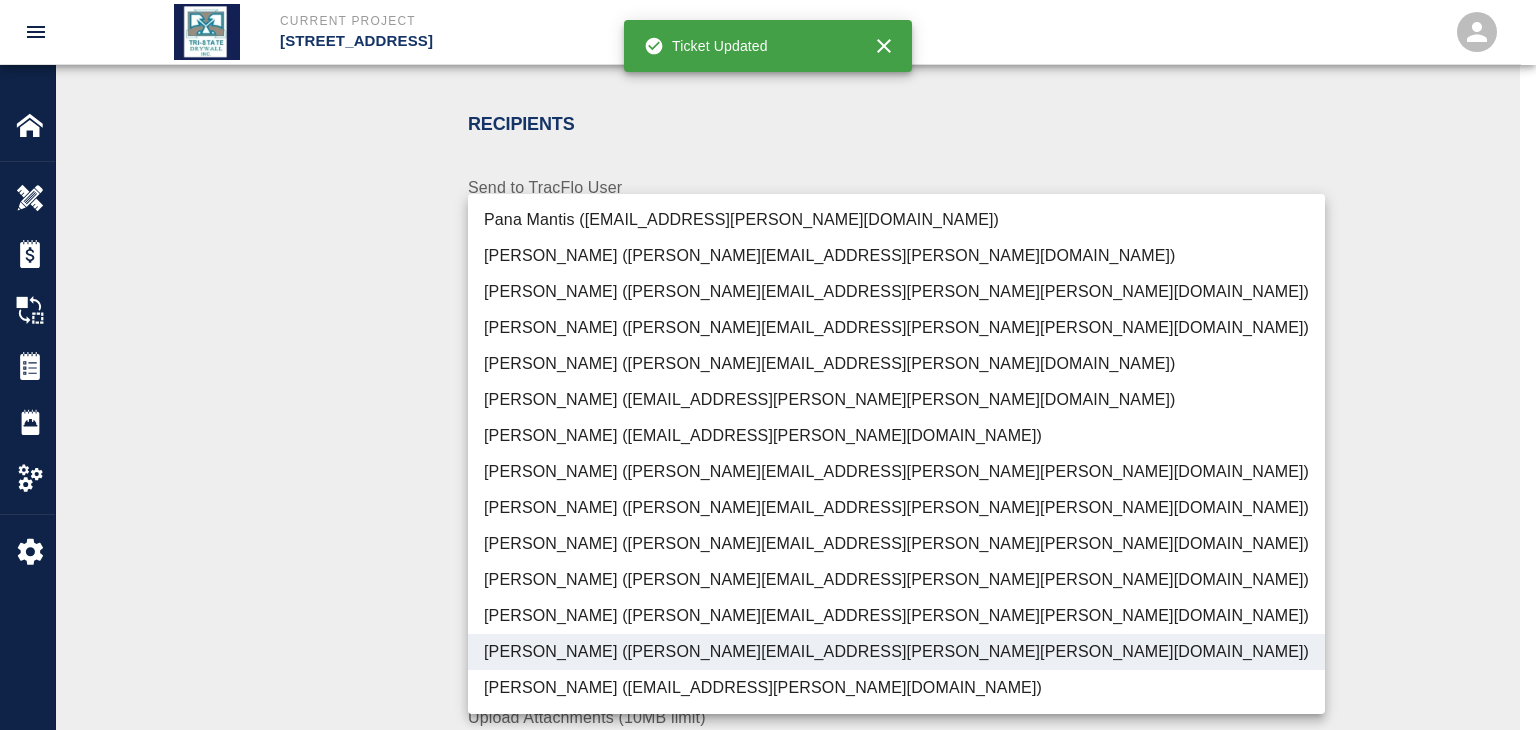 click at bounding box center (768, 365) 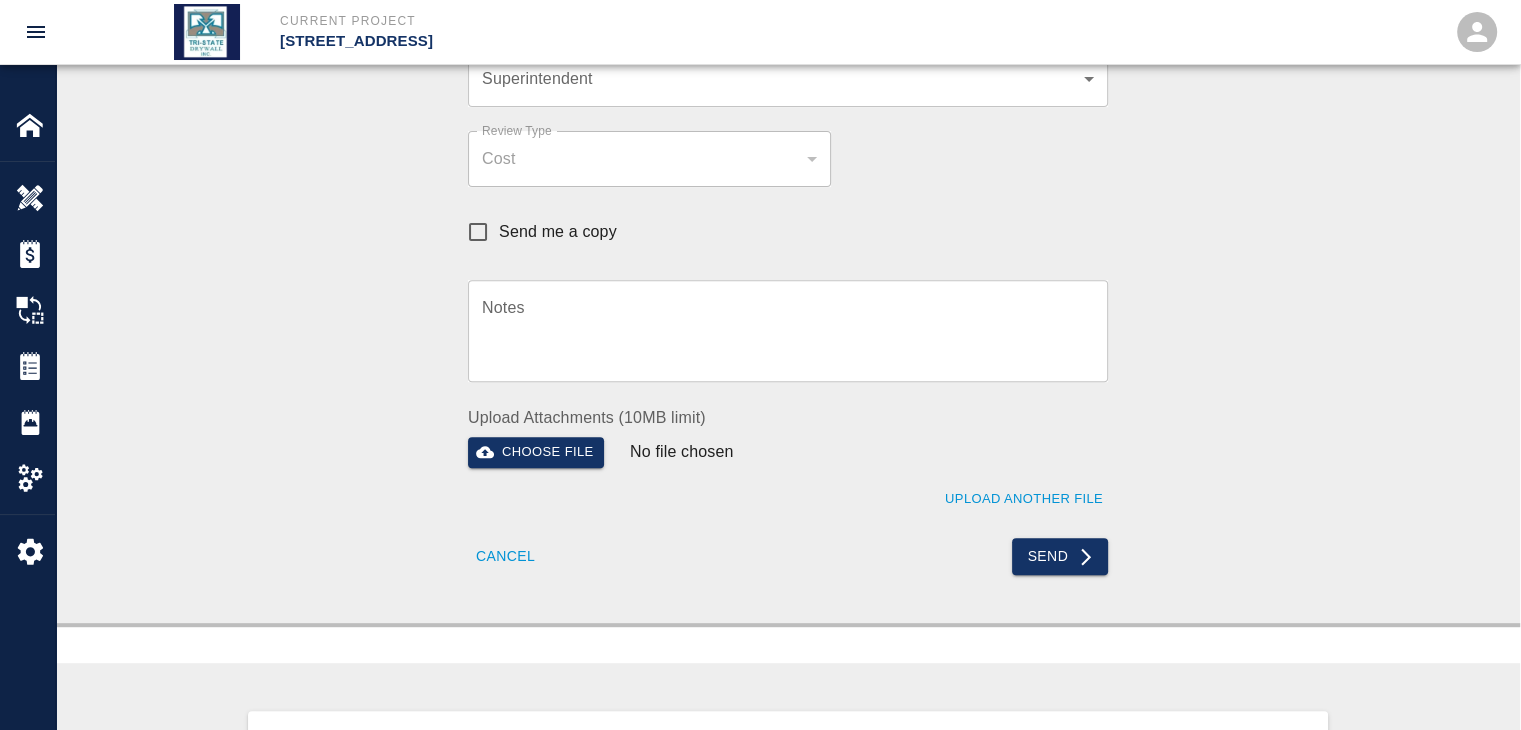 click on "Recipients Send to TracFlo User Manager [PERSON_NAME] ([PERSON_NAME][EMAIL_ADDRESS][PERSON_NAME][PERSON_NAME][DOMAIN_NAME]) f2151df9-a33d-4239-98b3-85d2c5195f79 Manager Superintendent ​ Superintendent Review Type Cost cost Review Type Send me a copy Notes x Notes Upload Attachments (10MB limit) Choose file No file chosen Upload Another File Cancel Send" at bounding box center [788, 182] 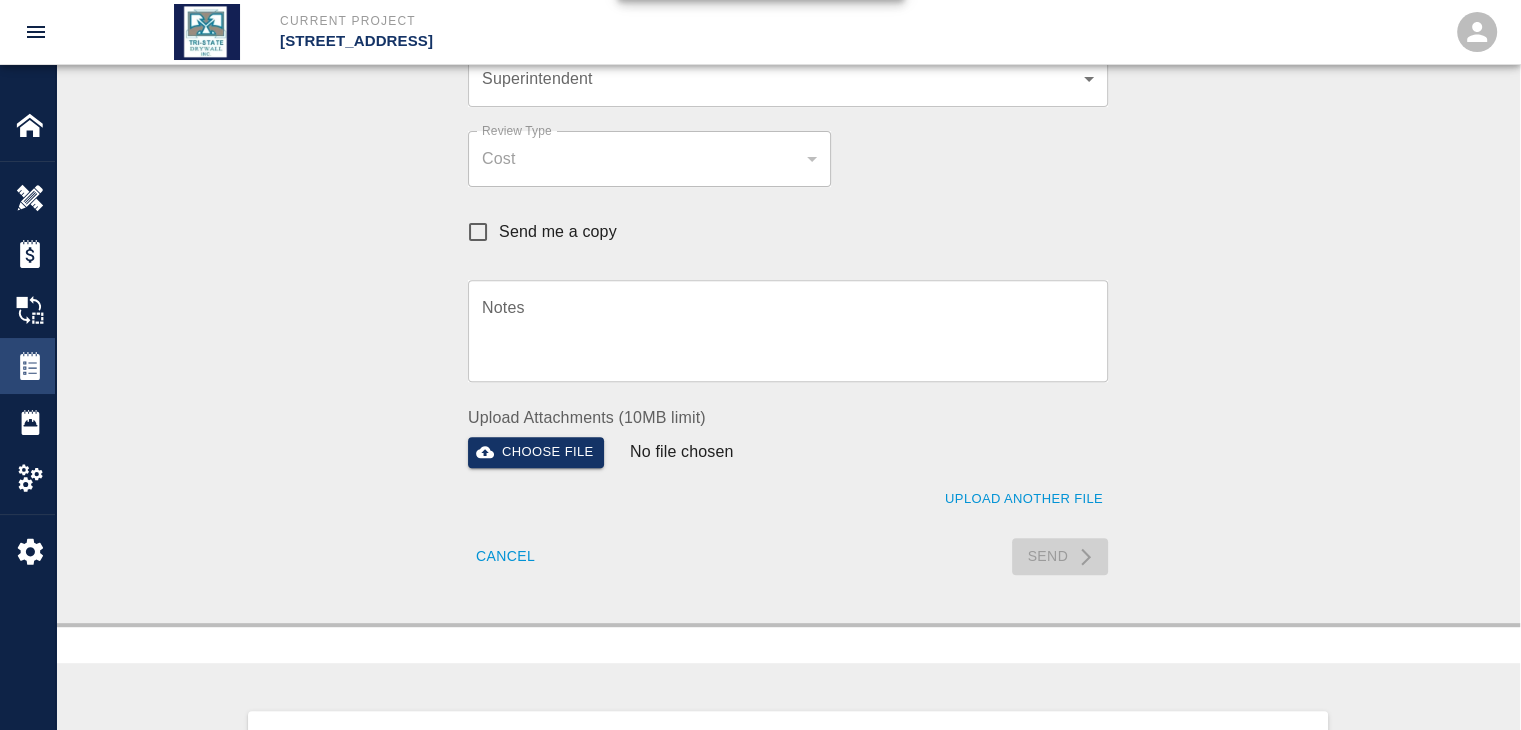 type 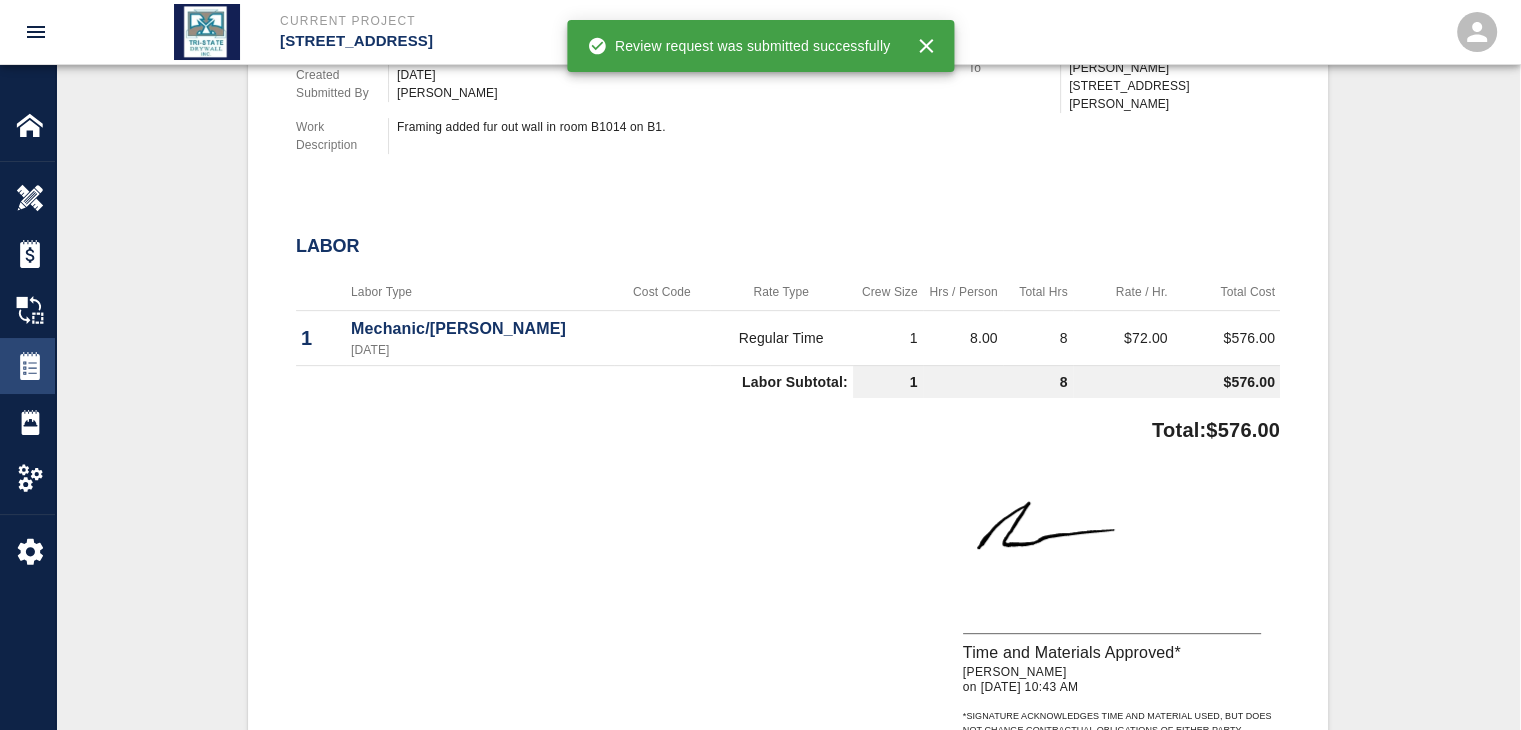 click on "Tickets" at bounding box center (27, 366) 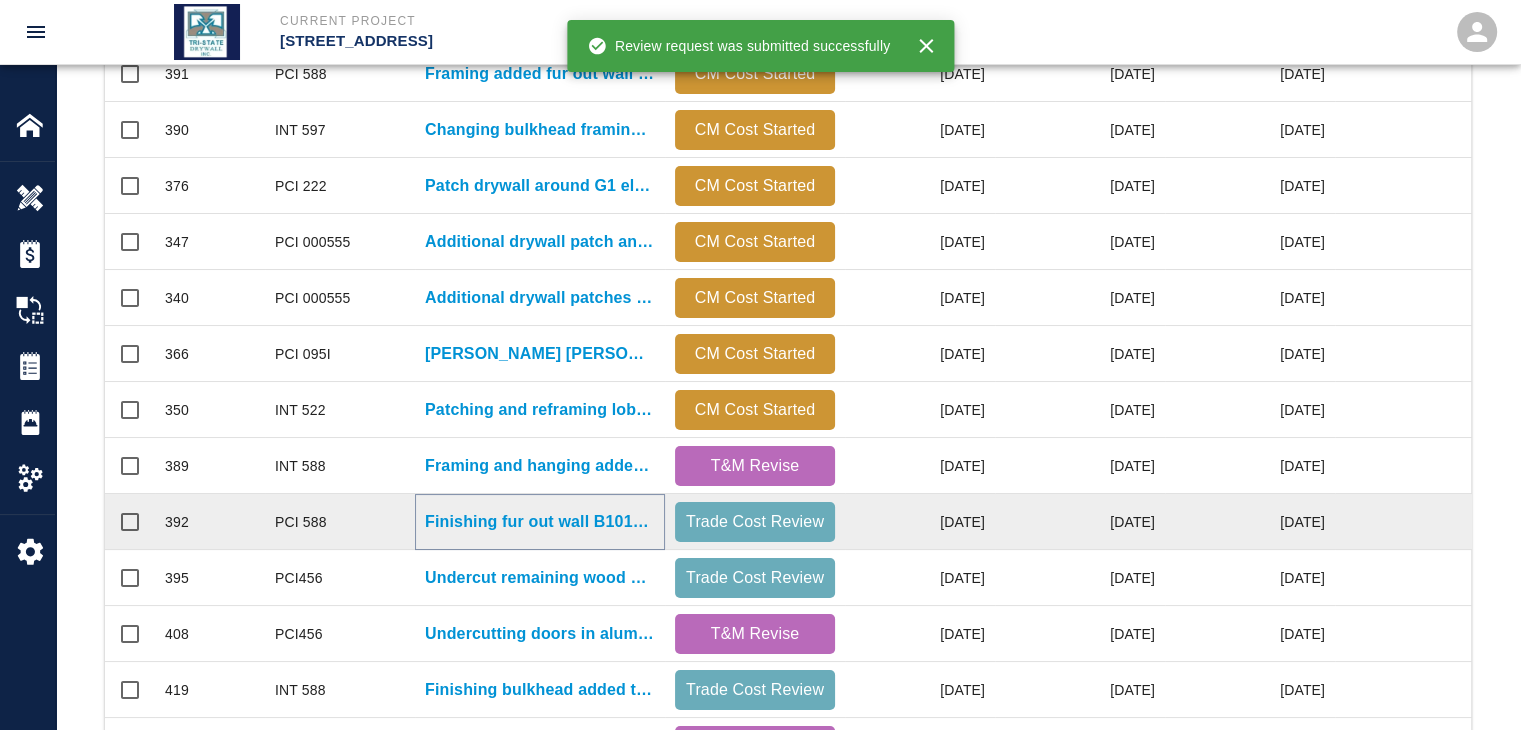 click on "Finishing fur out wall B1014 on B1" at bounding box center (540, 522) 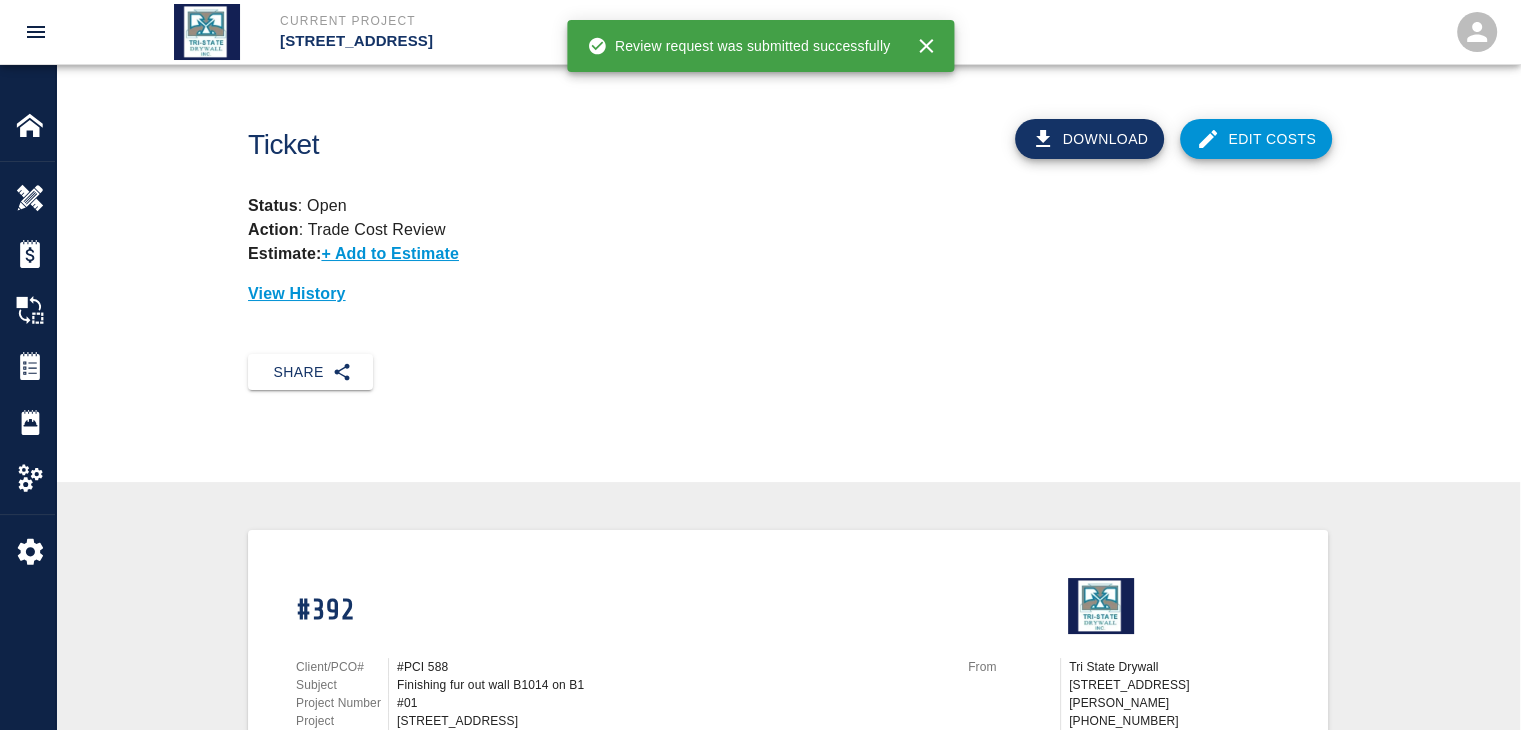 click 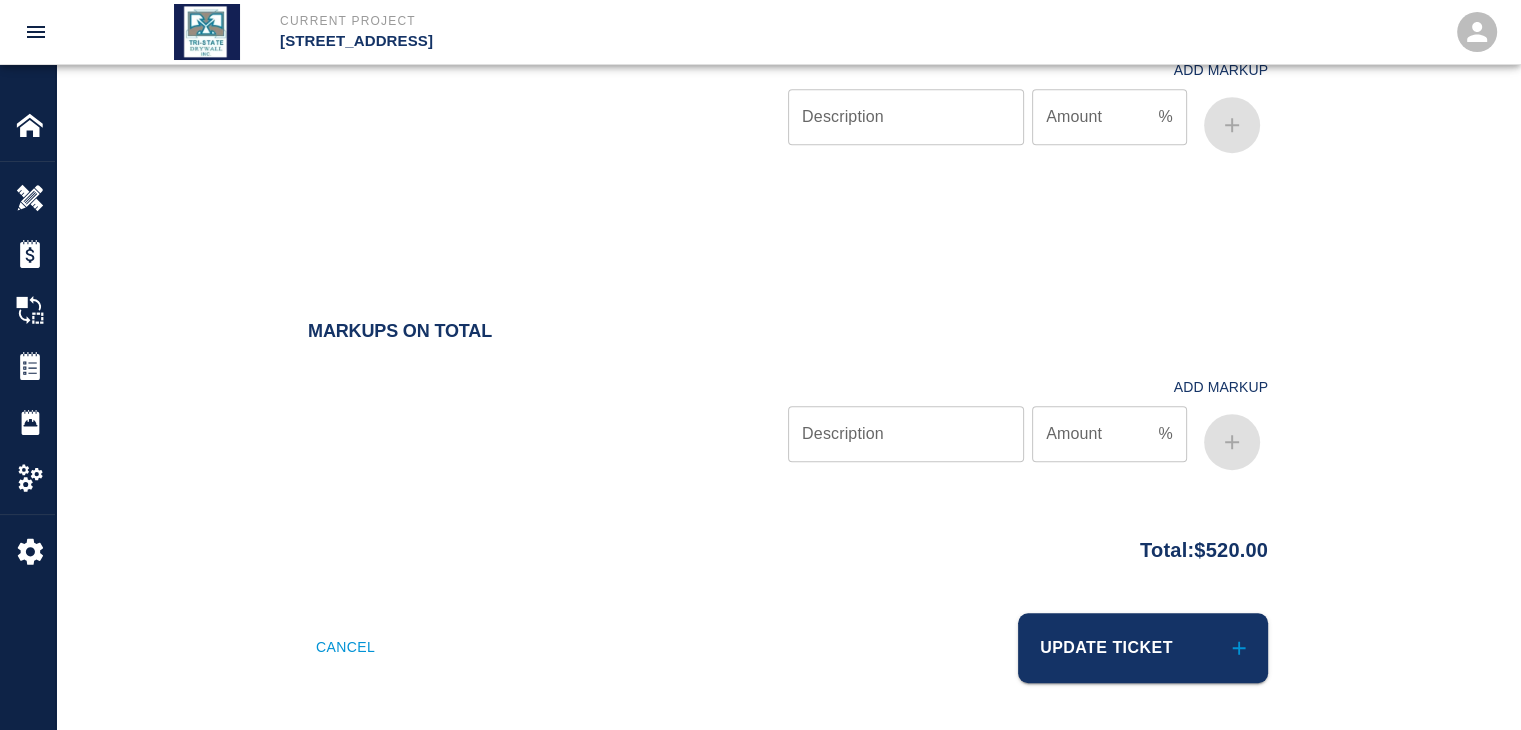 click on "Update Ticket" at bounding box center [1143, 648] 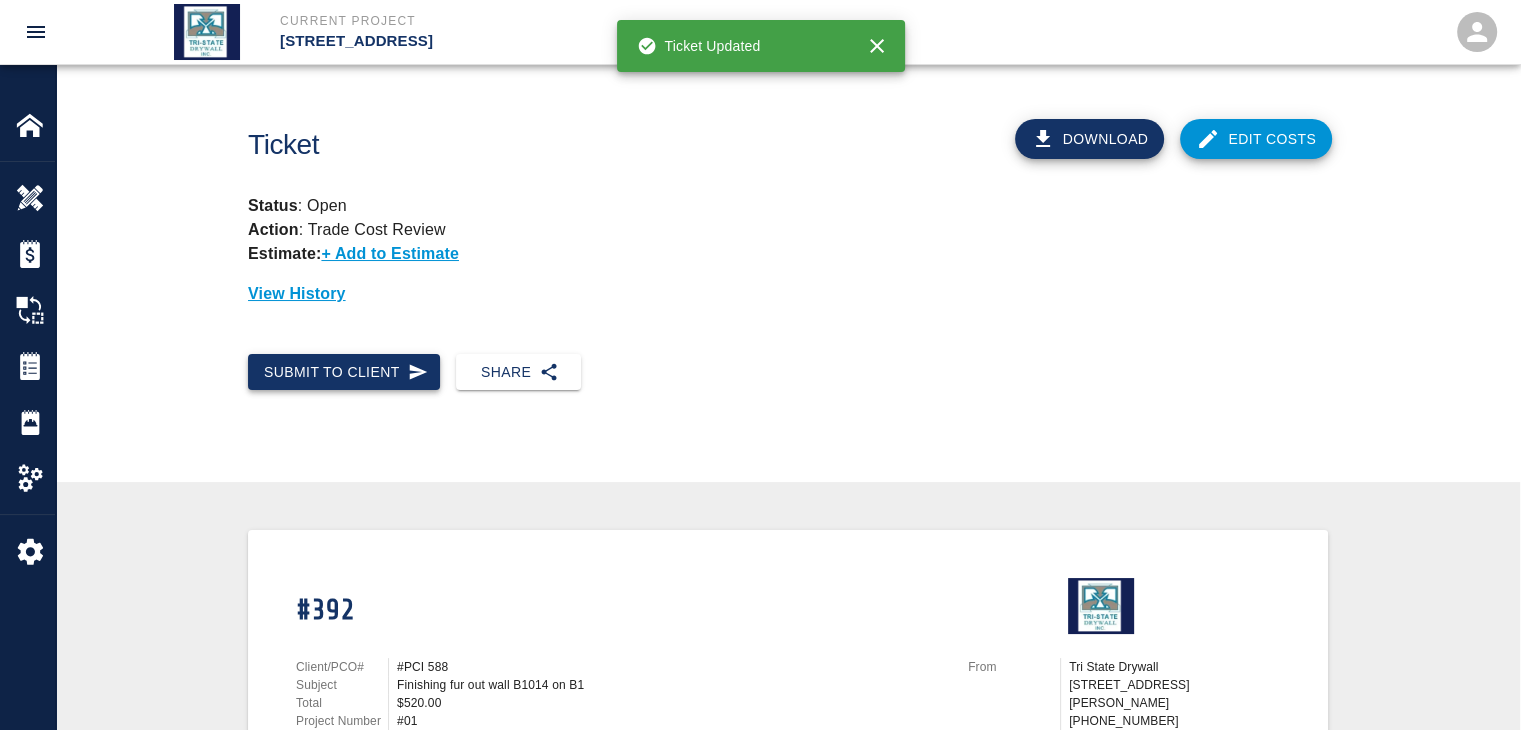 click on "Submit to Client" at bounding box center (344, 372) 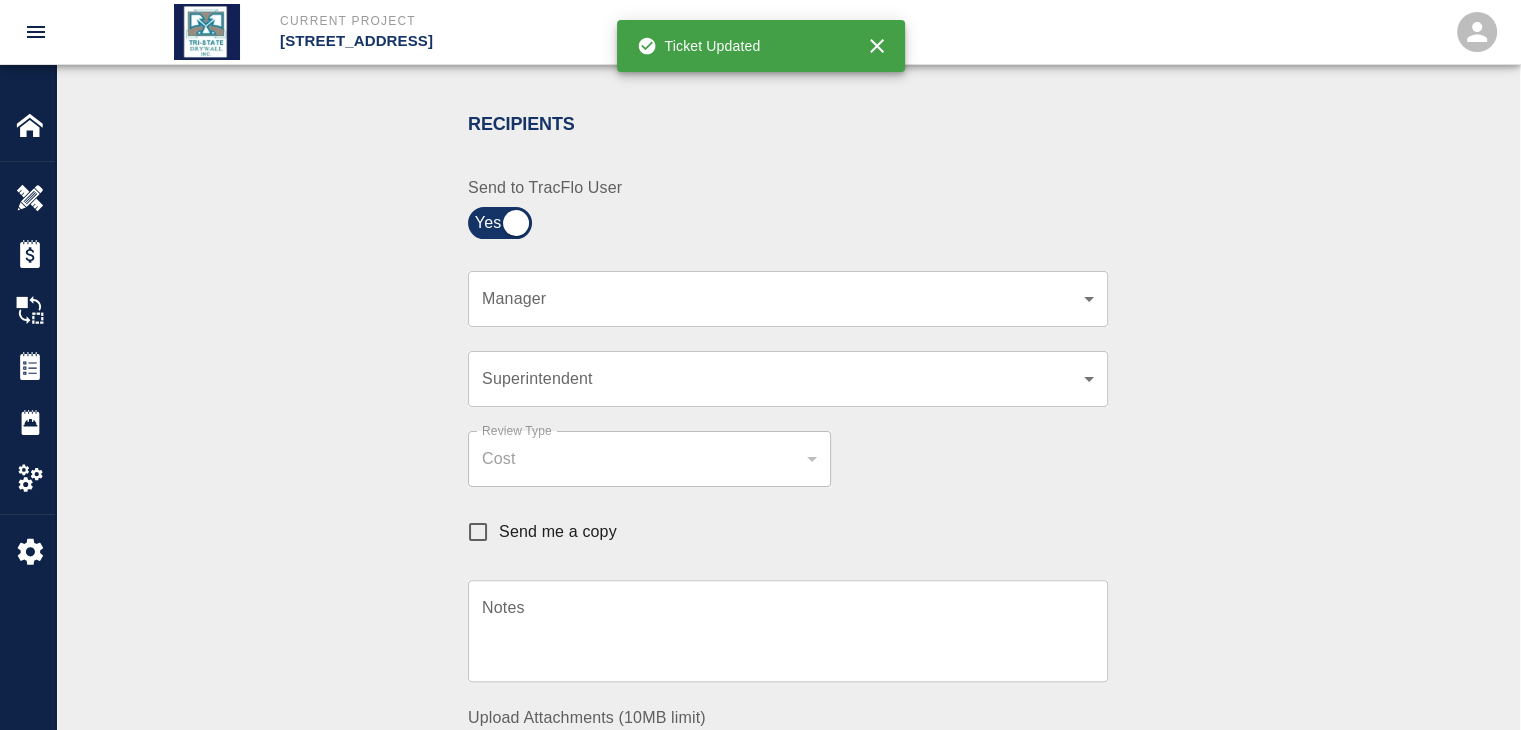 click on "Current Project [STREET_ADDRESS] Home [STREET_ADDRESS] Overview Estimates Change Orders Tickets Daily Reports Project Settings Settings Powered By Terms of Service  |  Privacy Policy Ticket Download Edit Costs Status :   Open Action :   Trade Cost Review Estimate:  + Add to Estimate View History Submit to Client Share Recipients Internal Team ​ Internal Team Notes x Notes Cancel Send Recipients Send to TracFlo User Manager ​ Manager Superintendent ​ Superintendent Review Type Cost cost Review Type Send me a copy Notes x Notes Upload Attachments (10MB limit) Choose file No file chosen Upload Another File Cancel Send Request Time and Material Revision Notes   * x Notes   * Upload Attachments (10MB limit) Choose file No file chosen Upload Another File Cancel Send Time and Materials Reject Notes   * x Notes   * Upload Attachments (10MB limit) Choose file No file chosen Upload Another File Cancel Send Approve Ticket Time and Materials Signature Clear Notes x Notes Choose file Cancel Send" at bounding box center [760, -35] 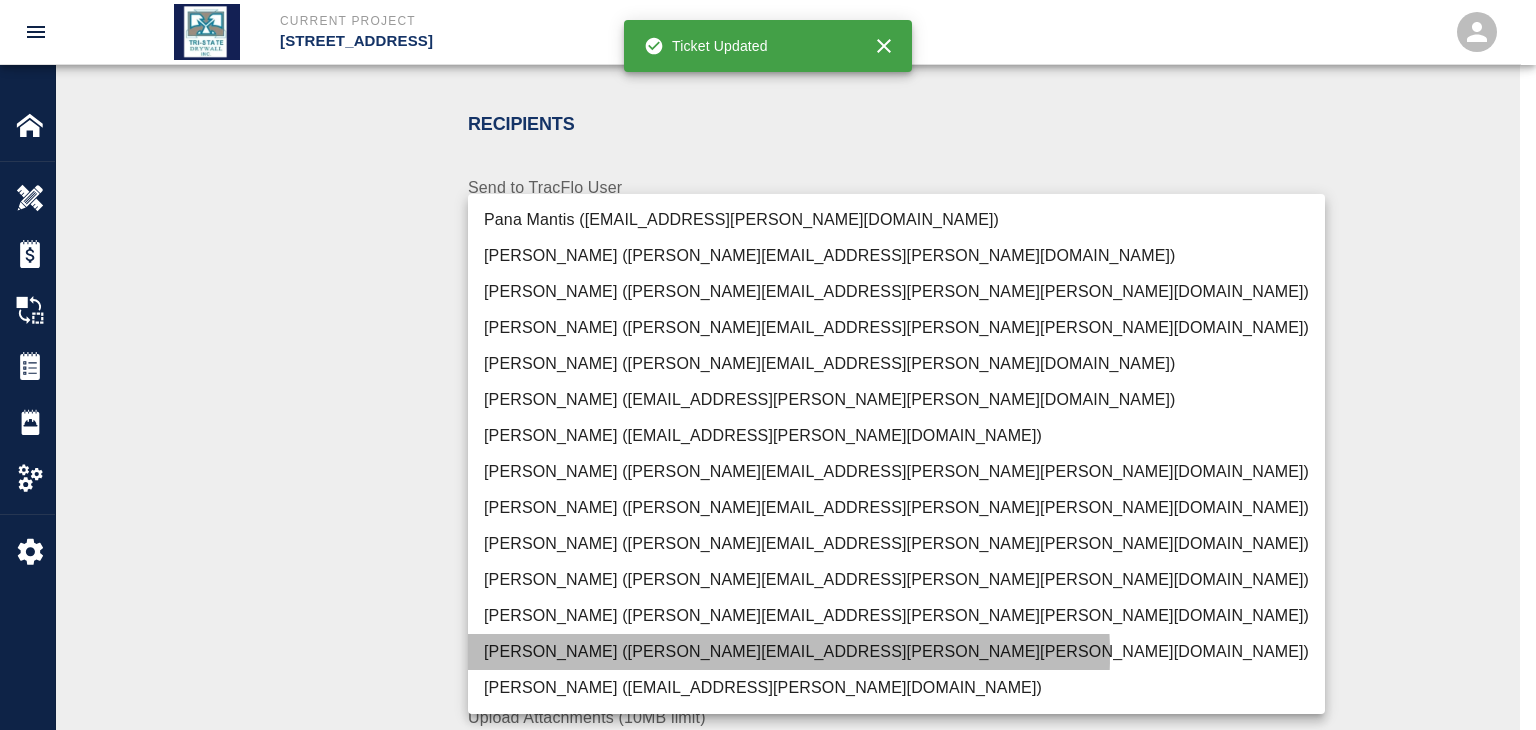 click on "[PERSON_NAME] ([PERSON_NAME][EMAIL_ADDRESS][PERSON_NAME][PERSON_NAME][DOMAIN_NAME])" at bounding box center (896, 652) 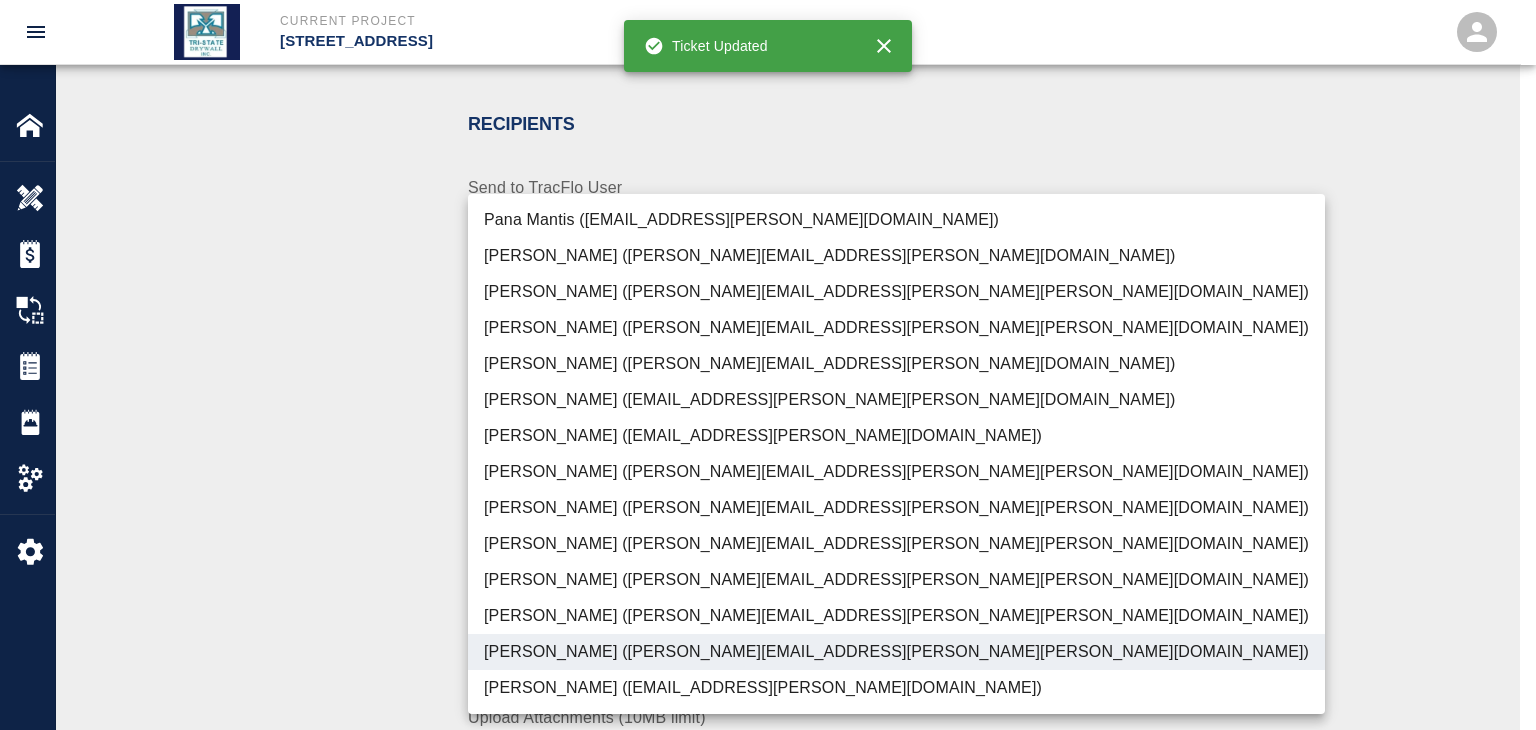 click at bounding box center (768, 365) 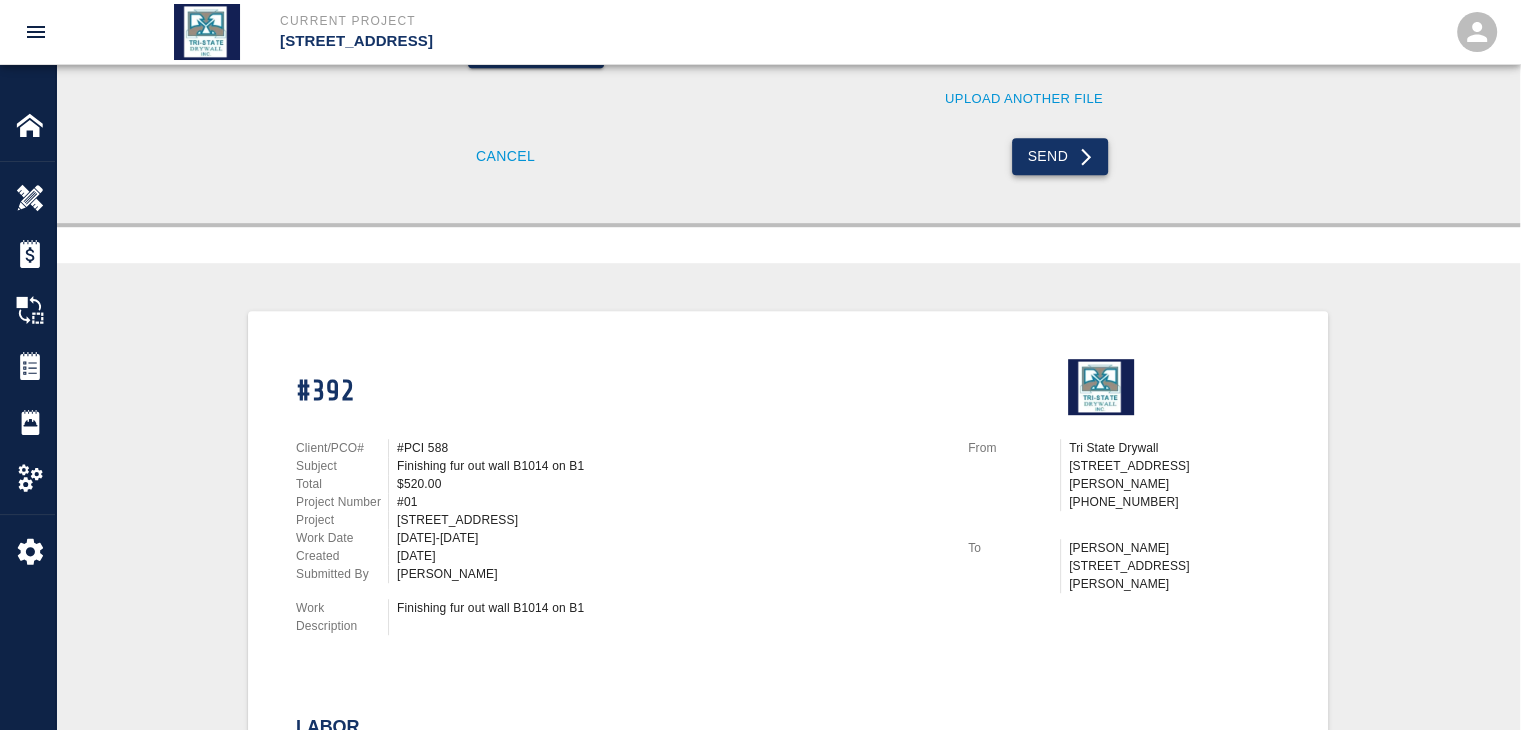 click on "Send" at bounding box center (1060, 156) 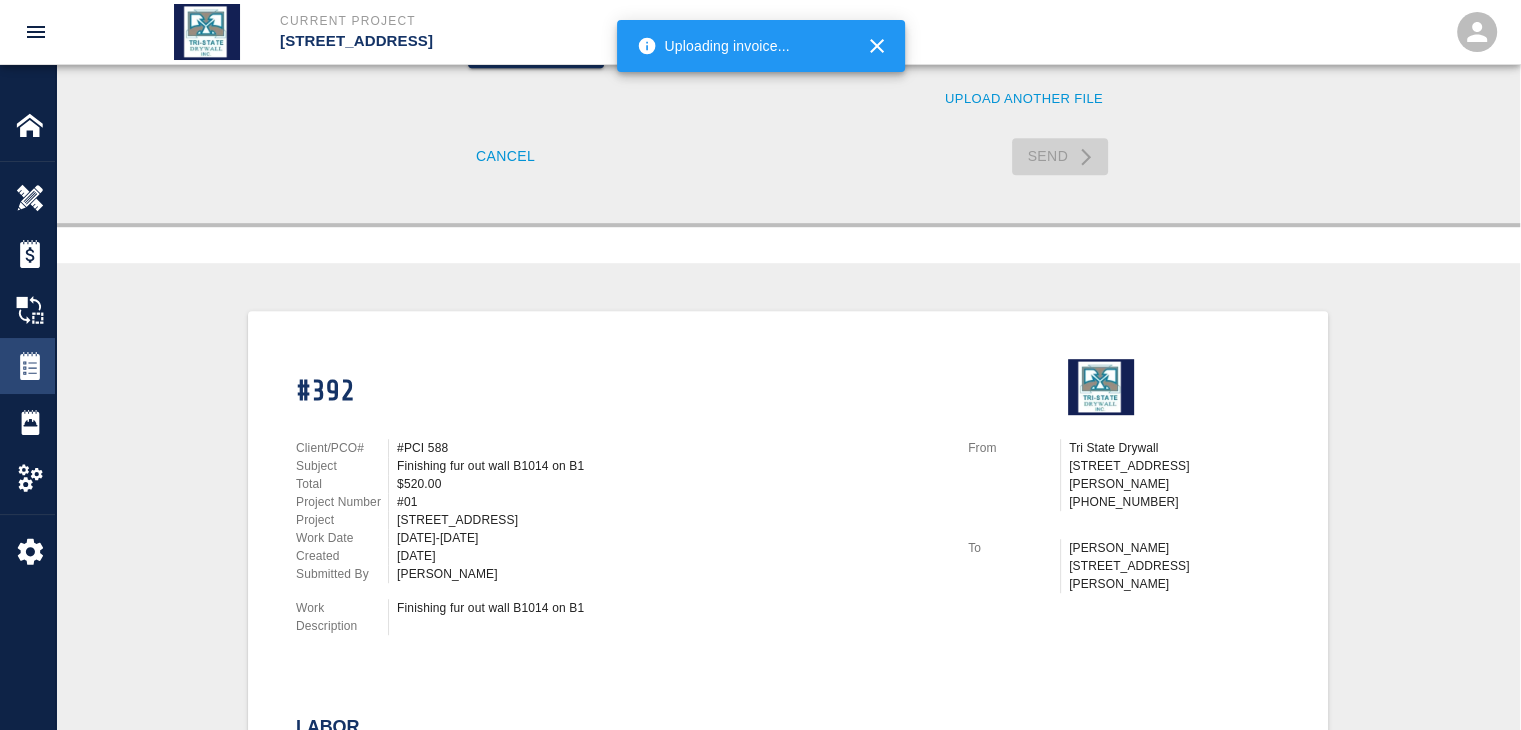 type 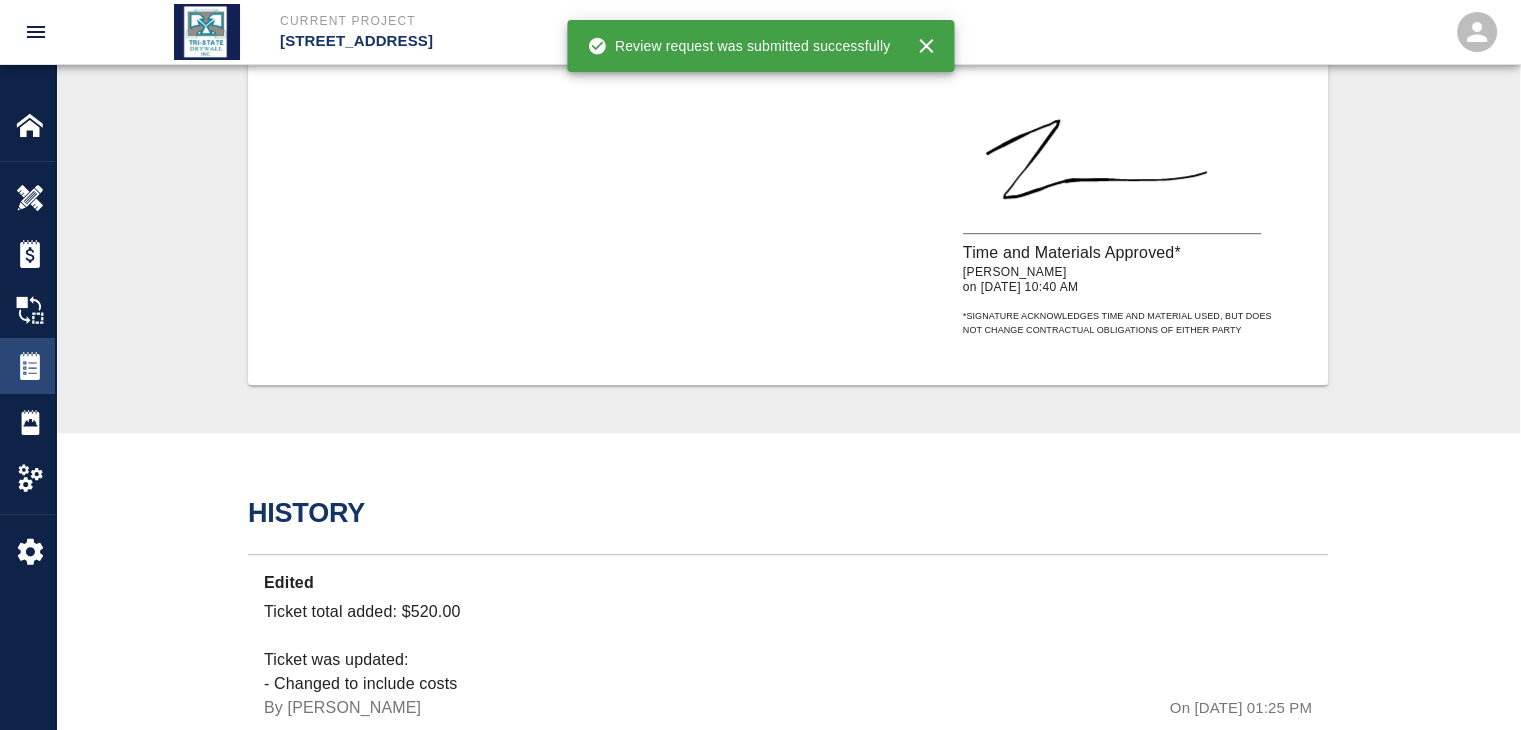 click on "Tickets" at bounding box center (27, 366) 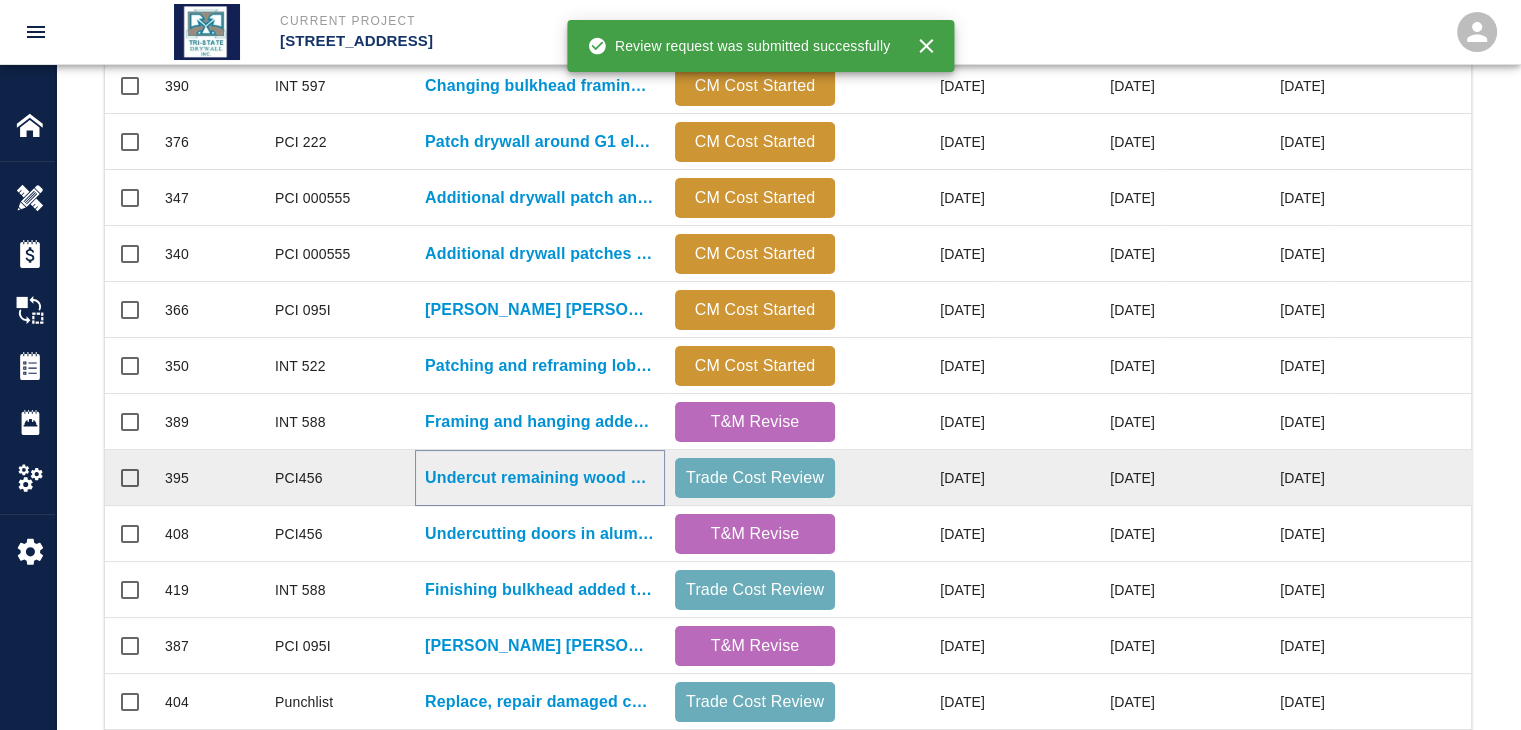 click on "Undercut remaining wood doors on 8th floor installed in S...." at bounding box center (540, 478) 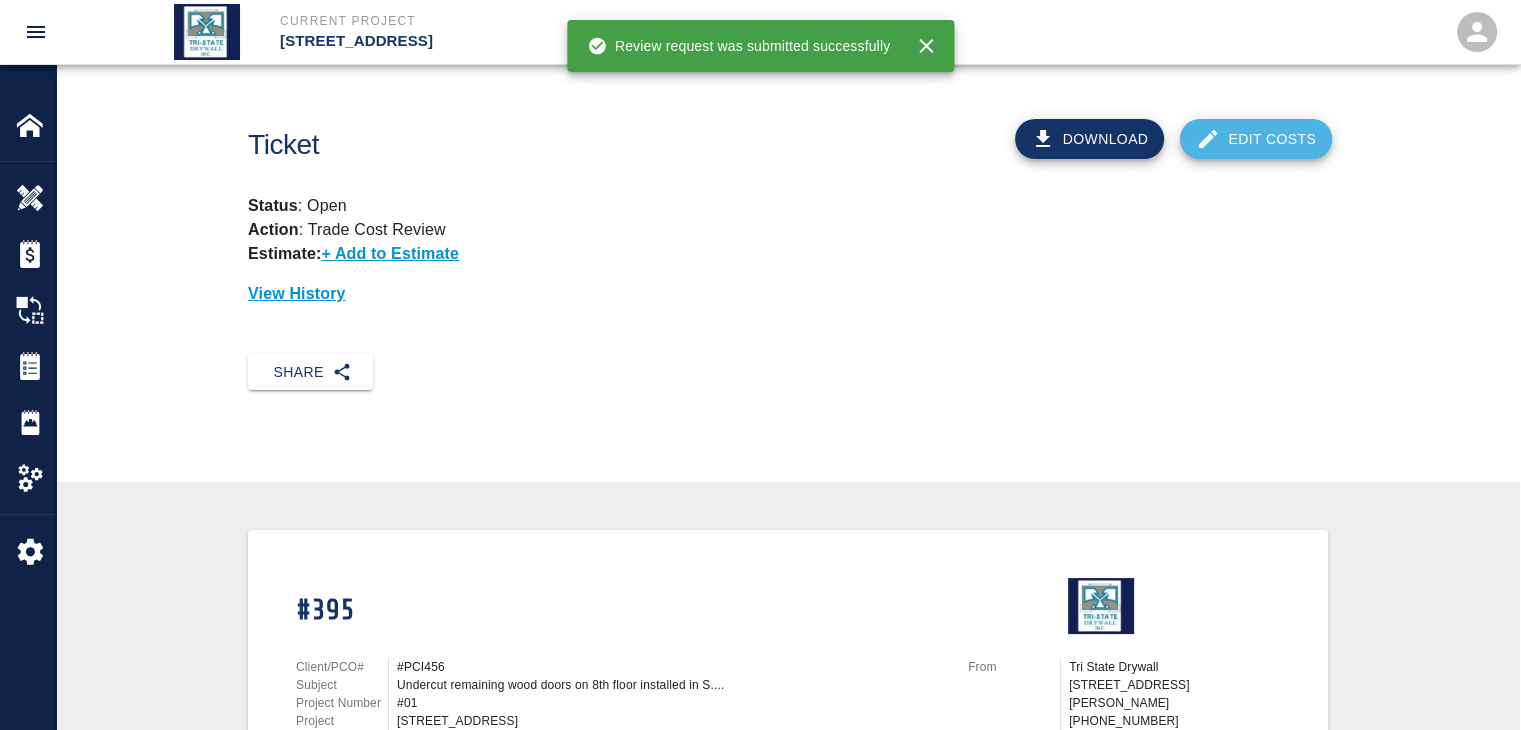 click on "Edit Costs" at bounding box center [1256, 139] 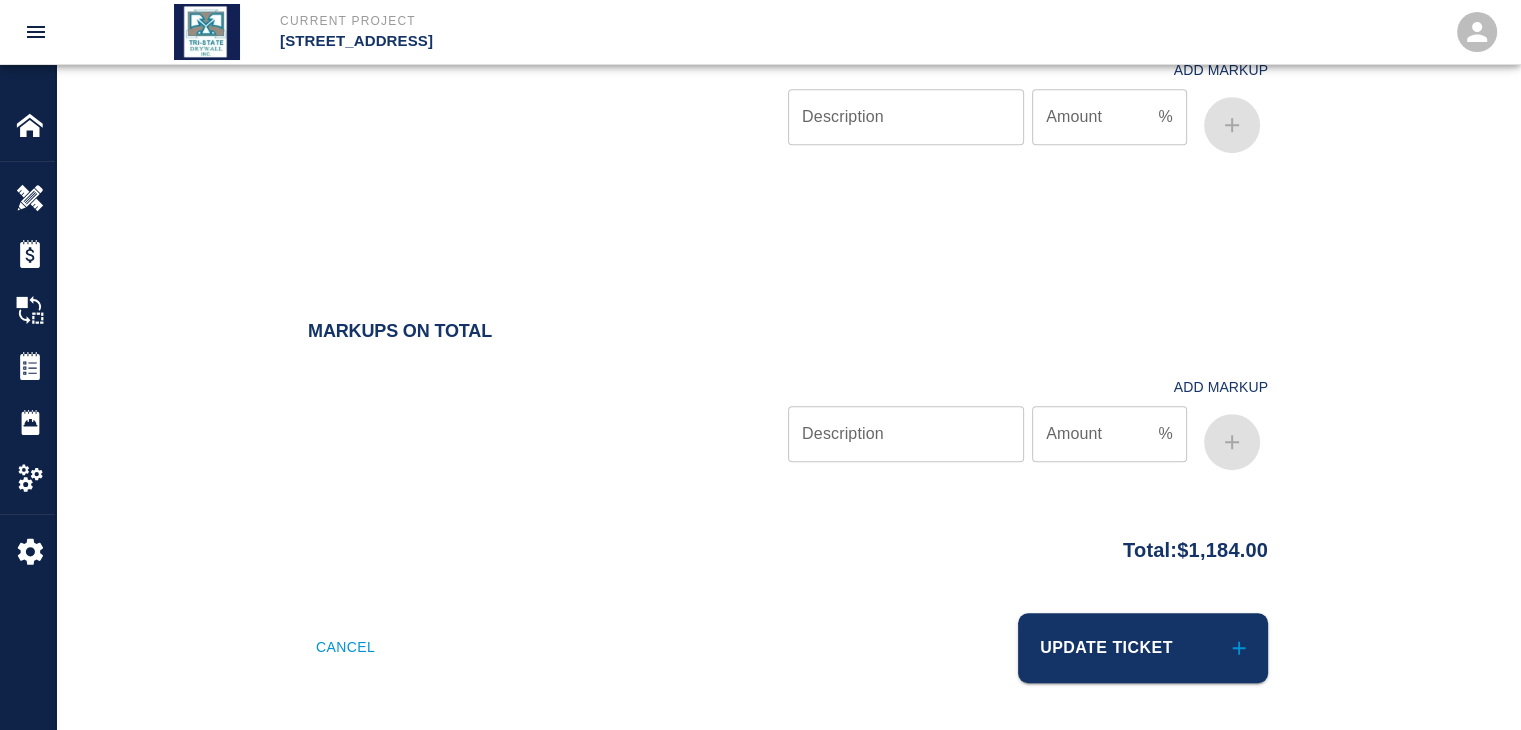 click on "Cancel Update Ticket" at bounding box center [788, 660] 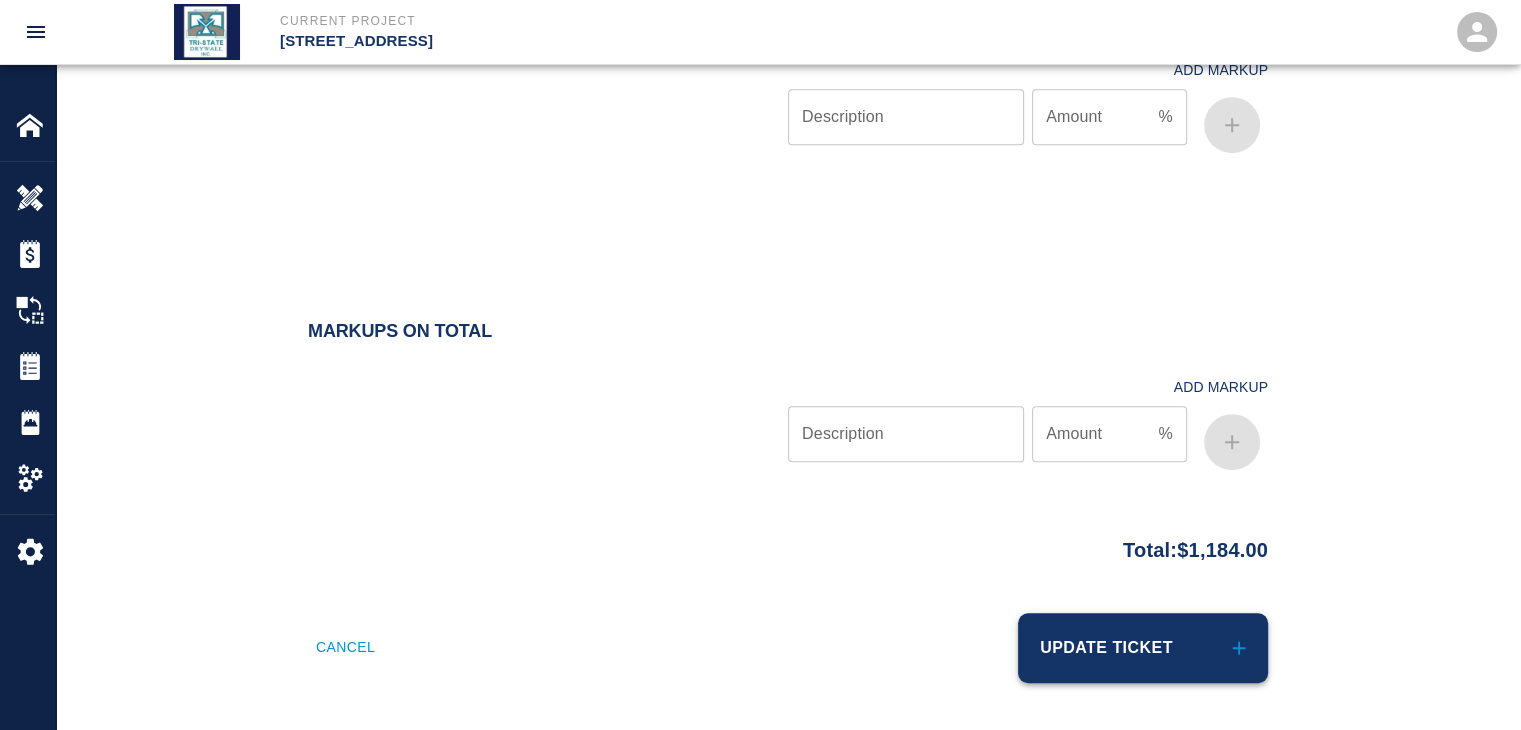 click on "Update Ticket" at bounding box center [1143, 648] 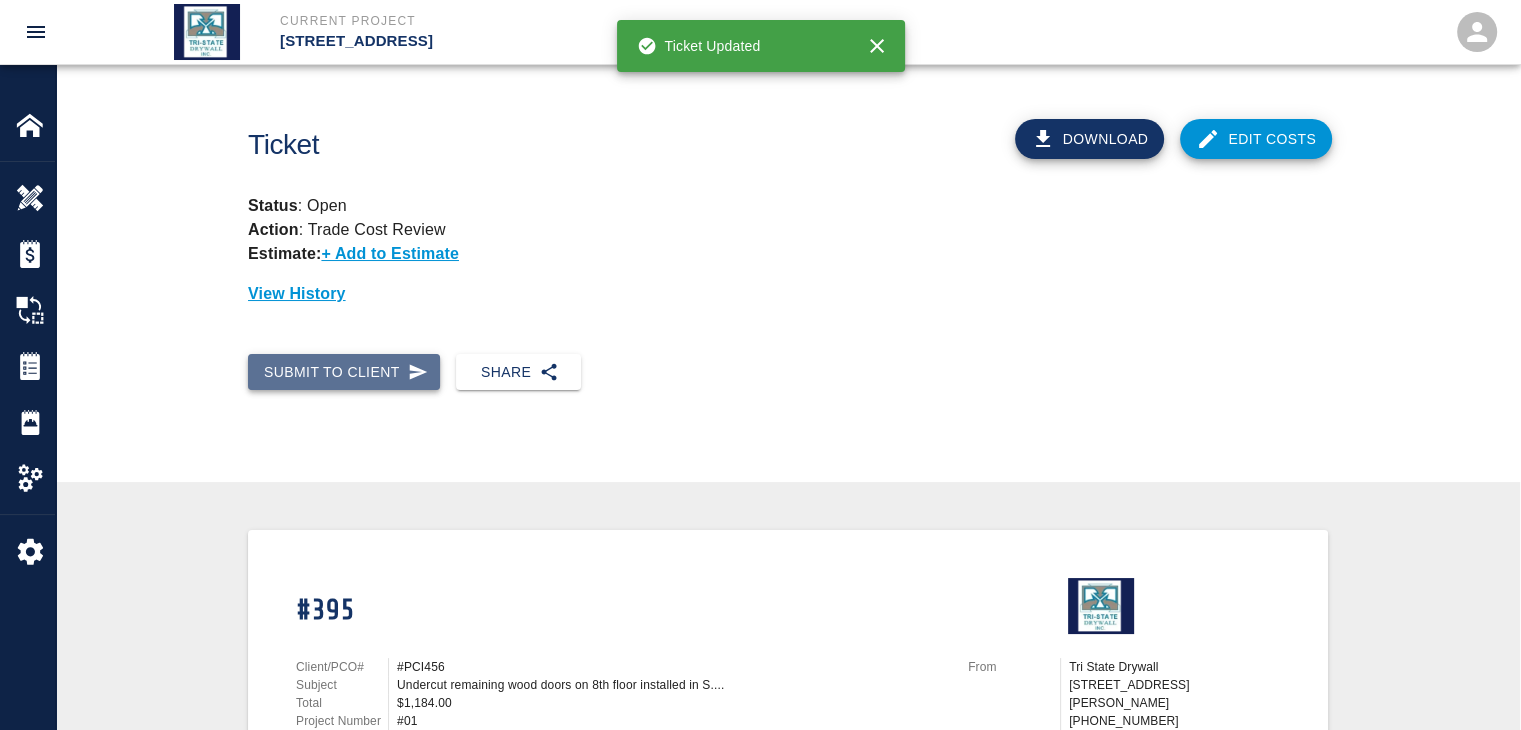 click on "Submit to Client" at bounding box center [344, 372] 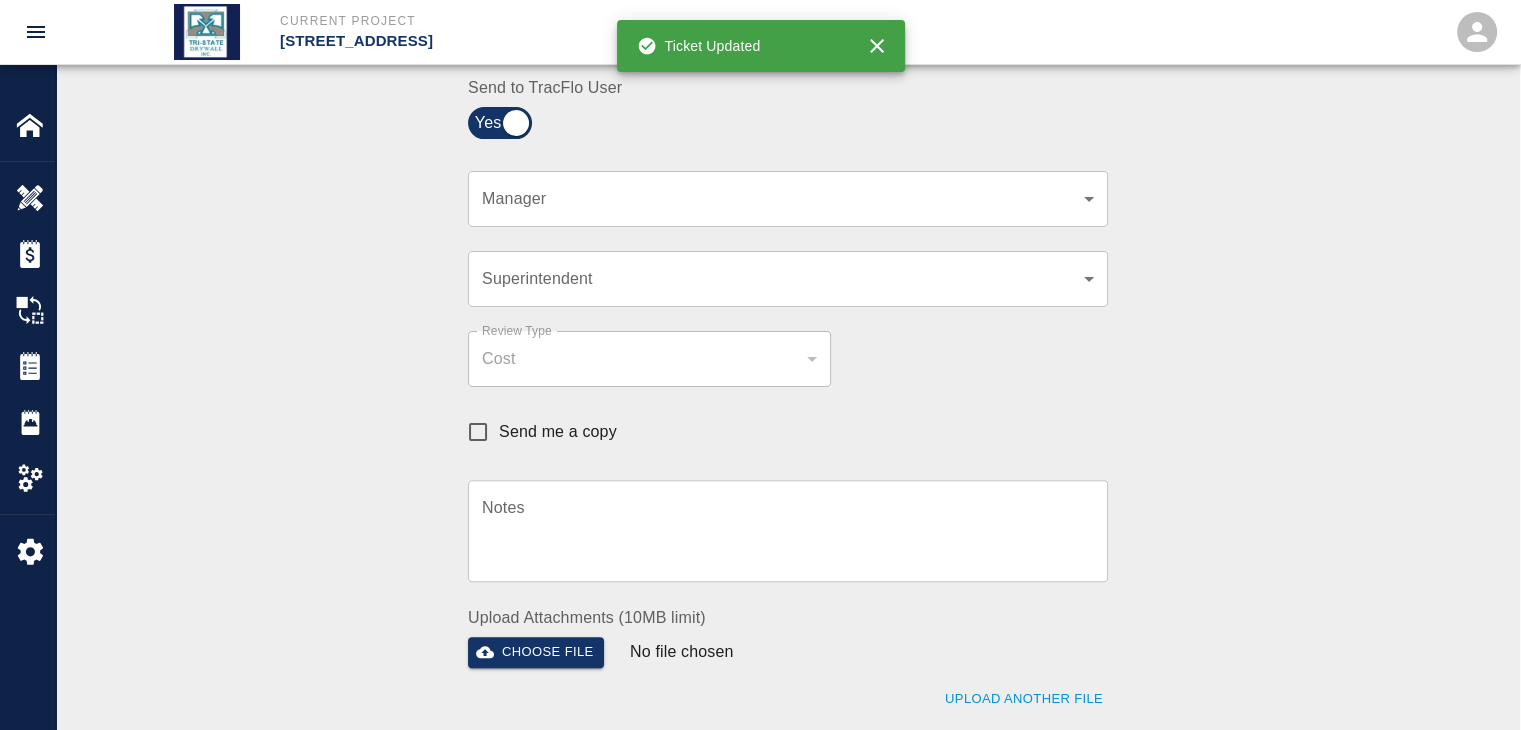 click on "Current Project [STREET_ADDRESS] Home [STREET_ADDRESS] Overview Estimates Change Orders Tickets Daily Reports Project Settings Settings Powered By Terms of Service  |  Privacy Policy Ticket Download Edit Costs Status :   Open Action :   Trade Cost Review Estimate:  + Add to Estimate View History Submit to Client Share Recipients Internal Team ​ Internal Team Notes x Notes Cancel Send Recipients Send to TracFlo User Manager ​ Manager Superintendent ​ Superintendent Review Type Cost cost Review Type Send me a copy Notes x Notes Upload Attachments (10MB limit) Choose file No file chosen Upload Another File Cancel Send Request Time and Material Revision Notes   * x Notes   * Upload Attachments (10MB limit) Choose file No file chosen Upload Another File Cancel Send Time and Materials Reject Notes   * x Notes   * Upload Attachments (10MB limit) Choose file No file chosen Upload Another File Cancel Send Approve Ticket Time and Materials Signature Clear Notes x Notes Choose file Cancel Send" at bounding box center [760, -135] 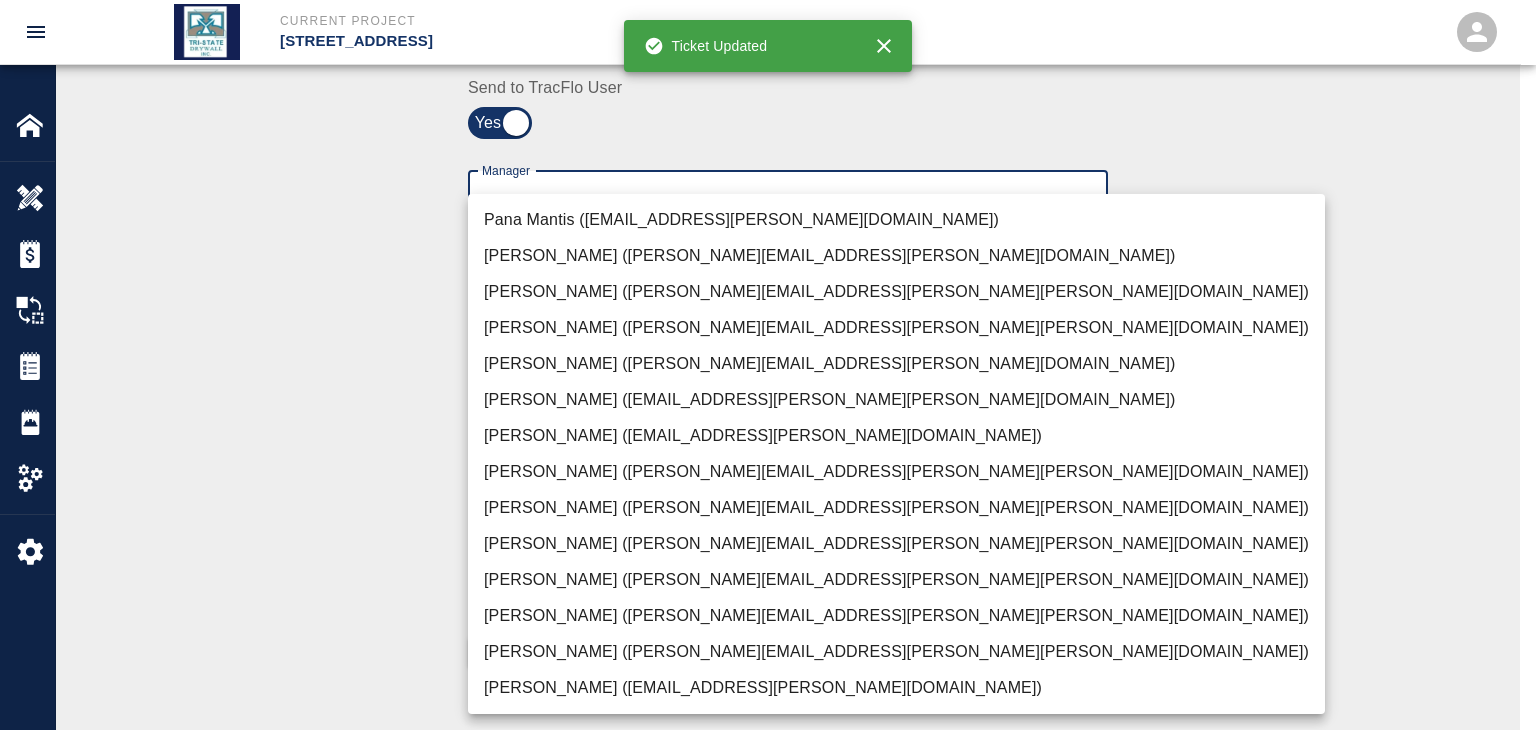 click on "[PERSON_NAME] ([PERSON_NAME][EMAIL_ADDRESS][PERSON_NAME][PERSON_NAME][DOMAIN_NAME])" at bounding box center [896, 652] 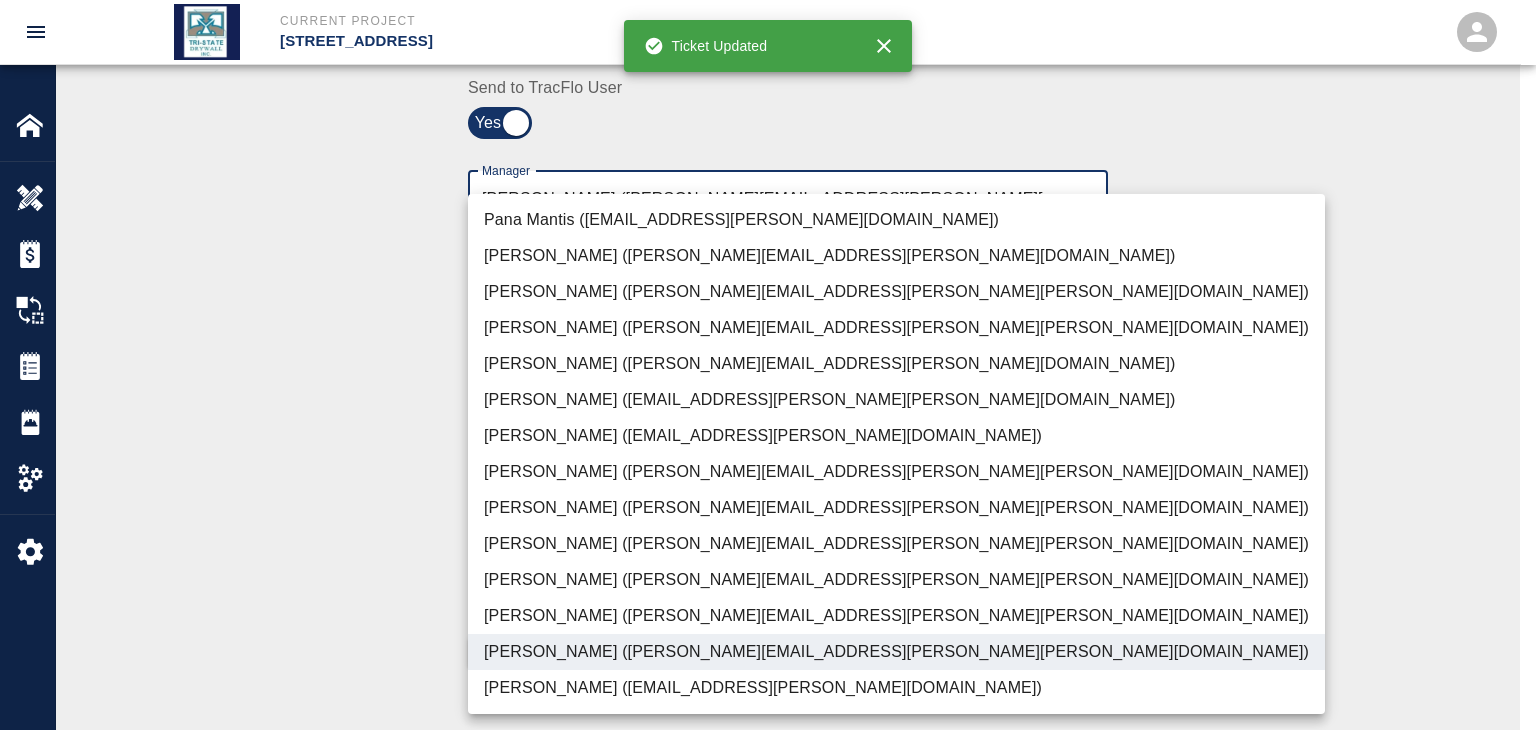 click at bounding box center [768, 365] 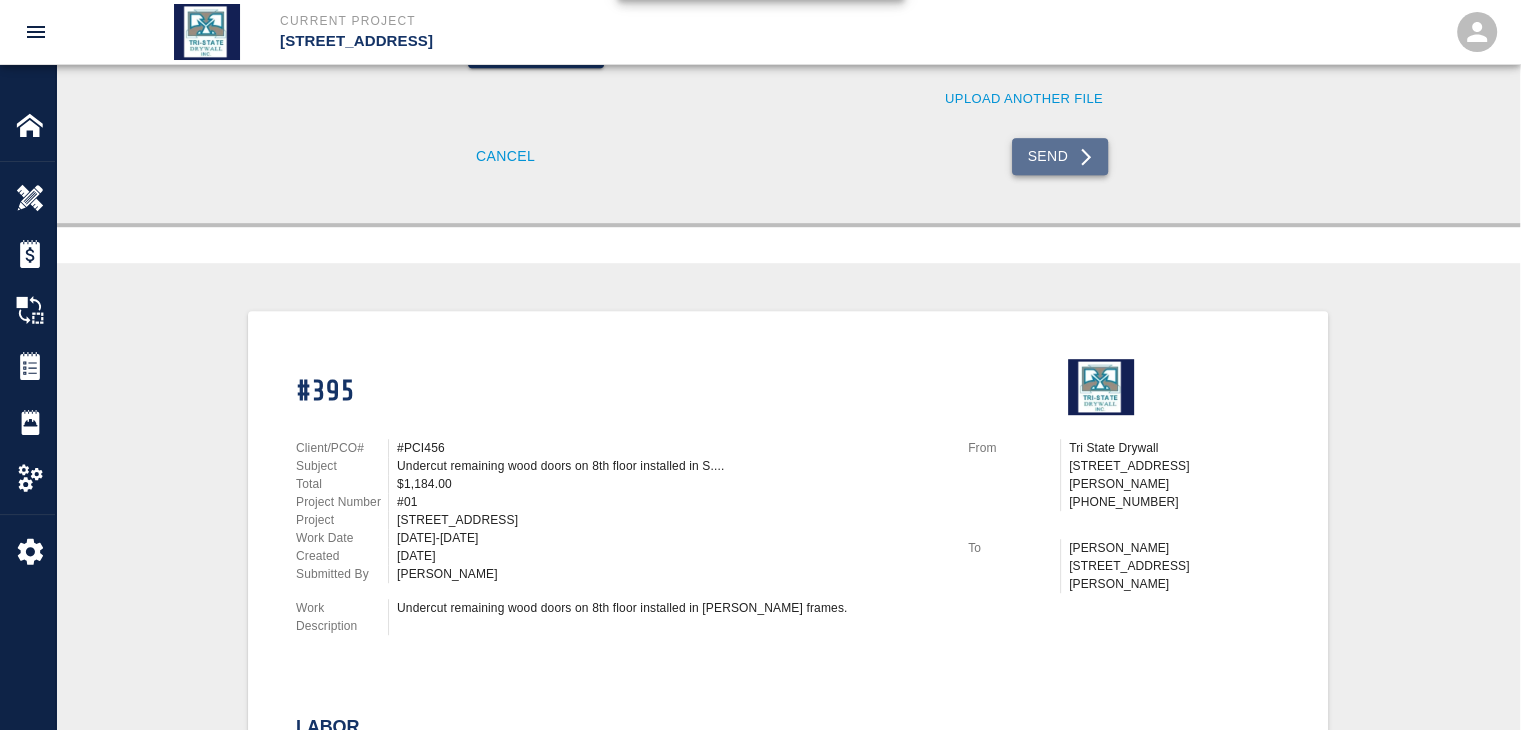 click on "Send" at bounding box center (1060, 156) 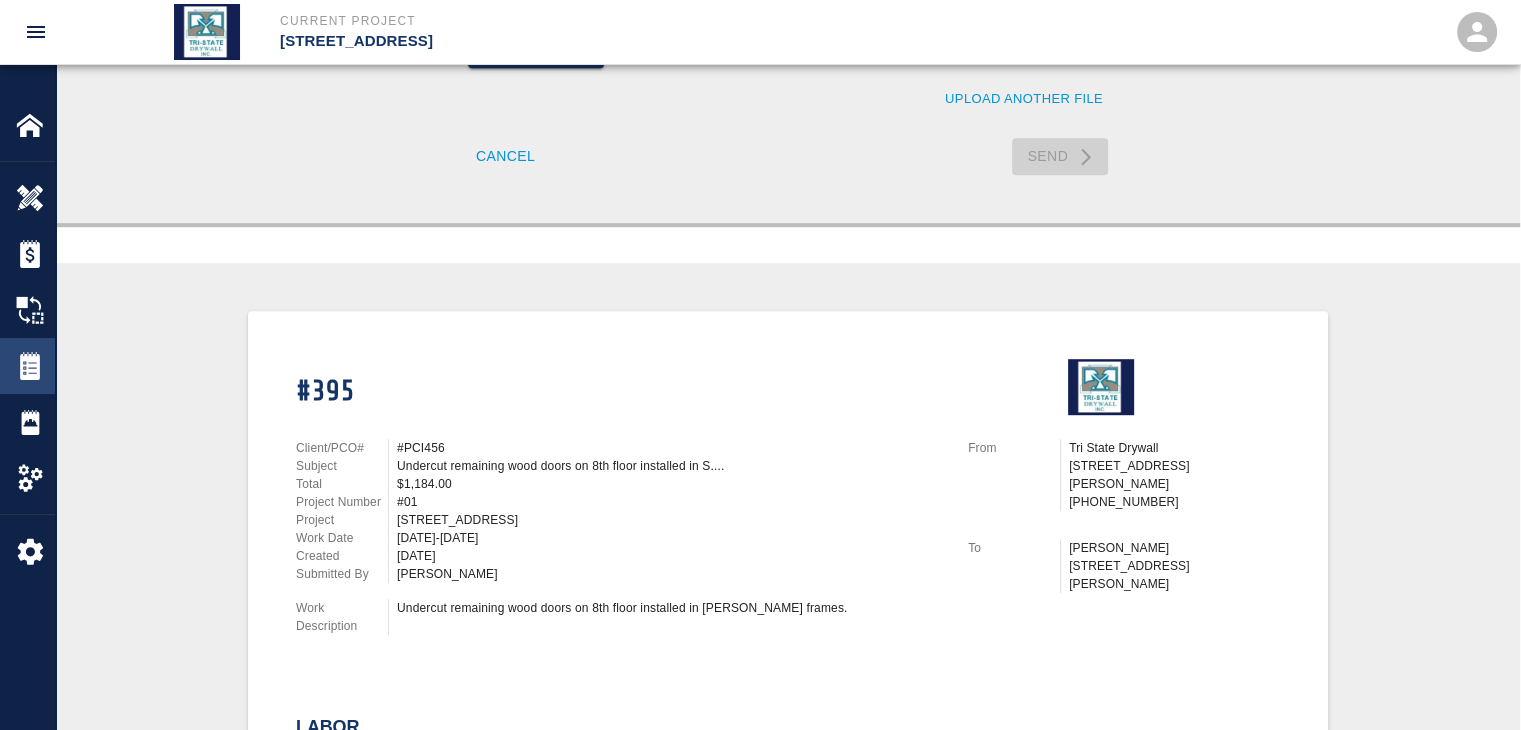 type 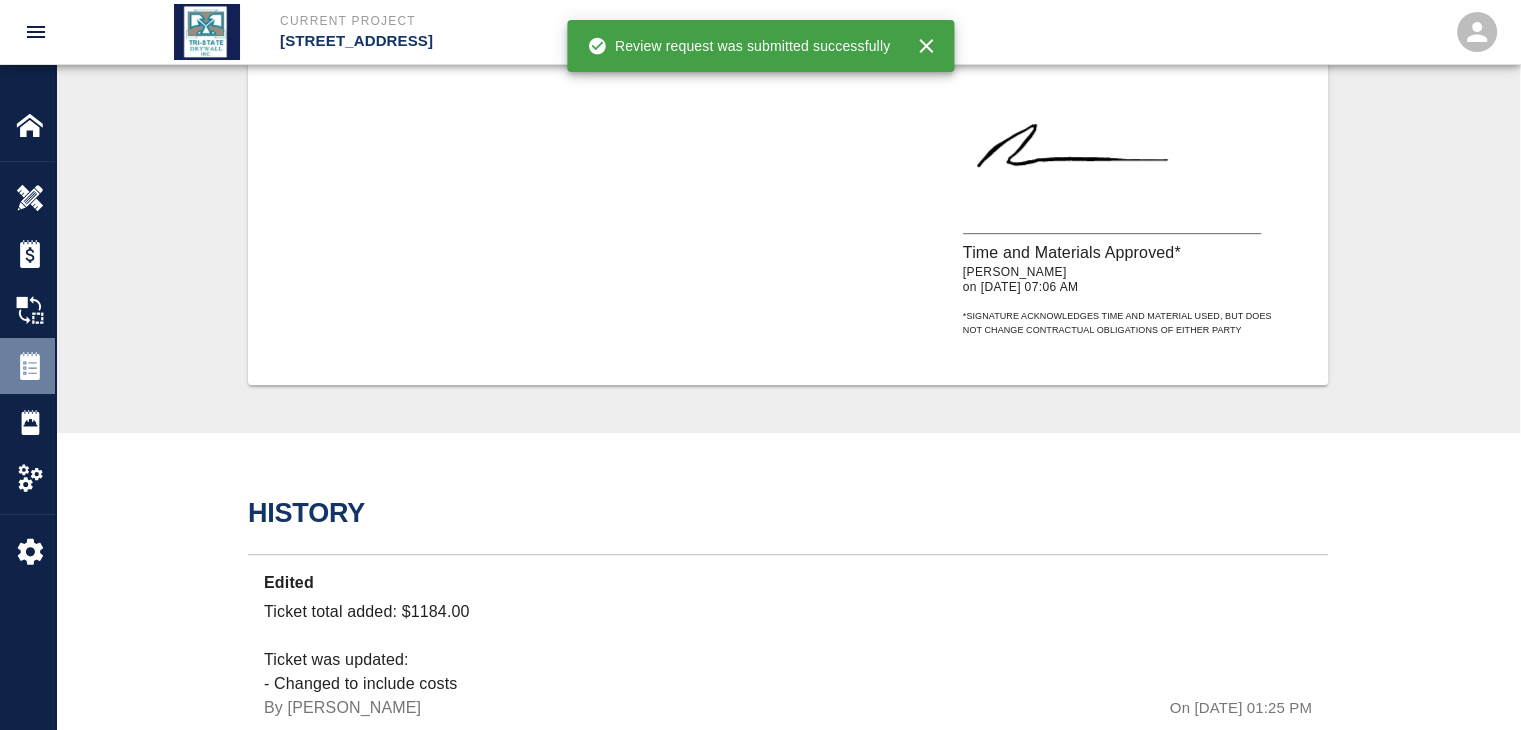 click at bounding box center [30, 366] 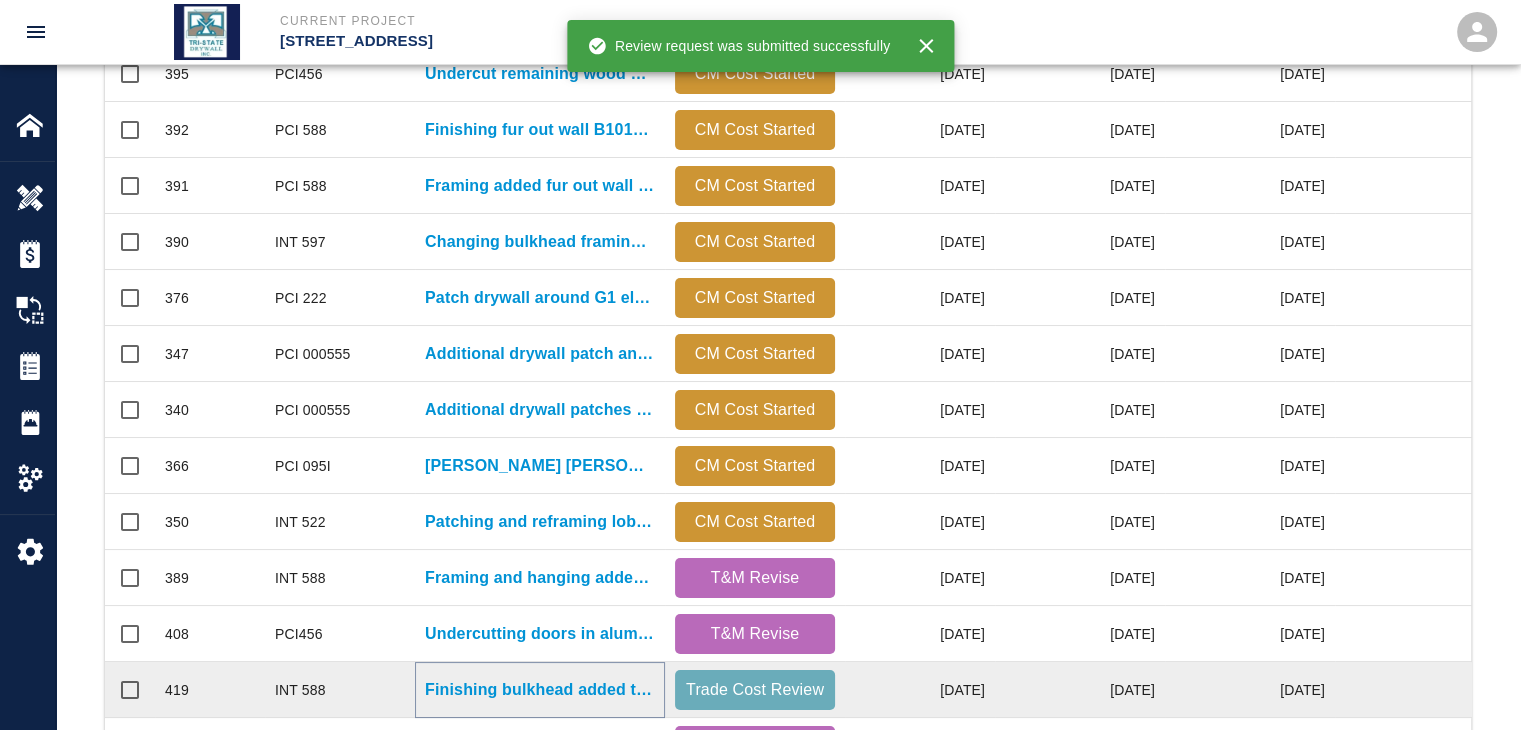 click on "Finishing bulkhead added to encapsulate the column drop beam in..." at bounding box center (540, 690) 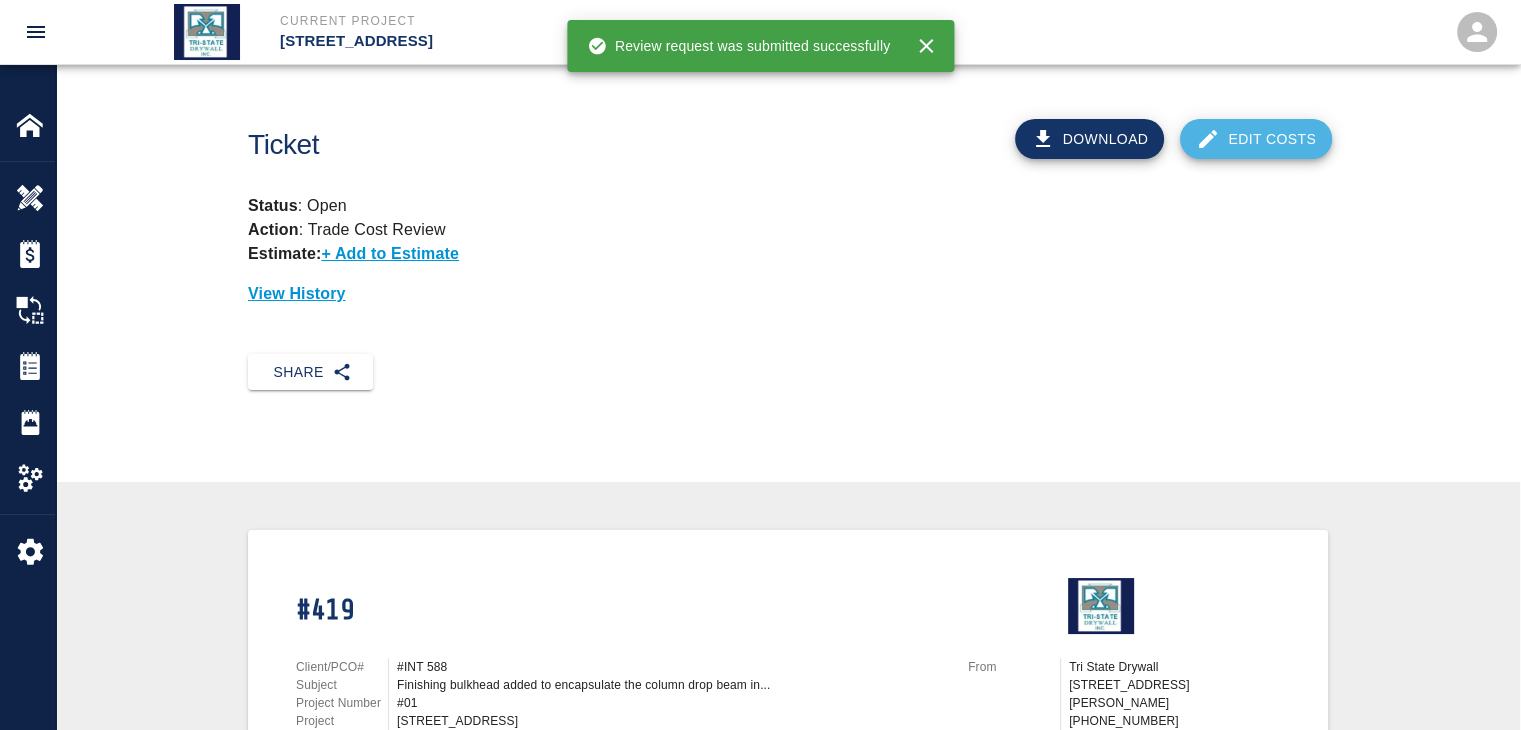click on "Edit Costs" at bounding box center [1256, 139] 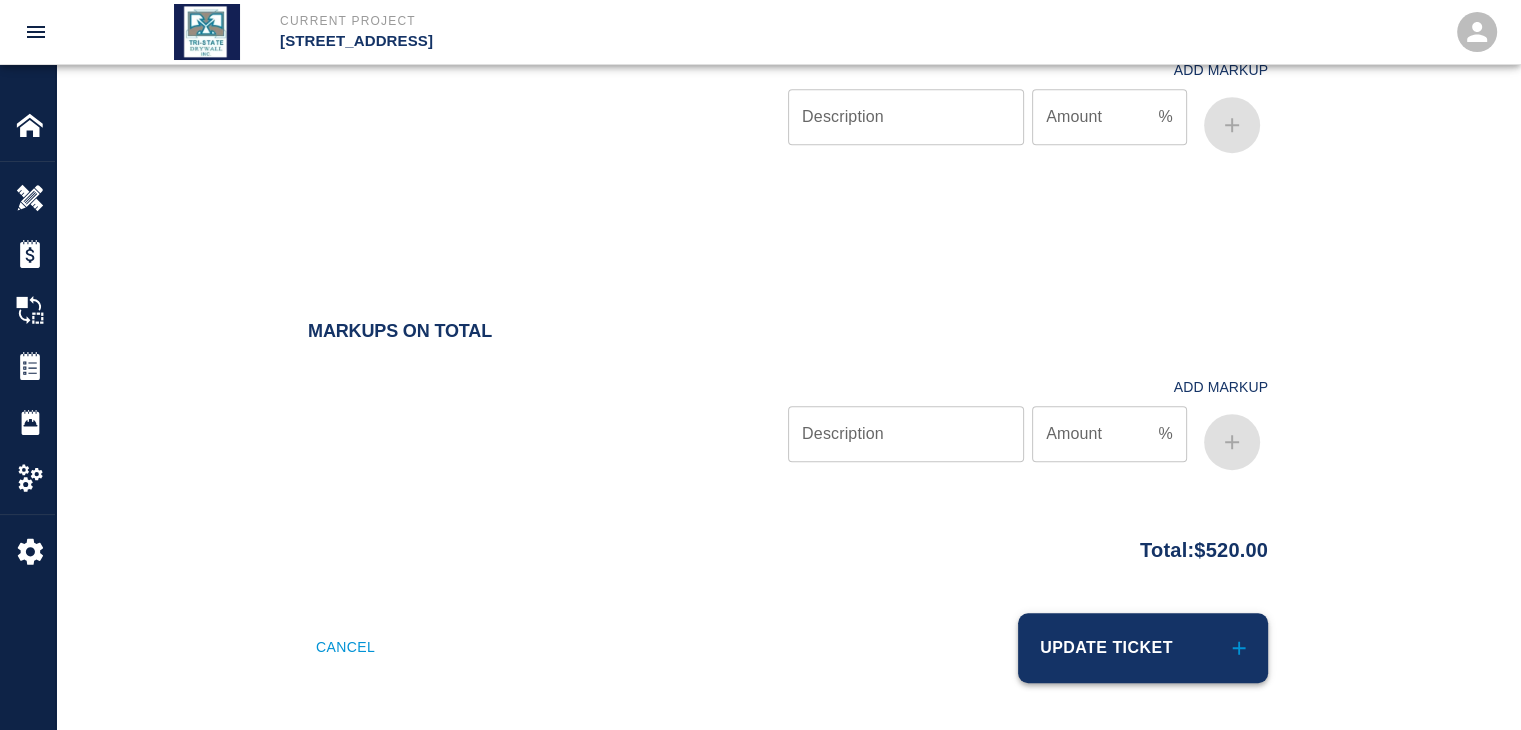 click on "Update Ticket" at bounding box center [1143, 648] 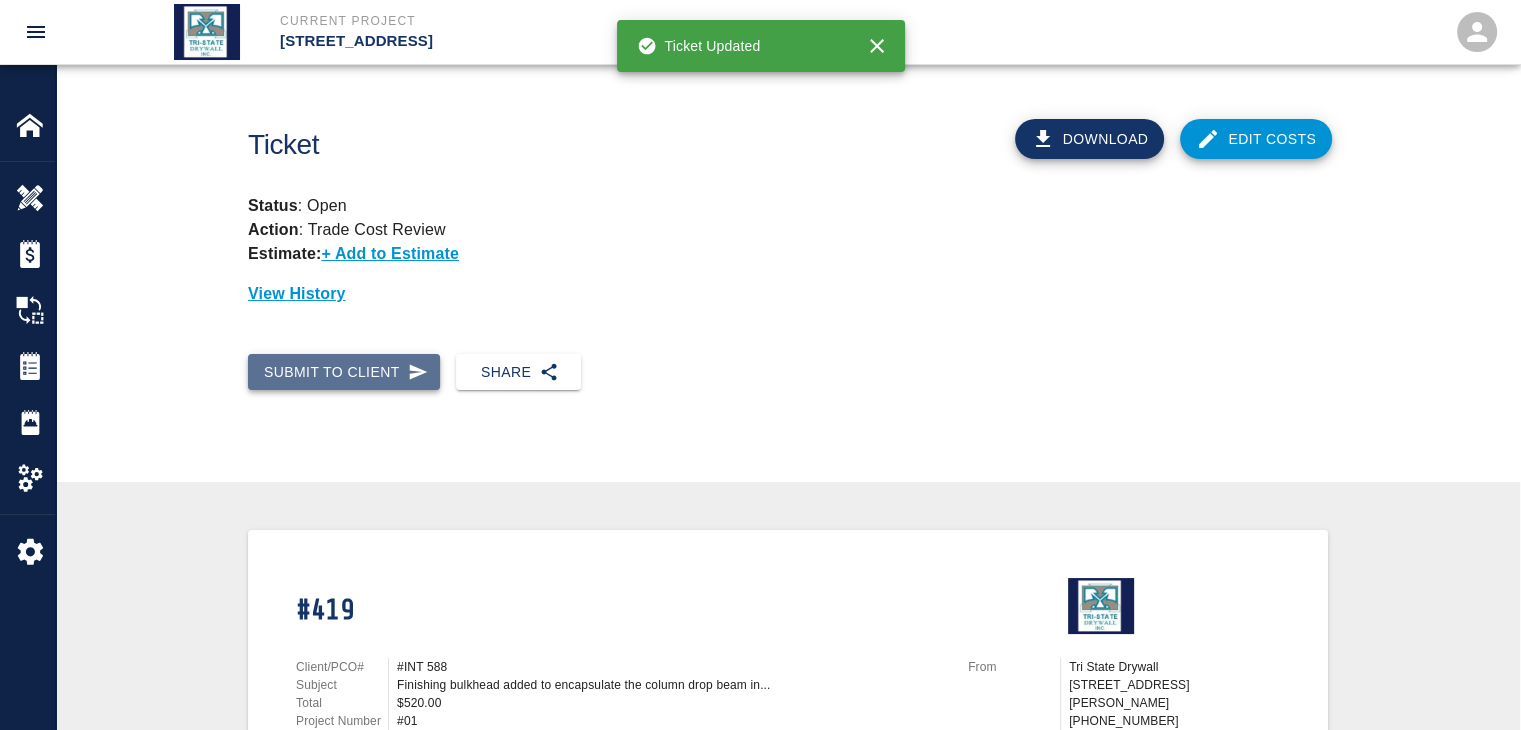 click on "Submit to Client" at bounding box center [344, 372] 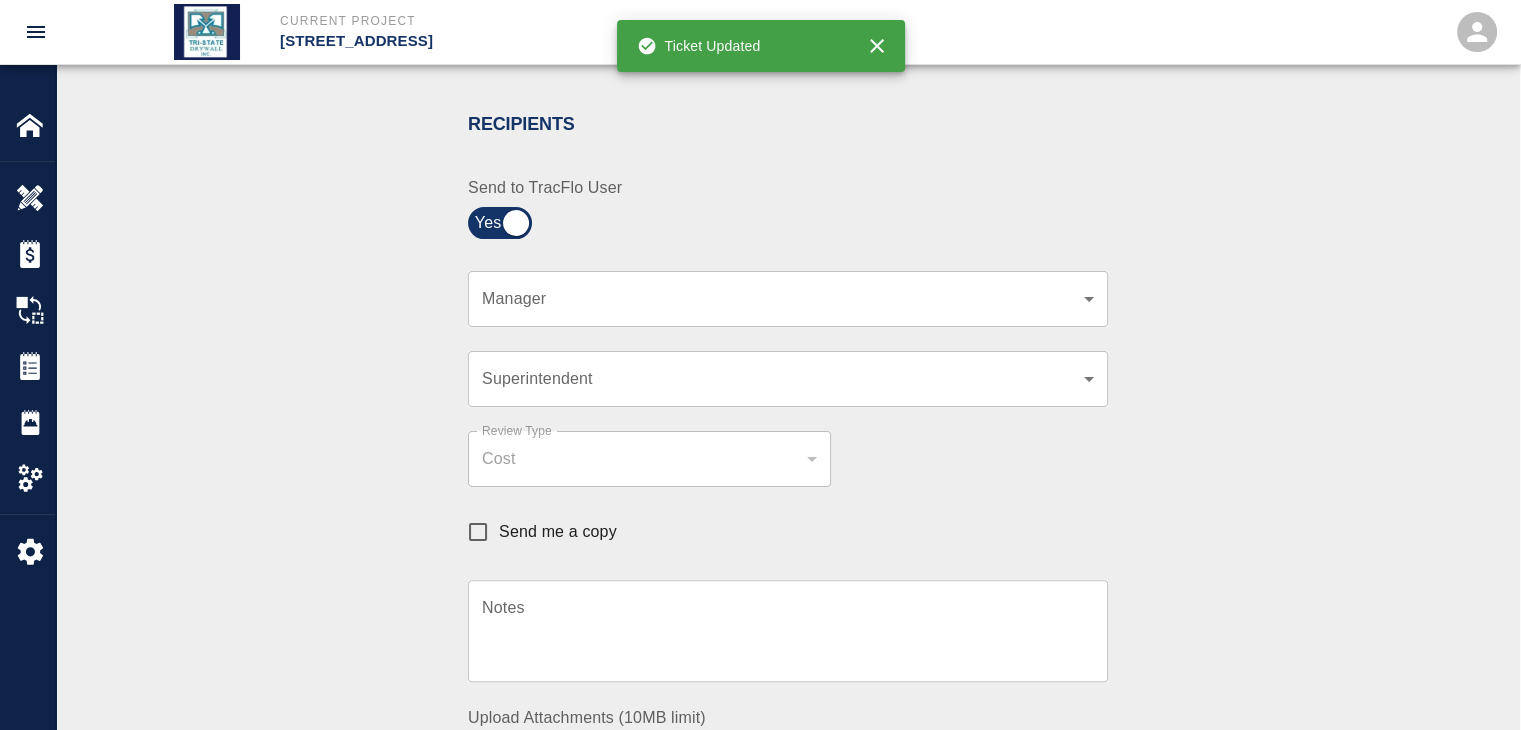 click on "Current Project [STREET_ADDRESS] Home [STREET_ADDRESS] Overview Estimates Change Orders Tickets Daily Reports Project Settings Settings Powered By Terms of Service  |  Privacy Policy Ticket Download Edit Costs Status :   Open Action :   Trade Cost Review Estimate:  + Add to Estimate View History Submit to Client Share Recipients Internal Team ​ Internal Team Notes x Notes Cancel Send Recipients Send to TracFlo User Manager ​ Manager Superintendent ​ Superintendent Review Type Cost cost Review Type Send me a copy Notes x Notes Upload Attachments (10MB limit) Choose file No file chosen Upload Another File Cancel Send Request Time and Material Revision Notes   * x Notes   * Upload Attachments (10MB limit) Choose file No file chosen Upload Another File Cancel Send Time and Materials Reject Notes   * x Notes   * Upload Attachments (10MB limit) Choose file No file chosen Upload Another File Cancel Send Approve Ticket Time and Materials Signature Clear Notes x Notes Choose file Cancel Send" at bounding box center (760, -35) 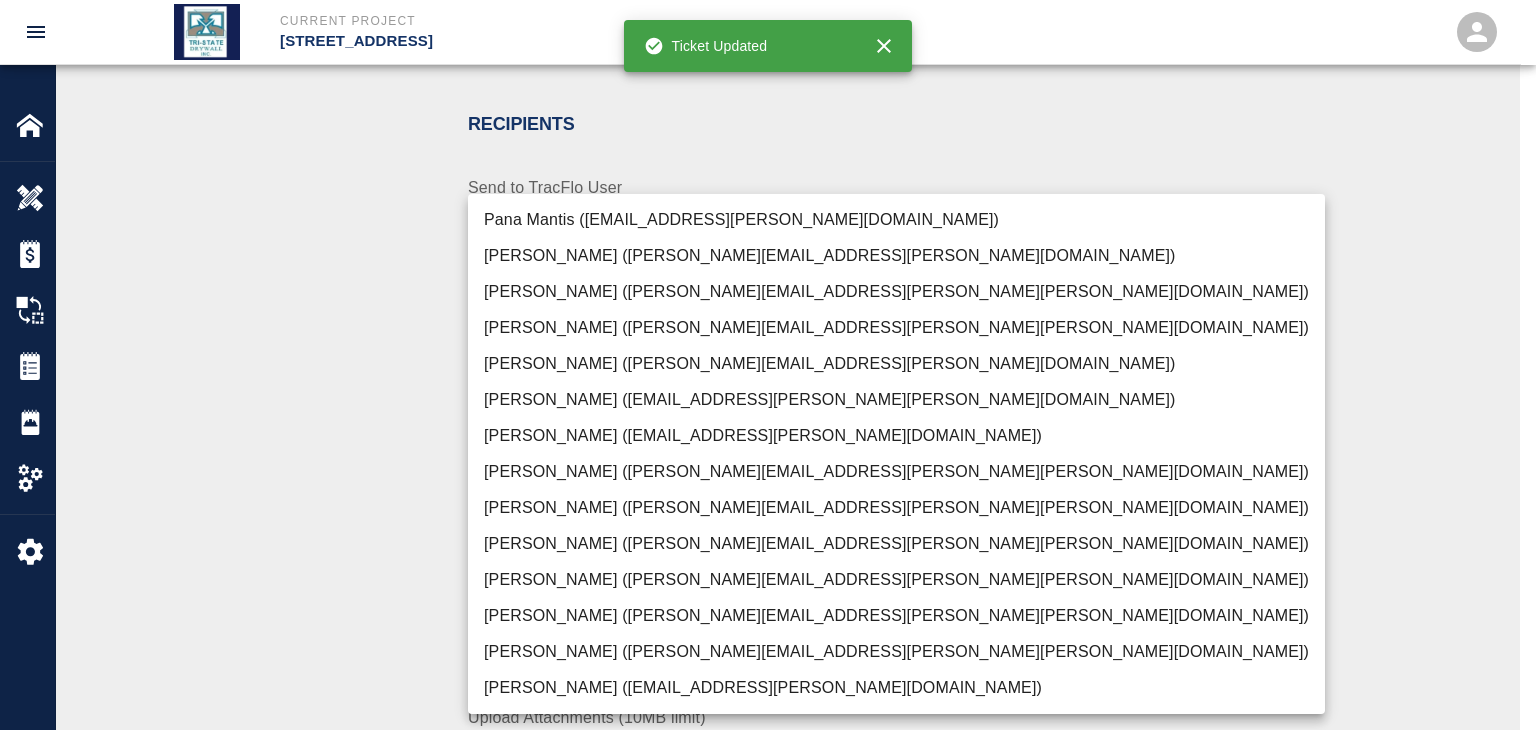 click on "[PERSON_NAME] ([PERSON_NAME][EMAIL_ADDRESS][PERSON_NAME][PERSON_NAME][DOMAIN_NAME])" at bounding box center [896, 652] 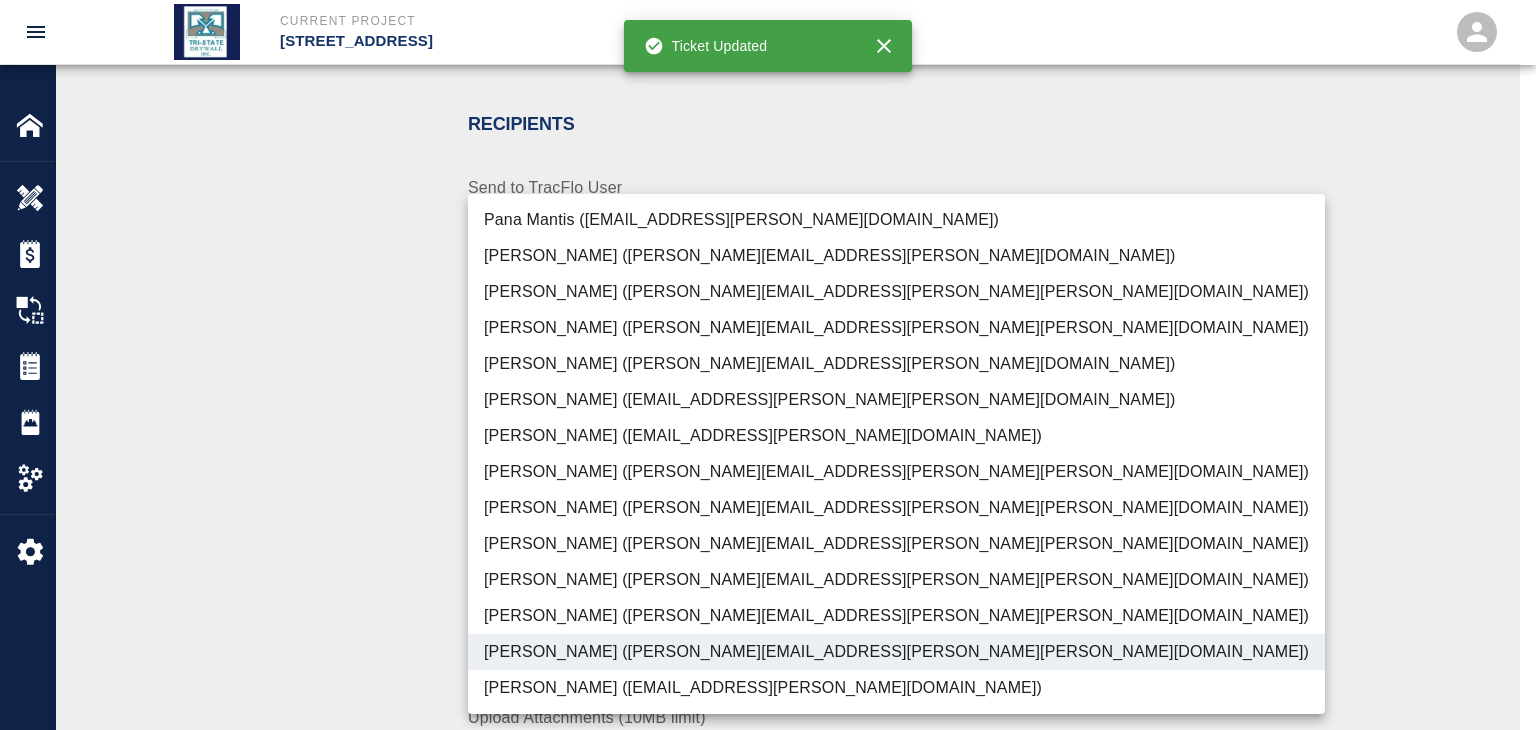 click at bounding box center (768, 365) 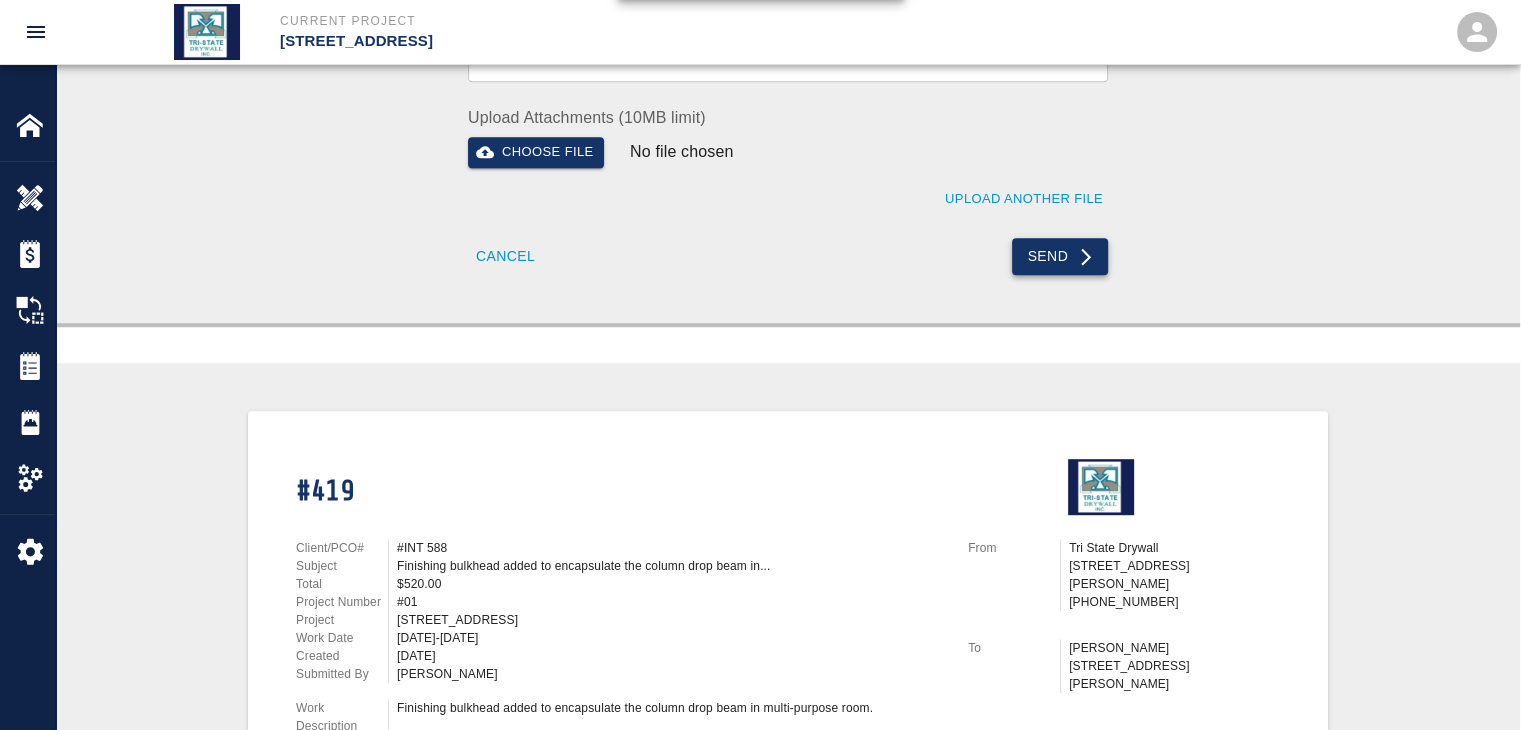 click on "Send" at bounding box center (1060, 256) 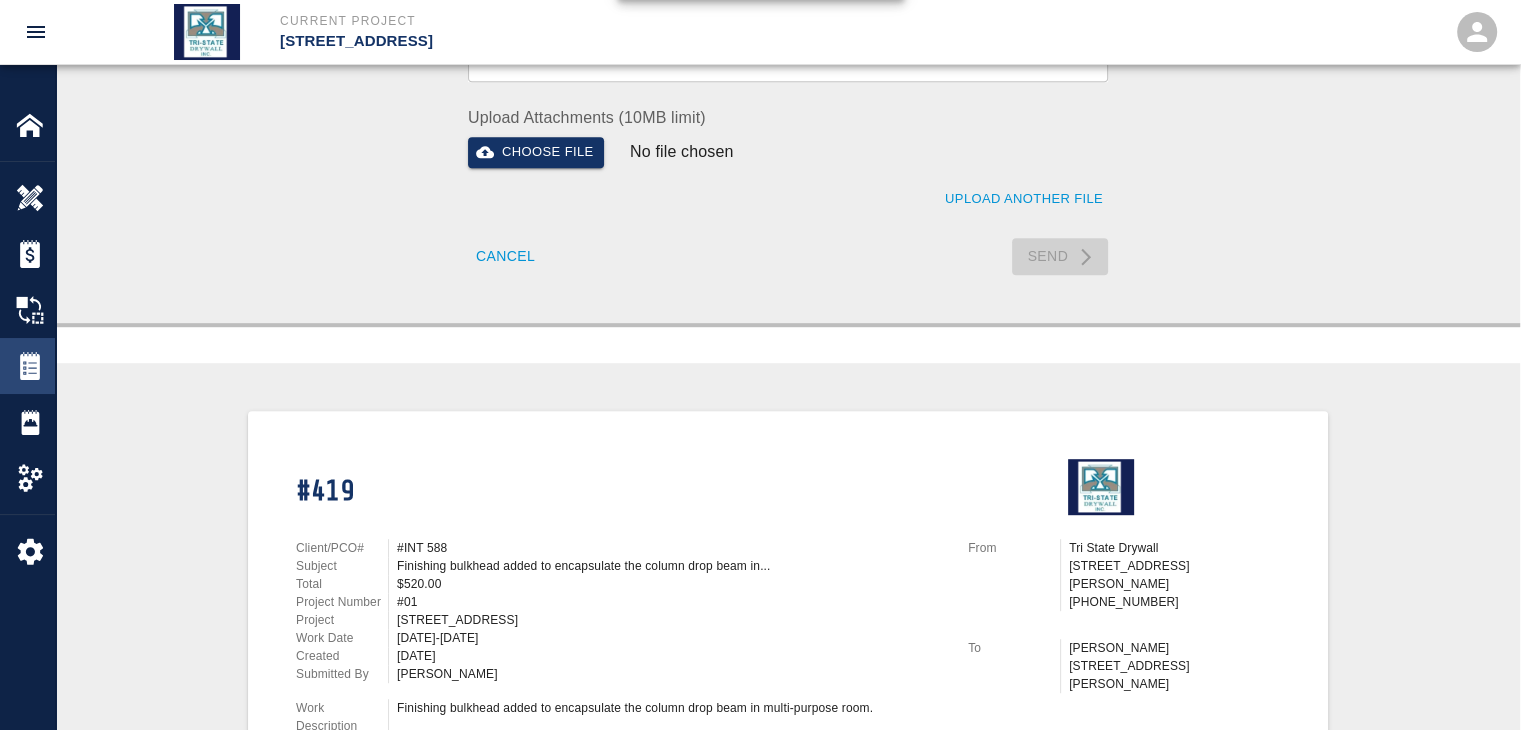 type 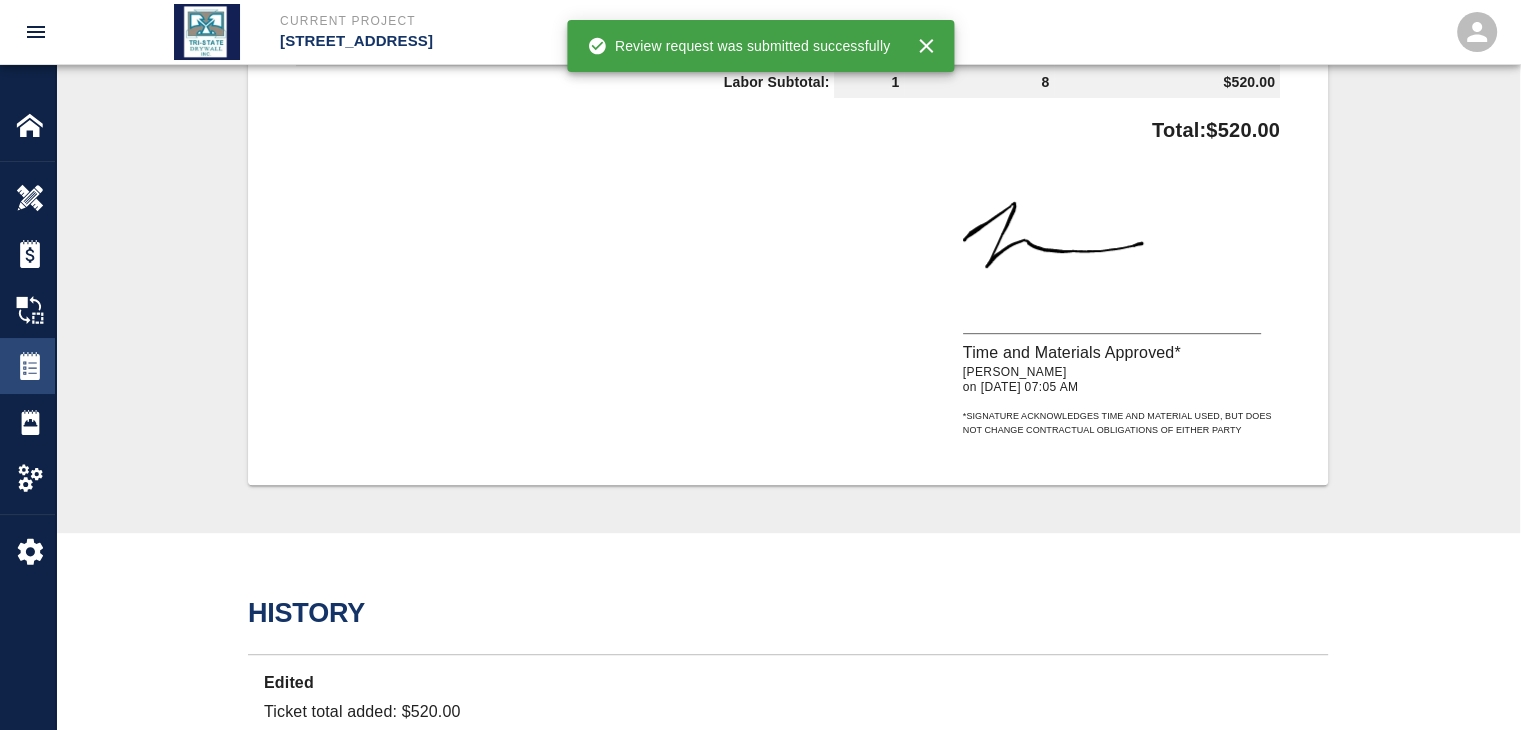 click at bounding box center [30, 366] 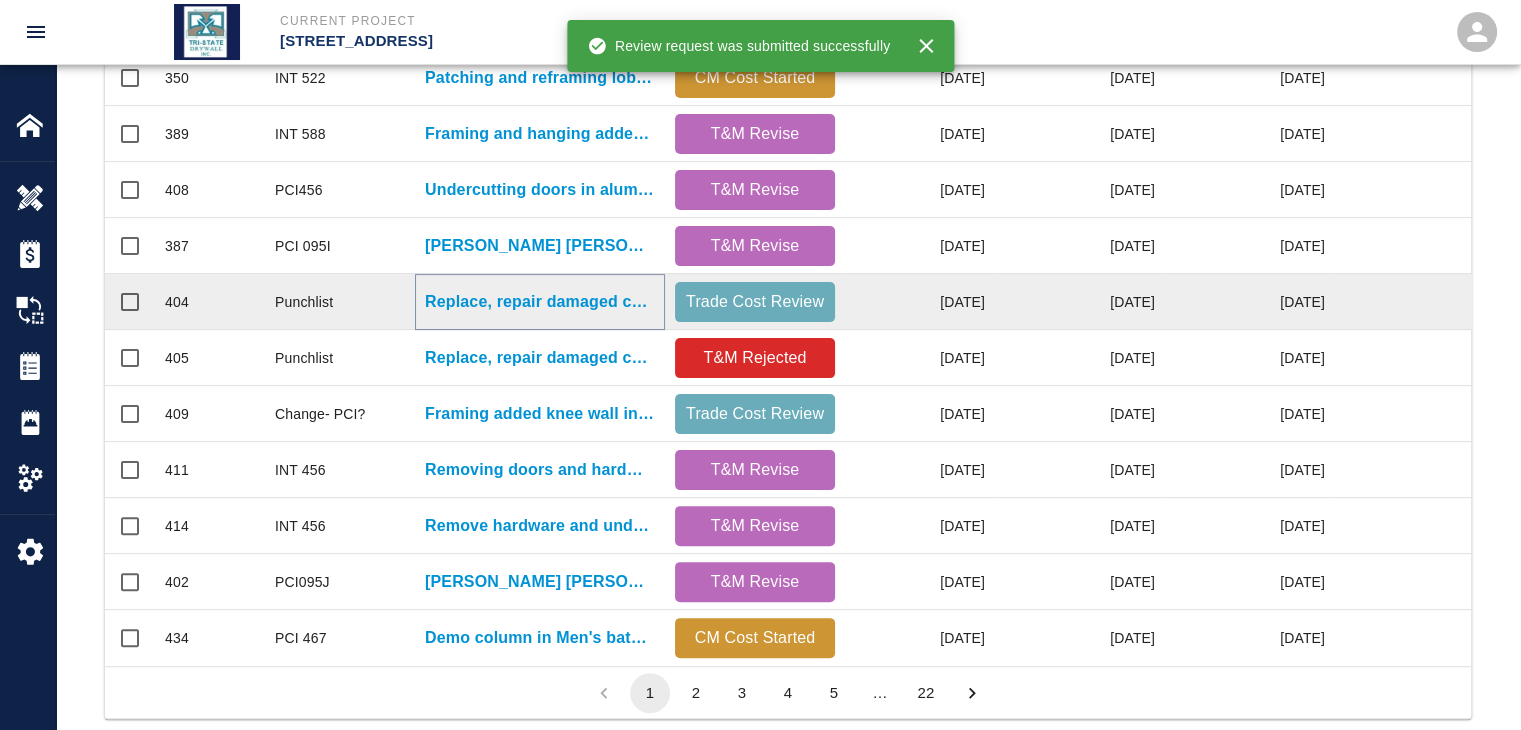 click on "Replace, repair damaged ceiling tiles on 4th floor due to..." at bounding box center (540, 302) 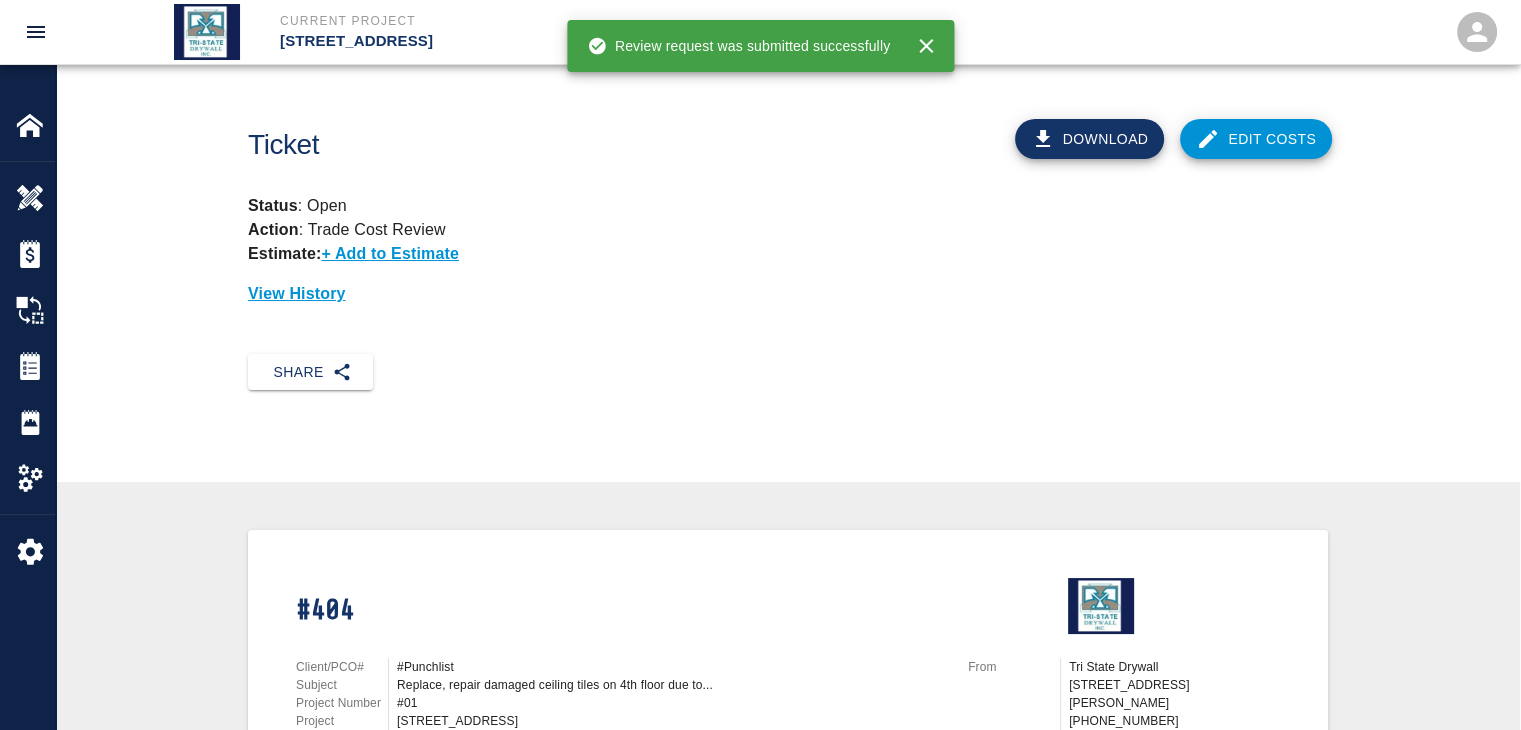 click on "Download Edit Costs" at bounding box center [1111, 131] 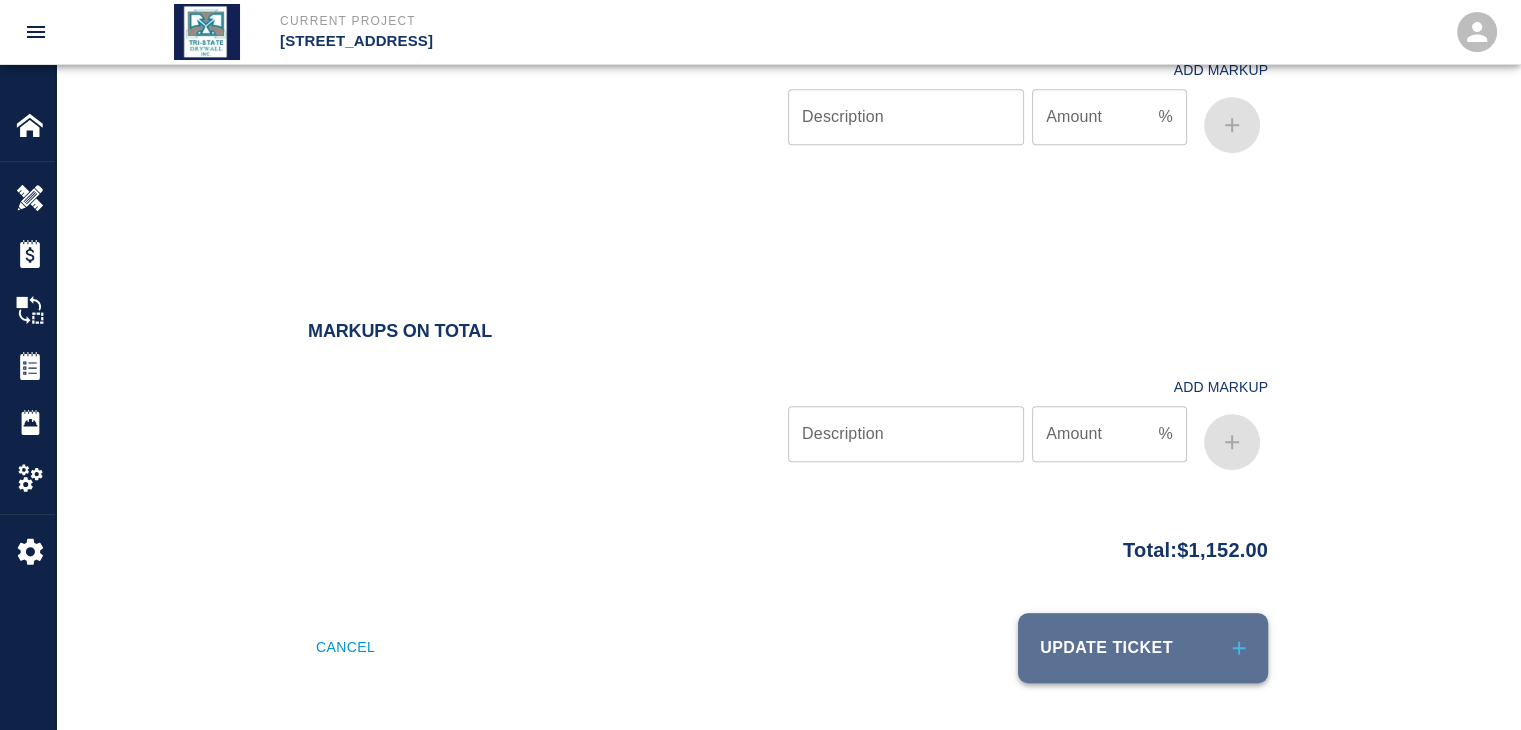 click on "Update Ticket" at bounding box center [1143, 648] 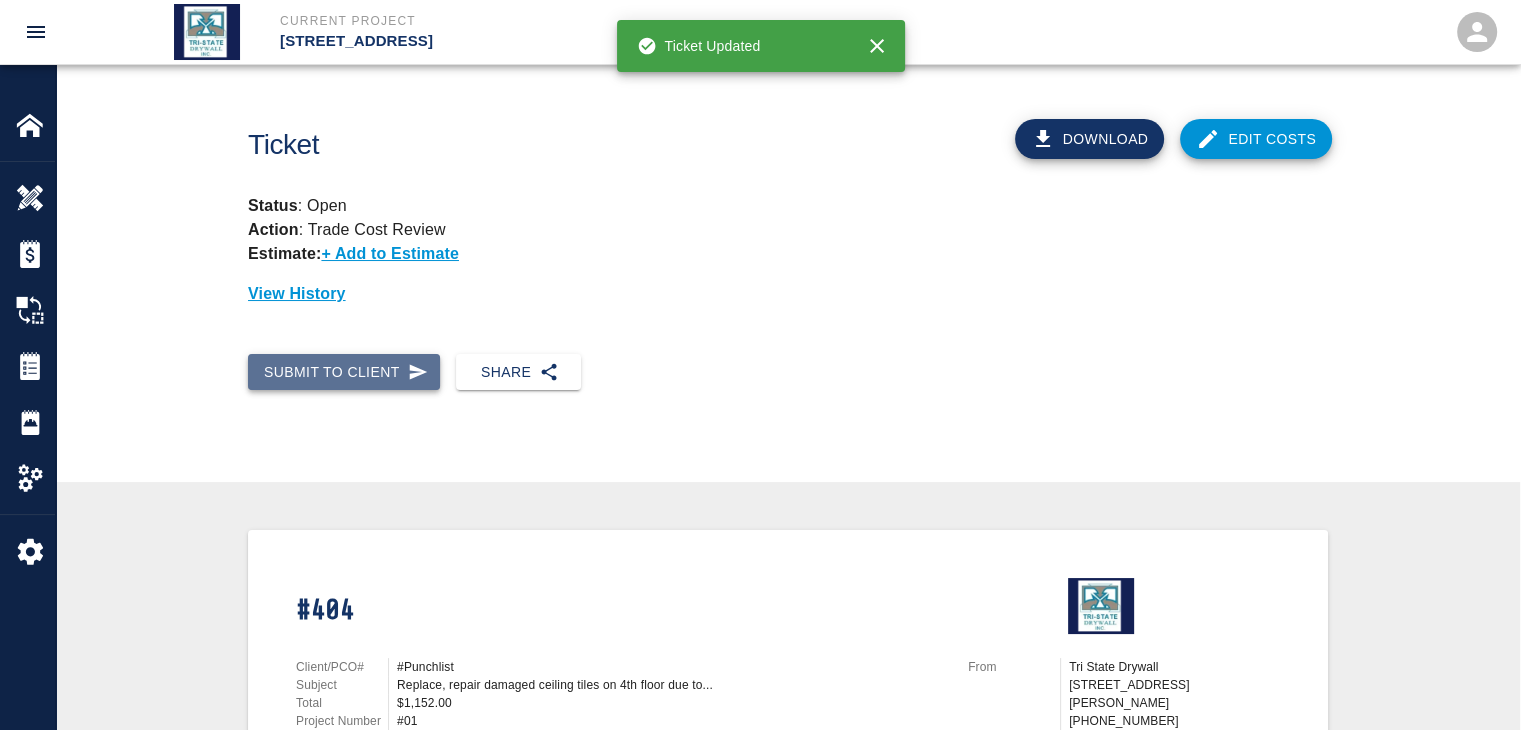 click on "Submit to Client" at bounding box center (344, 372) 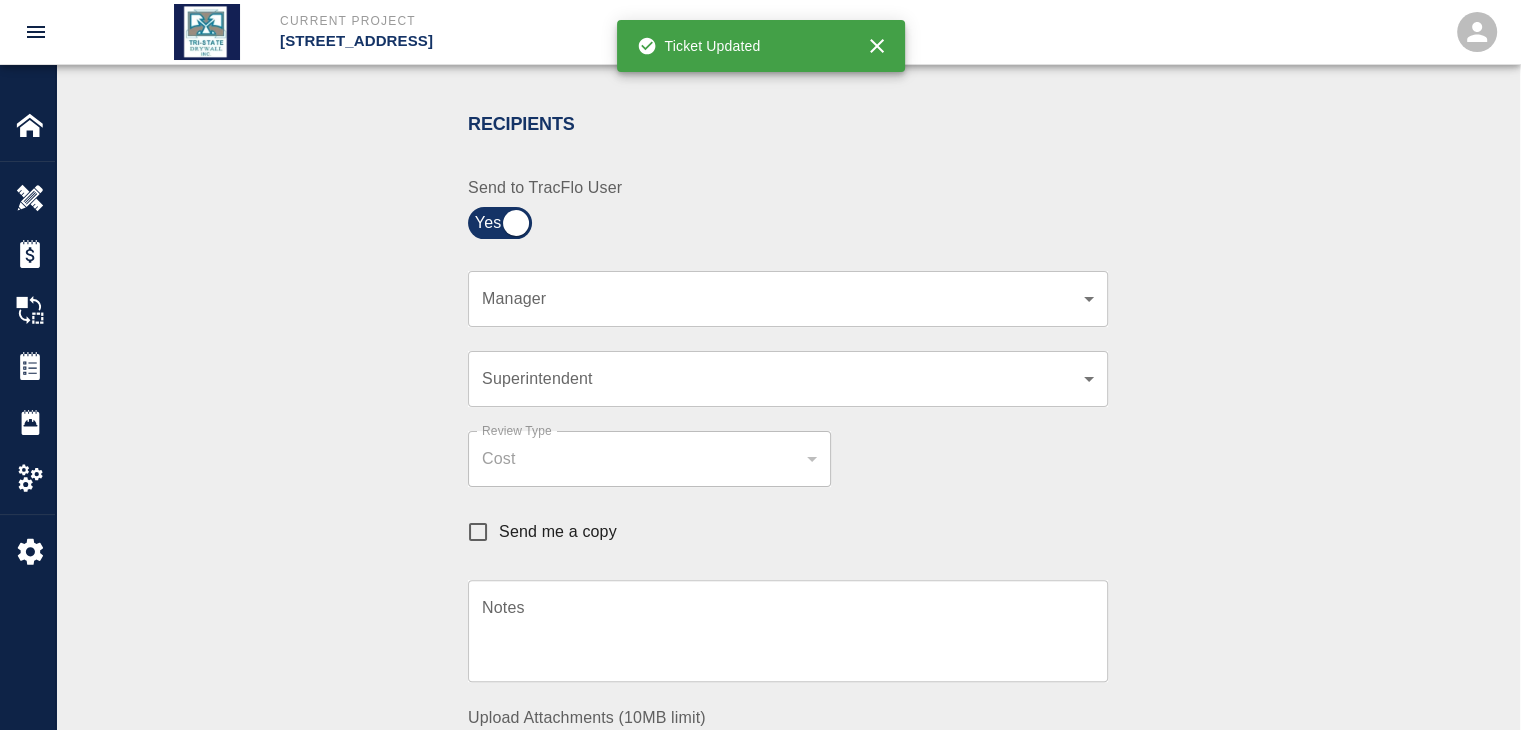 click on "​ Manager" at bounding box center [788, 299] 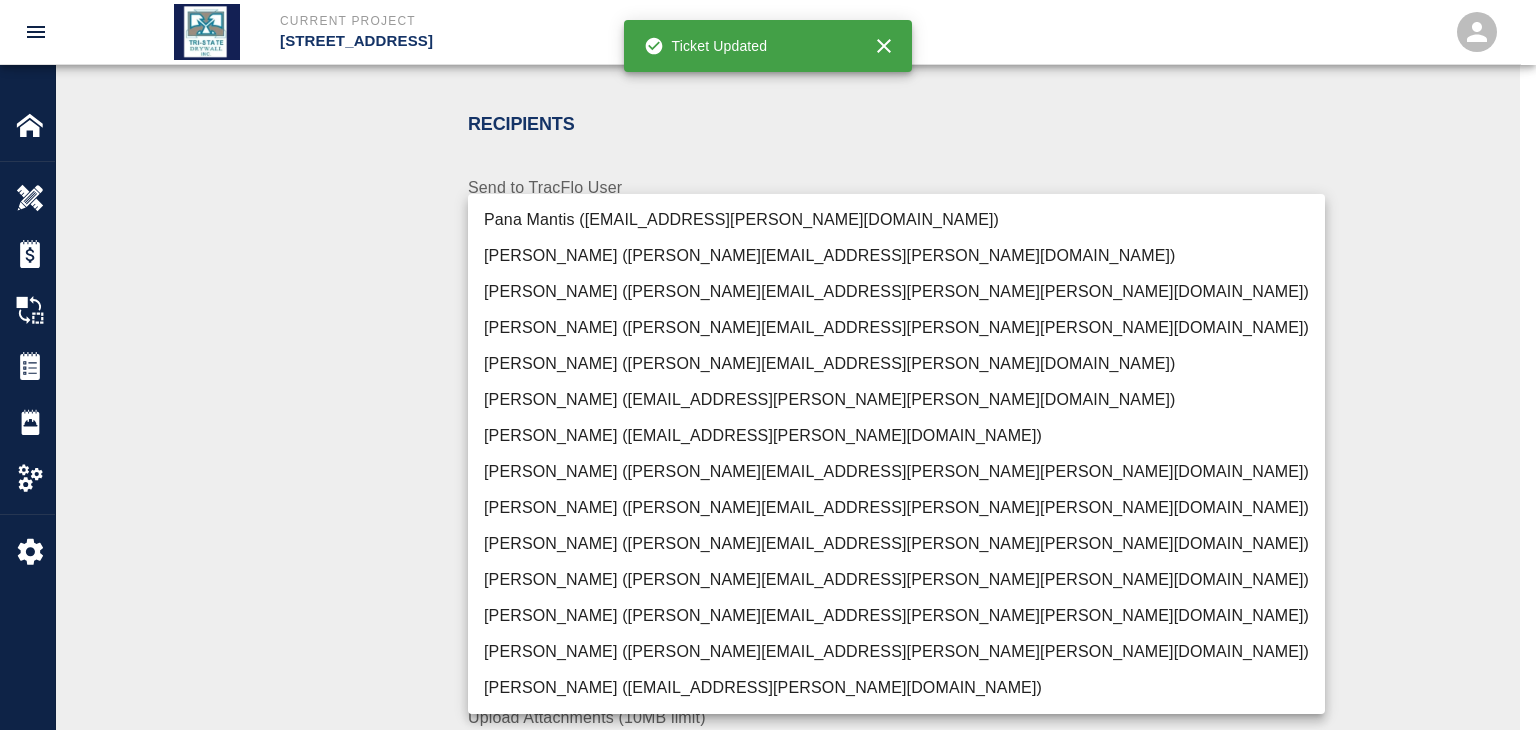 click on "Current Project [STREET_ADDRESS] Home [STREET_ADDRESS] Overview Estimates Change Orders Tickets Daily Reports Project Settings Settings Powered By Terms of Service  |  Privacy Policy Ticket Download Edit Costs Status :   Open Action :   Trade Cost Review Estimate:  + Add to Estimate View History Submit to Client Share Recipients Internal Team ​ Internal Team Notes x Notes Cancel Send Recipients Send to TracFlo User Manager ​ Manager Superintendent ​ Superintendent Review Type Cost cost Review Type Send me a copy Notes x Notes Upload Attachments (10MB limit) Choose file No file chosen Upload Another File Cancel Send Request Time and Material Revision Notes   * x Notes   * Upload Attachments (10MB limit) Choose file No file chosen Upload Another File Cancel Send Time and Materials Reject Notes   * x Notes   * Upload Attachments (10MB limit) Choose file No file chosen Upload Another File Cancel Send Approve Ticket Time and Materials Signature Clear Notes x Notes Choose file Cancel Send" at bounding box center (768, -35) 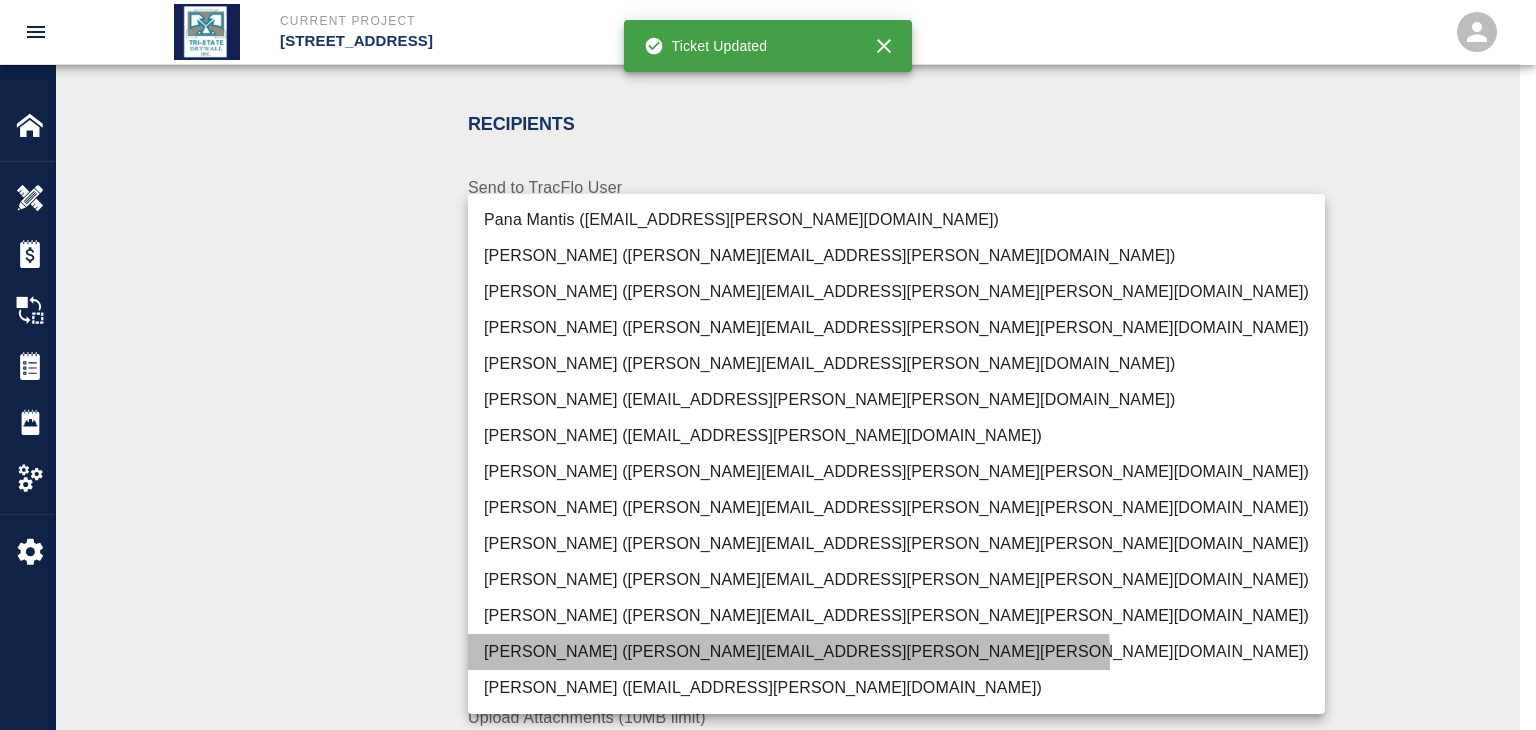 click on "[PERSON_NAME] ([PERSON_NAME][EMAIL_ADDRESS][PERSON_NAME][PERSON_NAME][DOMAIN_NAME])" at bounding box center (896, 652) 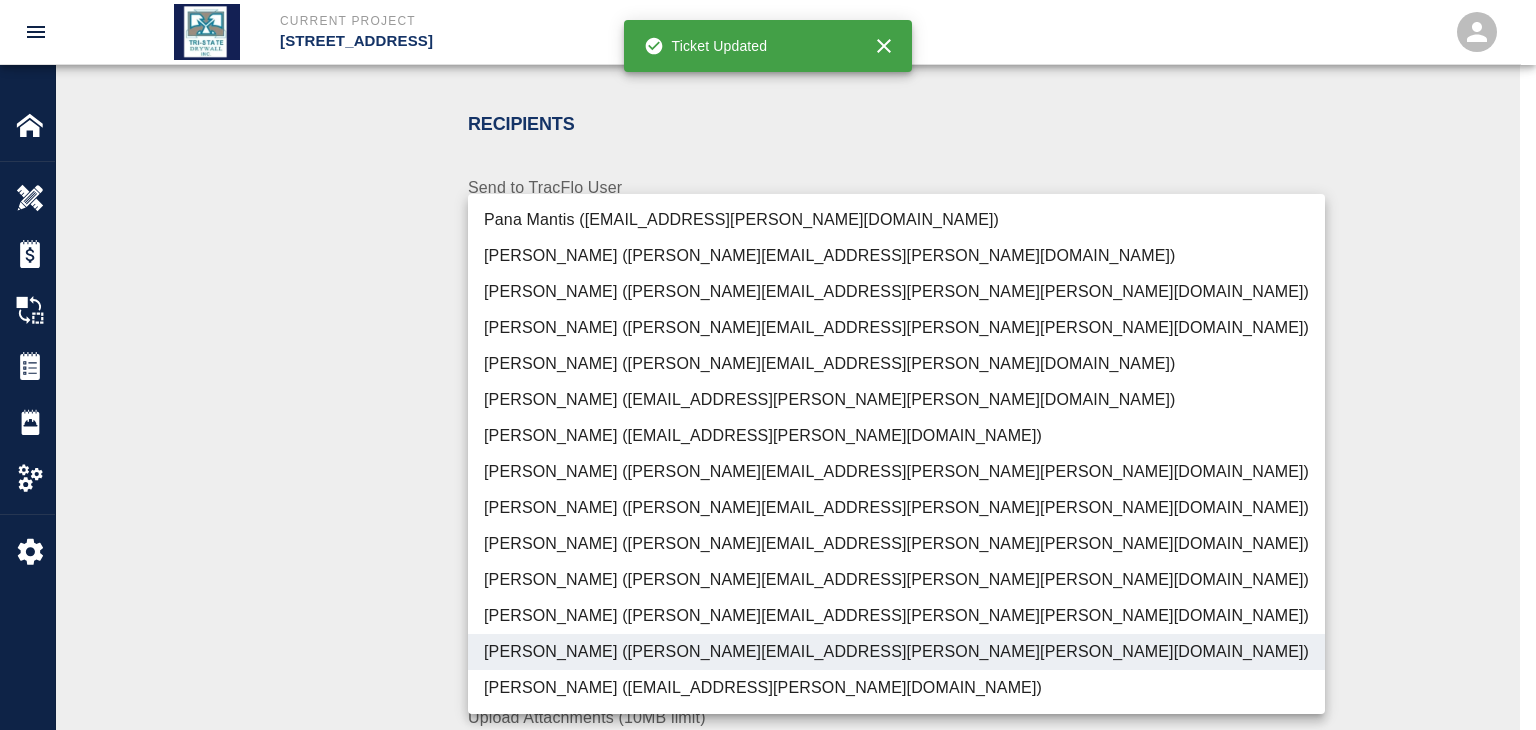 click at bounding box center (768, 365) 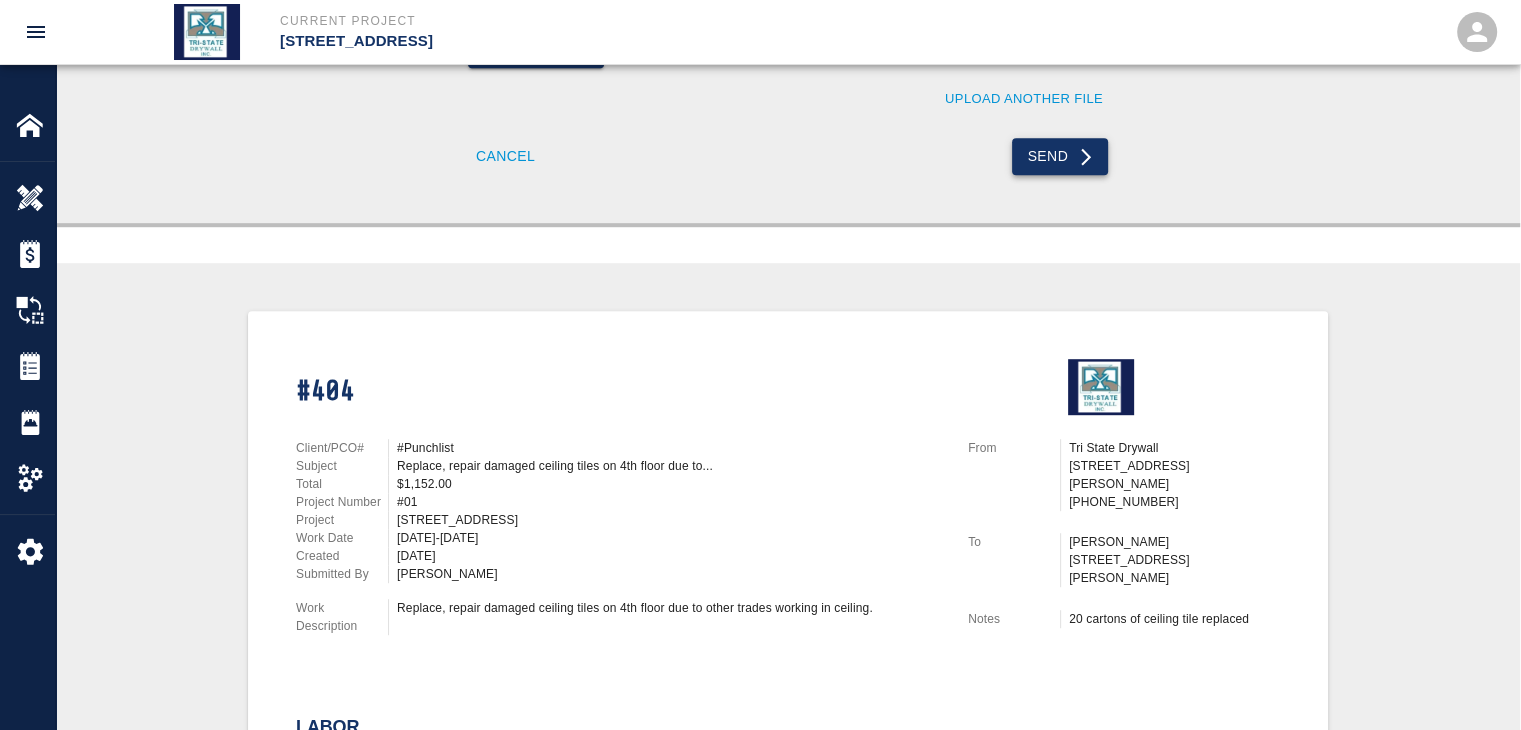 click on "Send" at bounding box center (1060, 156) 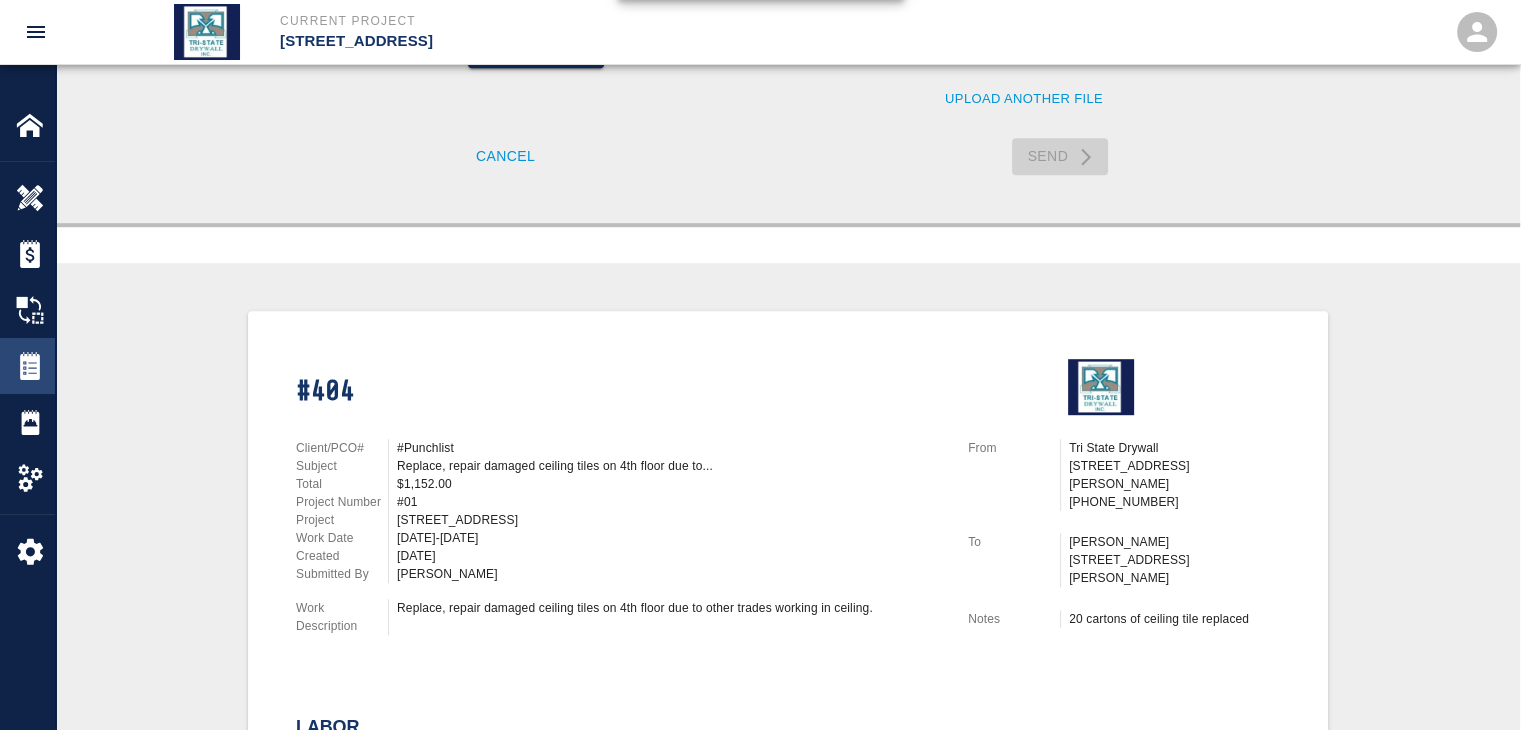 type 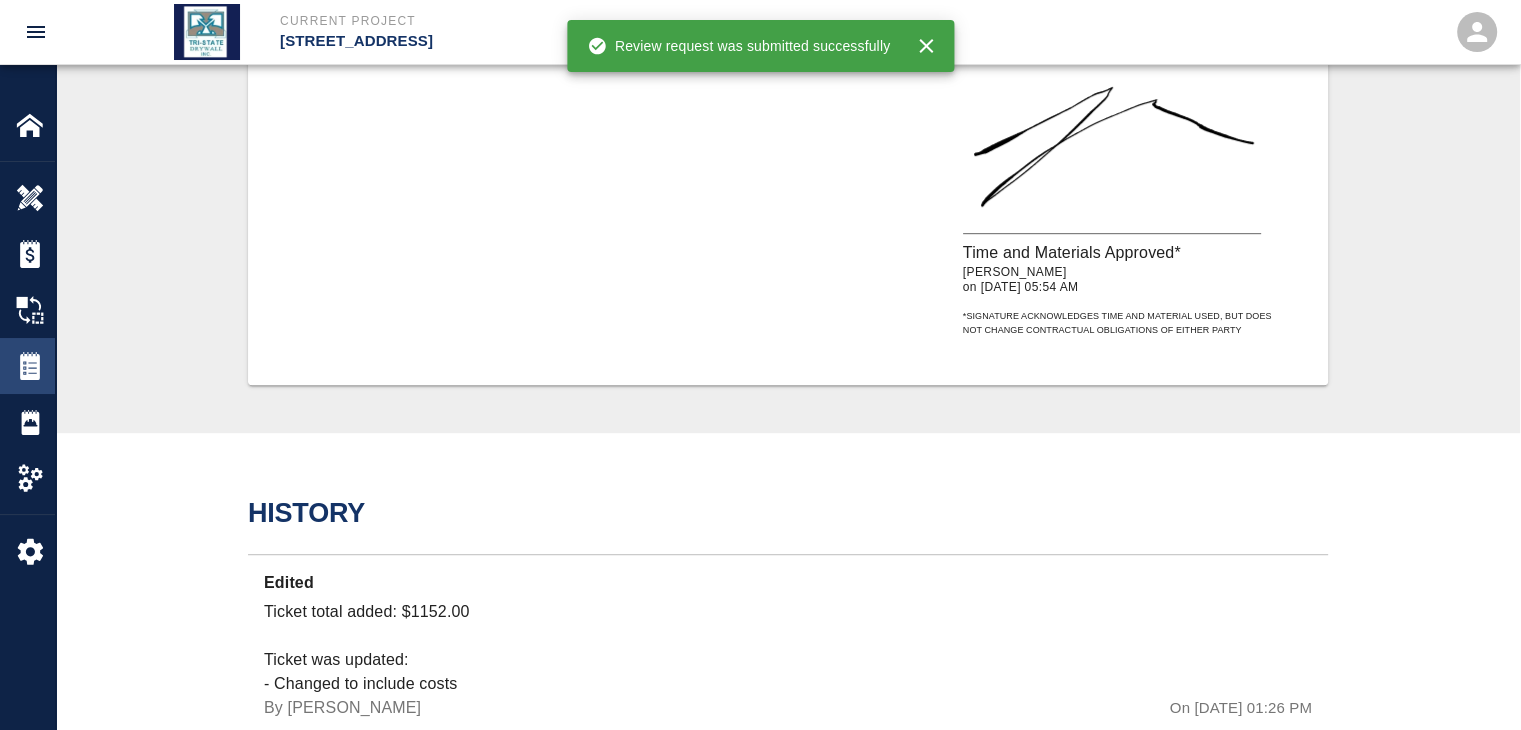 click at bounding box center [30, 366] 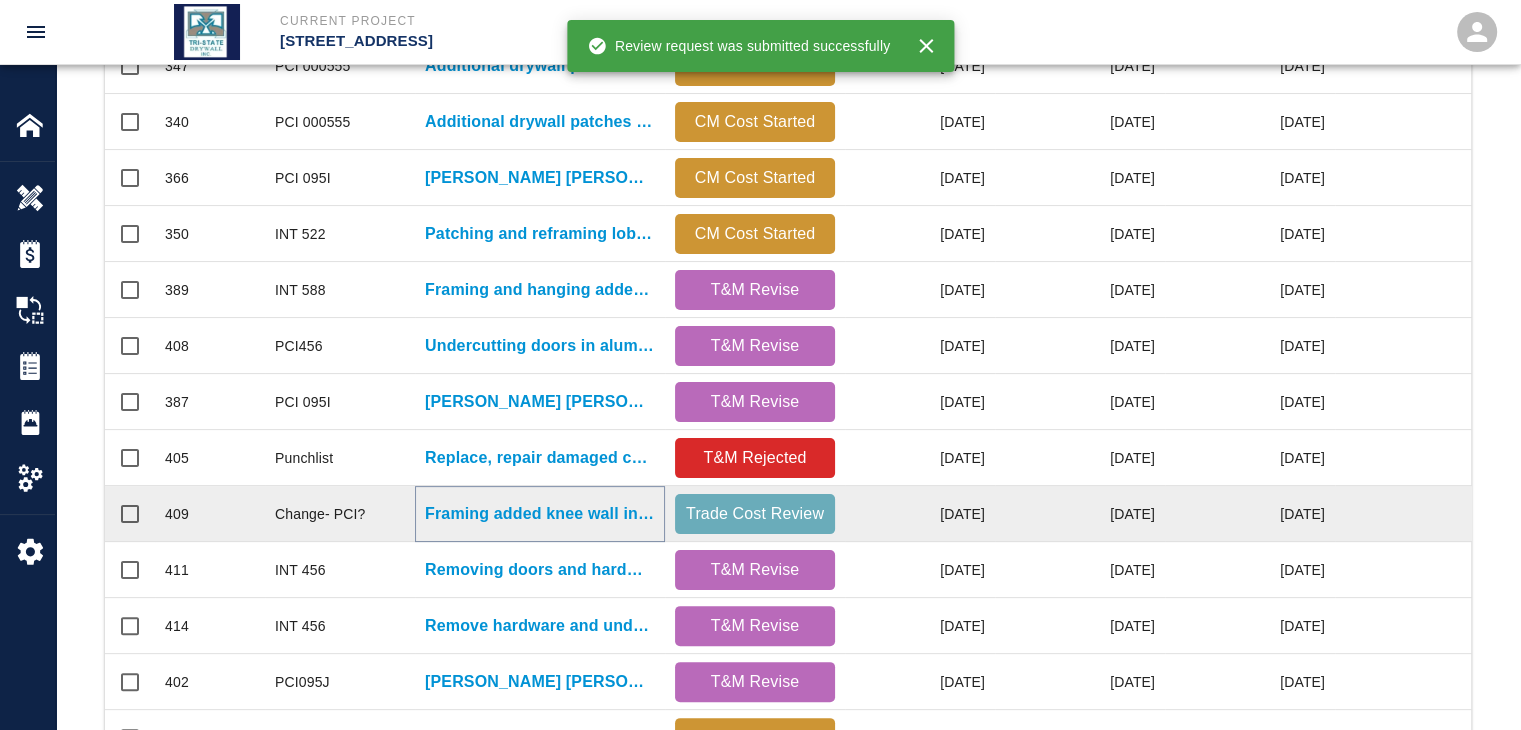 click on "Framing added knee wall in faculty lounge 3013" at bounding box center (540, 514) 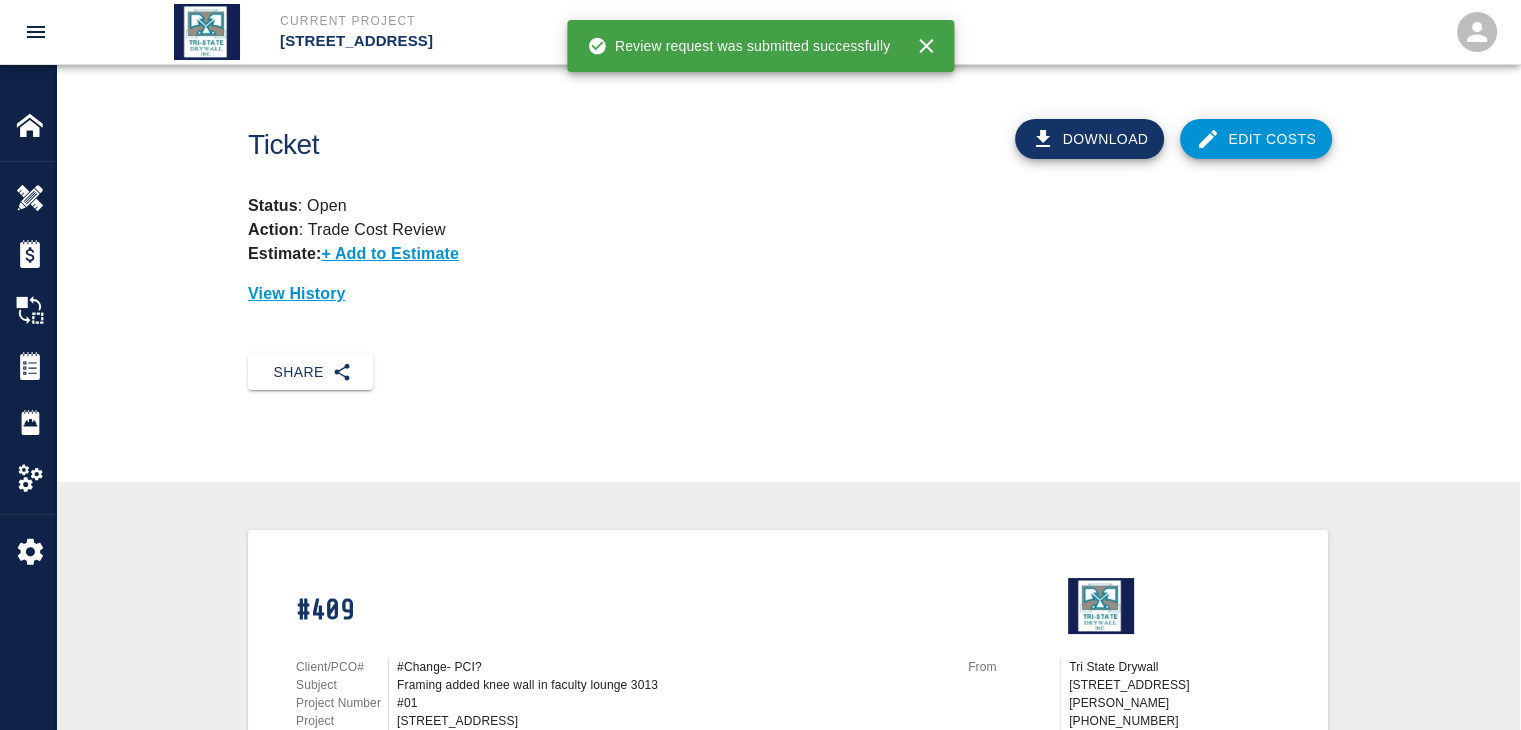 click on "Edit Costs" at bounding box center (1256, 139) 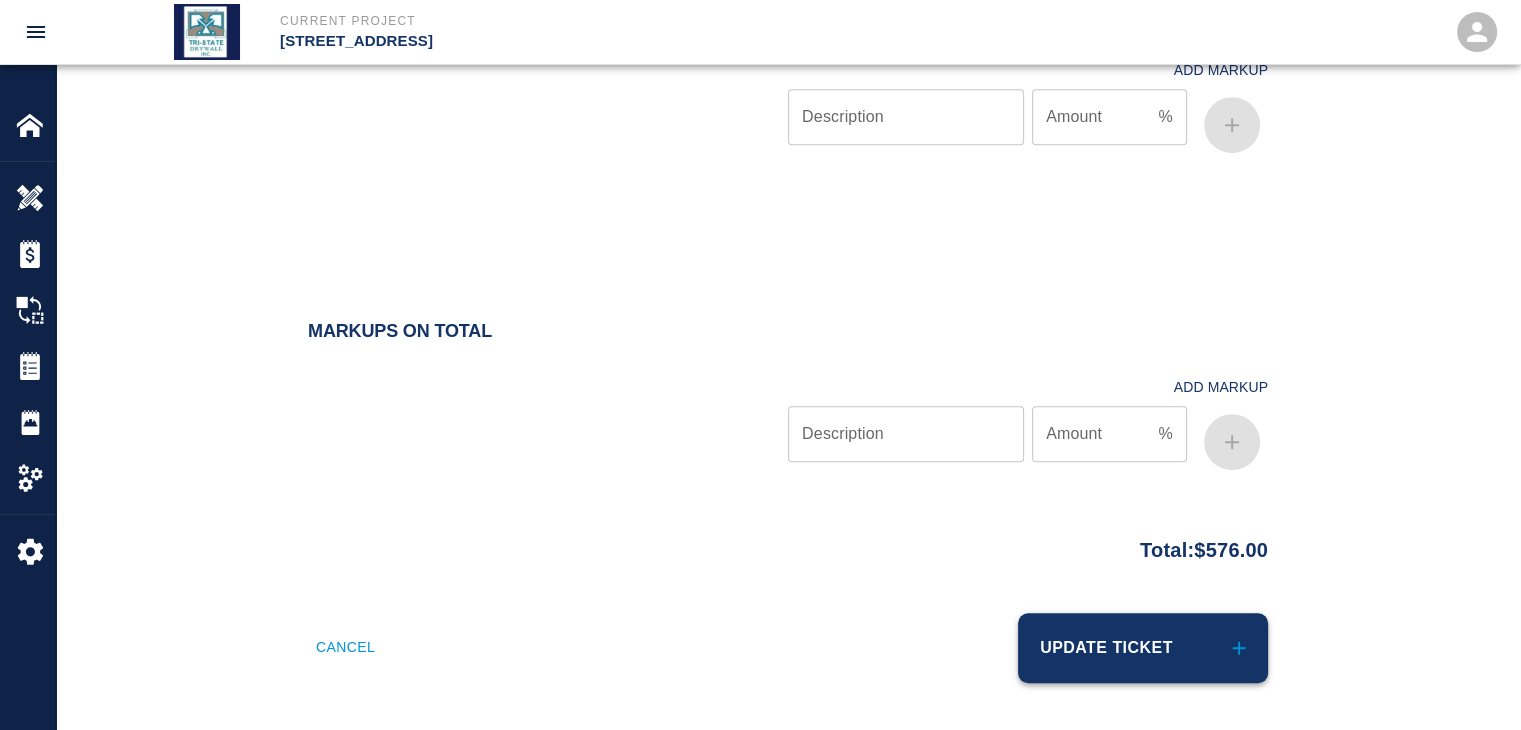 click on "Update Ticket" at bounding box center (1143, 648) 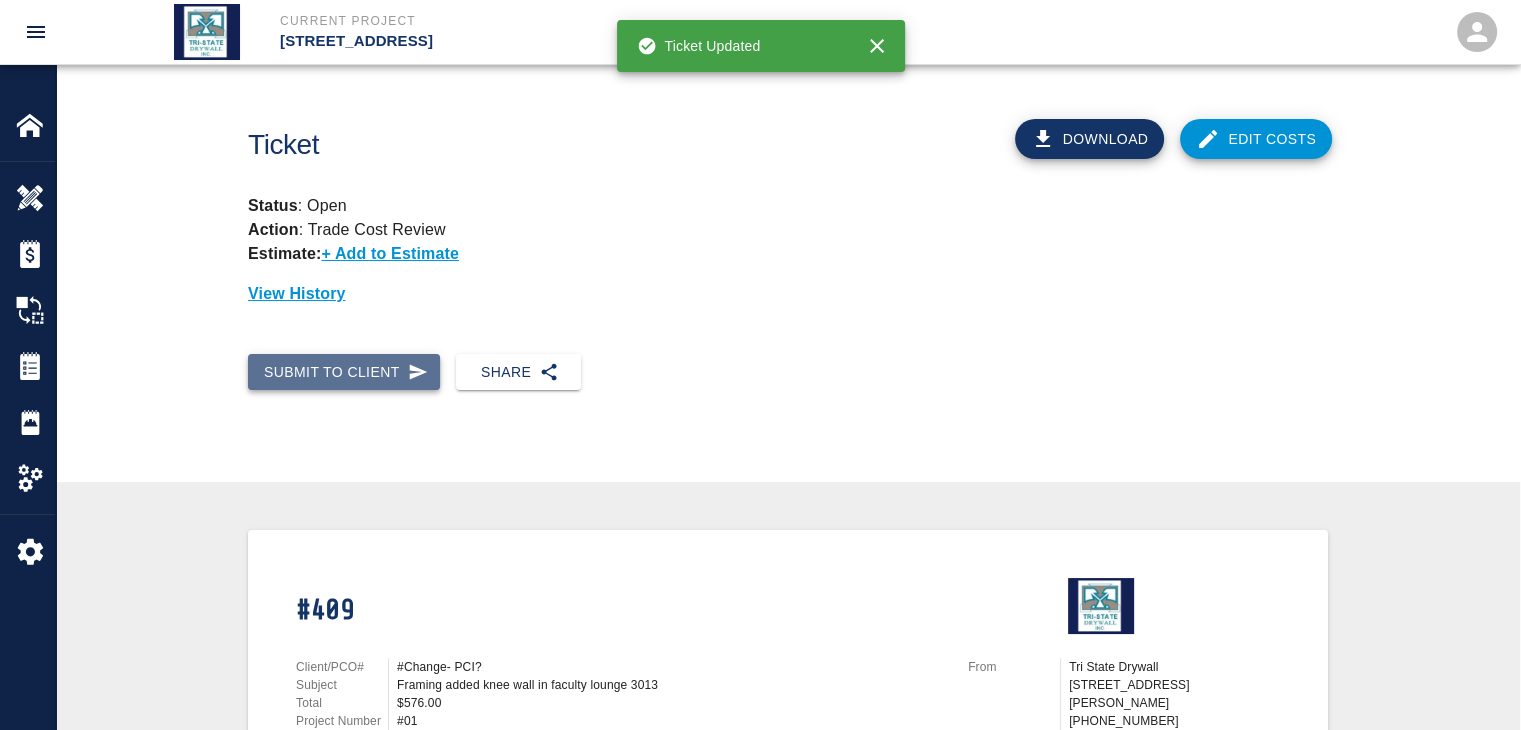 click on "Submit to Client" at bounding box center [344, 372] 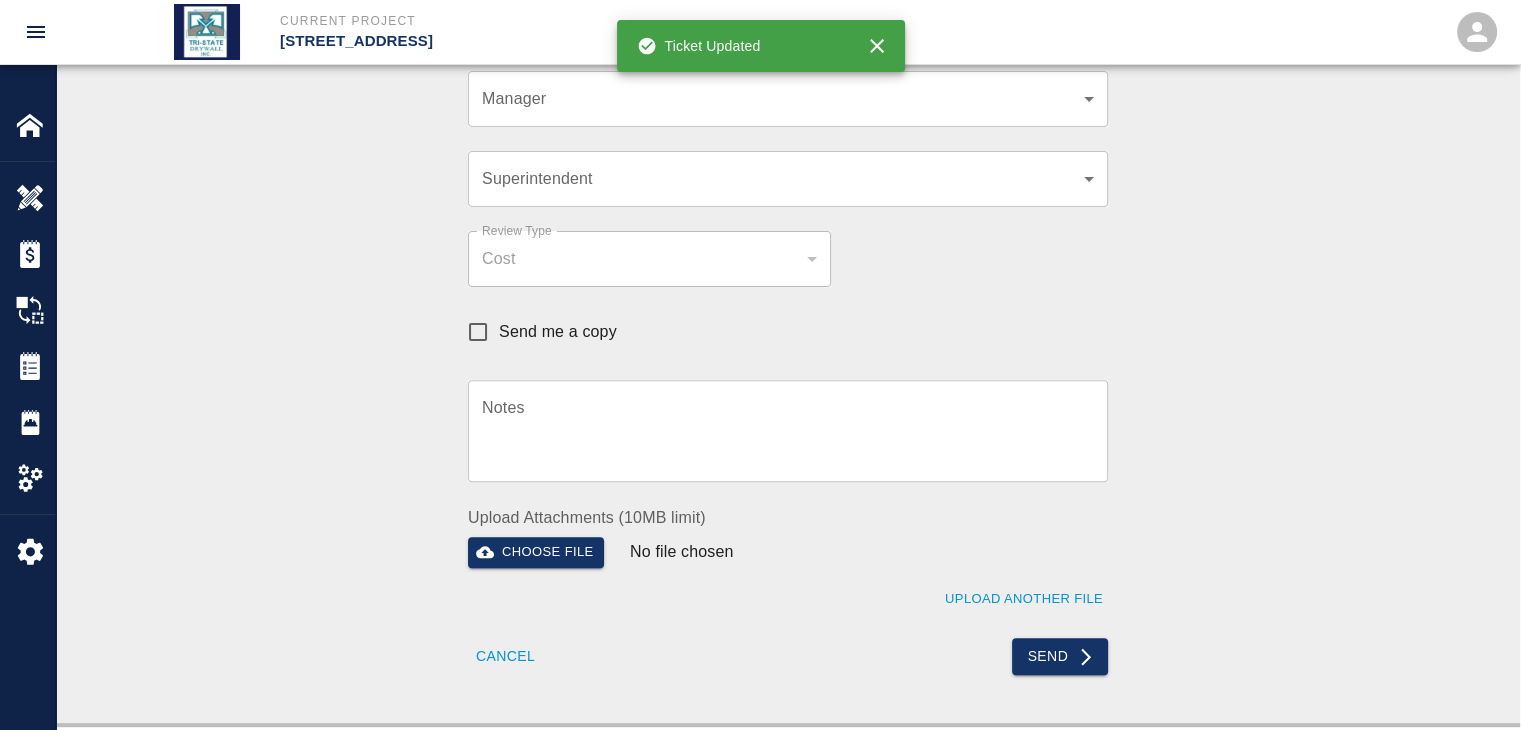 click on "Current Project [STREET_ADDRESS] Home [STREET_ADDRESS] Overview Estimates Change Orders Tickets Daily Reports Project Settings Settings Powered By Terms of Service  |  Privacy Policy Ticket Download Edit Costs Status :   Open Action :   Trade Cost Review Estimate:  + Add to Estimate View History Submit to Client Share Recipients Internal Team ​ Internal Team Notes x Notes Cancel Send Recipients Send to TracFlo User Manager ​ Manager Superintendent ​ Superintendent Review Type Cost cost Review Type Send me a copy Notes x Notes Upload Attachments (10MB limit) Choose file No file chosen Upload Another File Cancel Send Request Time and Material Revision Notes   * x Notes   * Upload Attachments (10MB limit) Choose file No file chosen Upload Another File Cancel Send Time and Materials Reject Notes   * x Notes   * Upload Attachments (10MB limit) Choose file No file chosen Upload Another File Cancel Send Approve Ticket Time and Materials Signature Clear Notes x Notes Choose file Cancel Send" at bounding box center [760, -235] 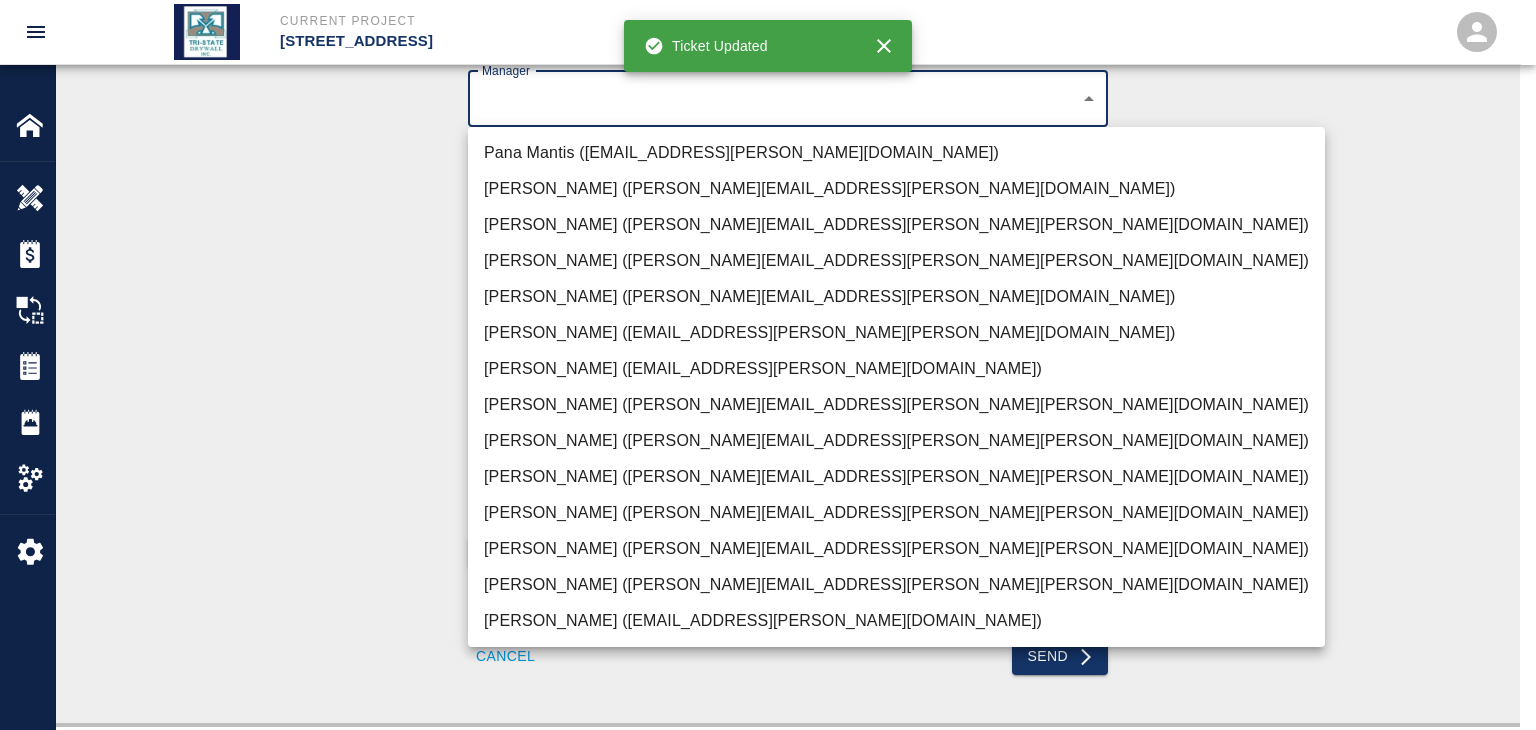 click on "[PERSON_NAME] ([PERSON_NAME][EMAIL_ADDRESS][PERSON_NAME][PERSON_NAME][DOMAIN_NAME])" at bounding box center [896, 585] 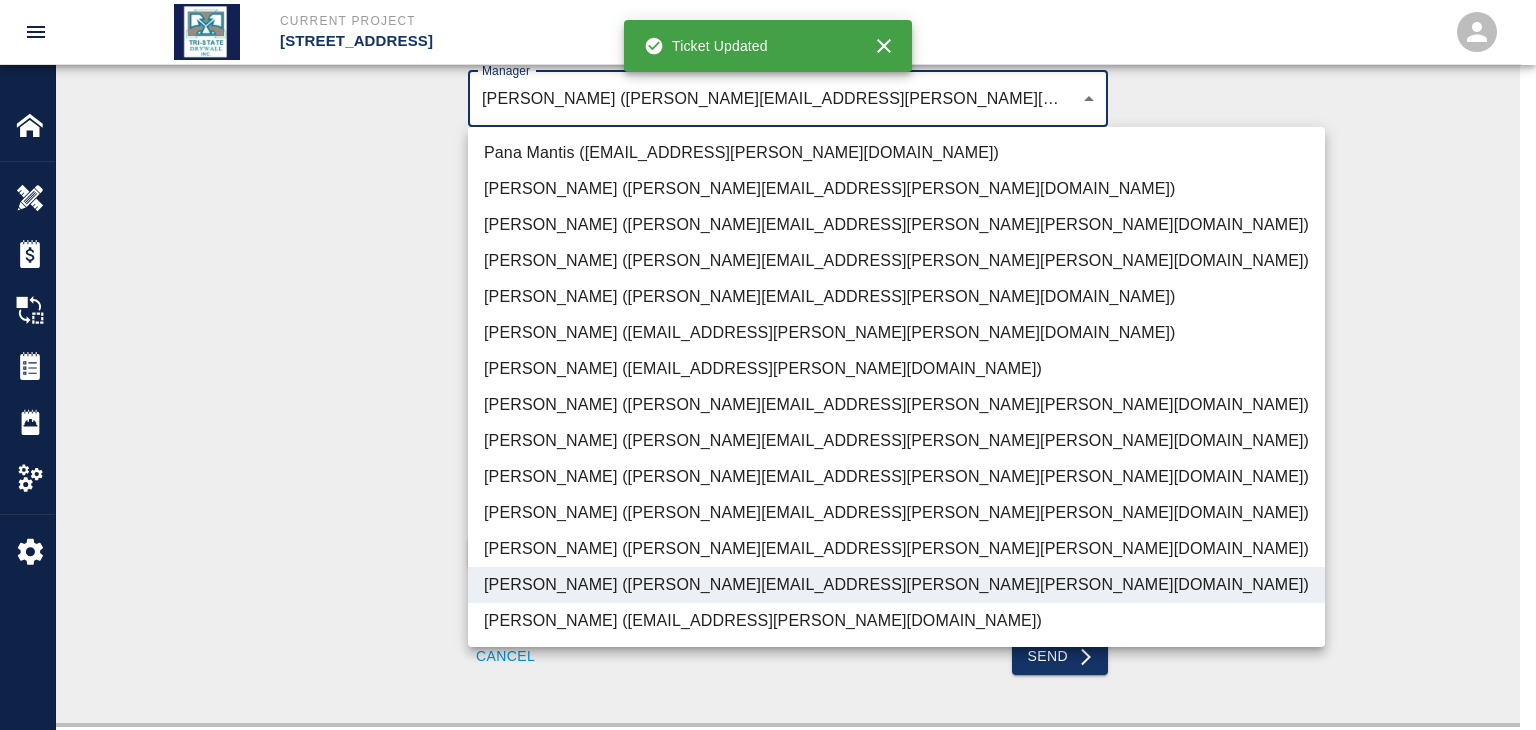 click at bounding box center (768, 365) 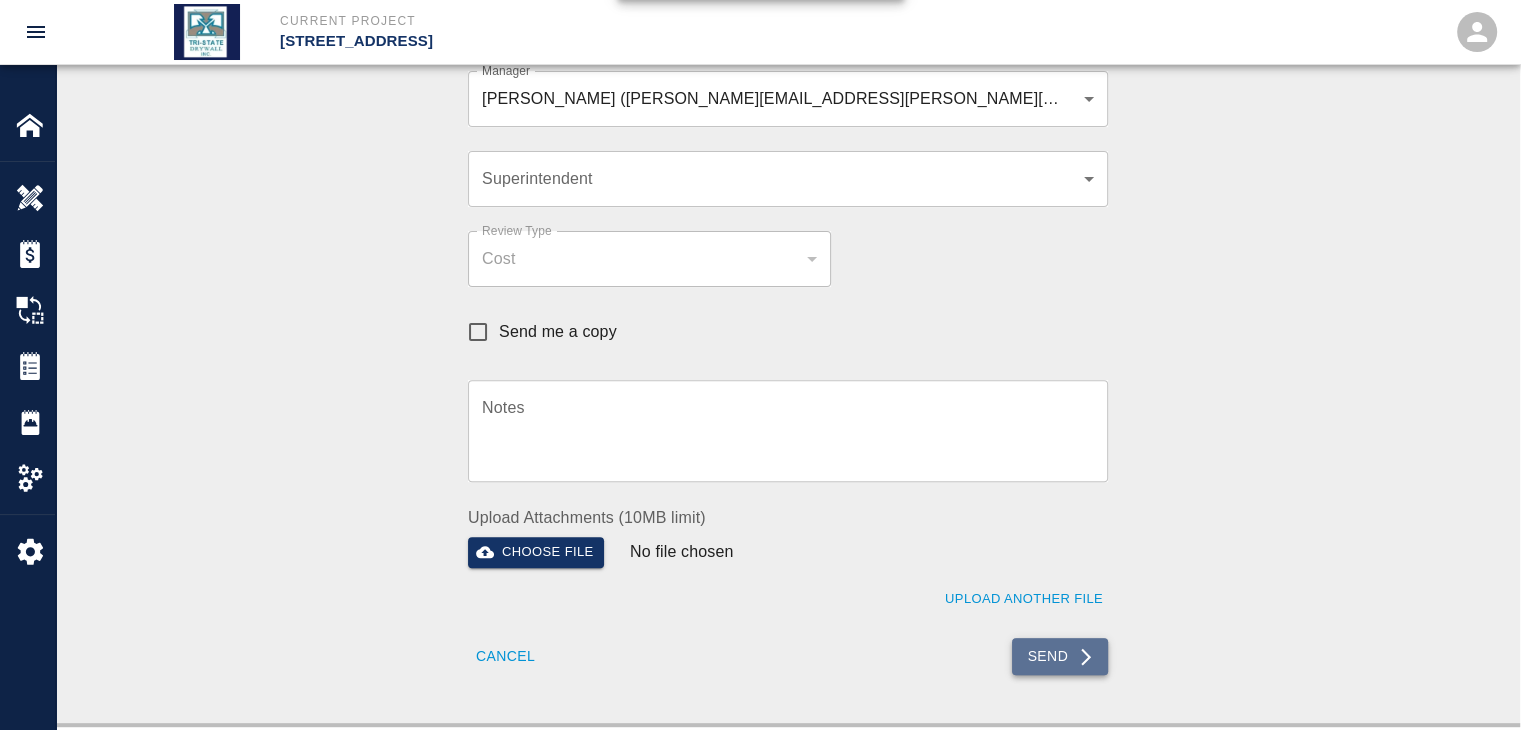 click on "Send" at bounding box center (1060, 656) 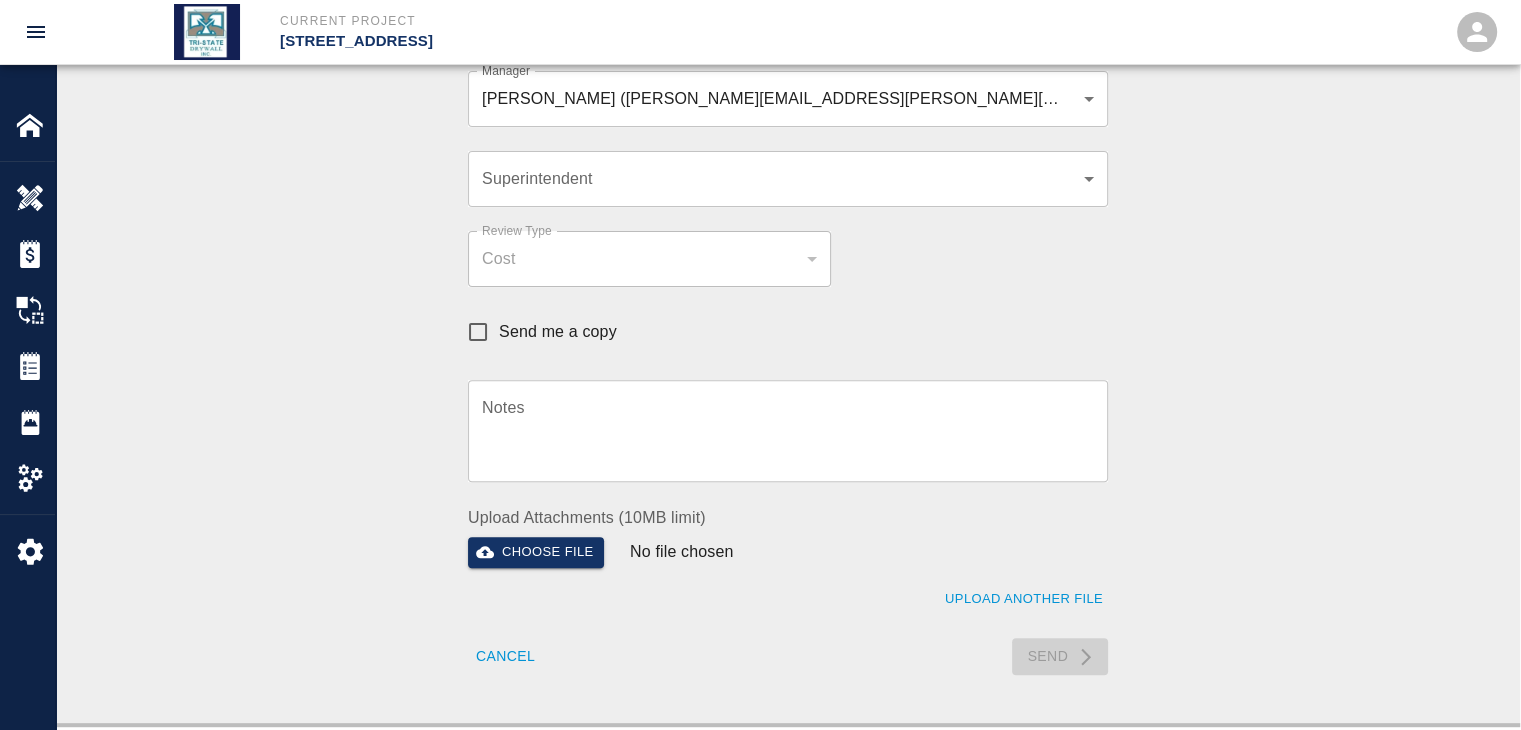 type 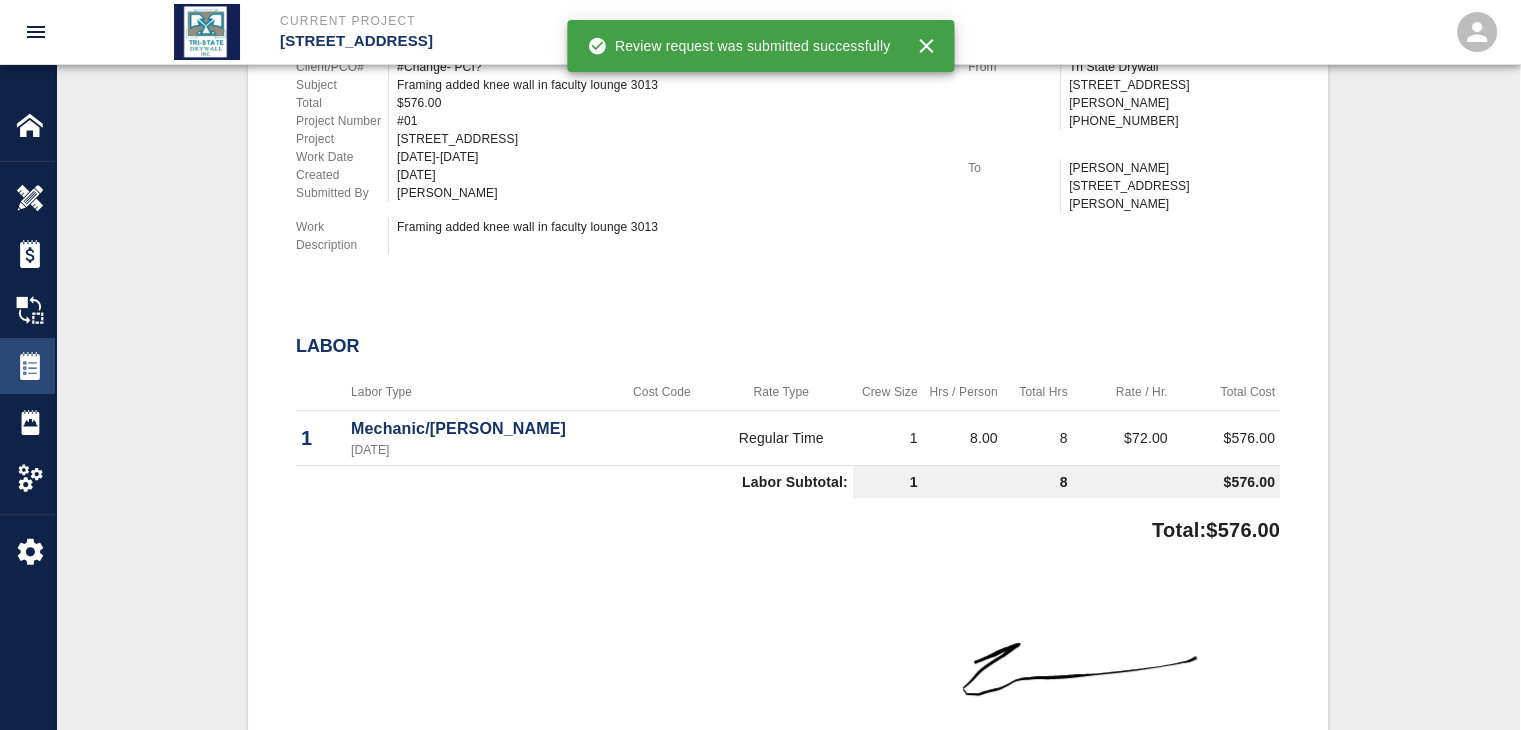 click on "Tickets" at bounding box center [27, 366] 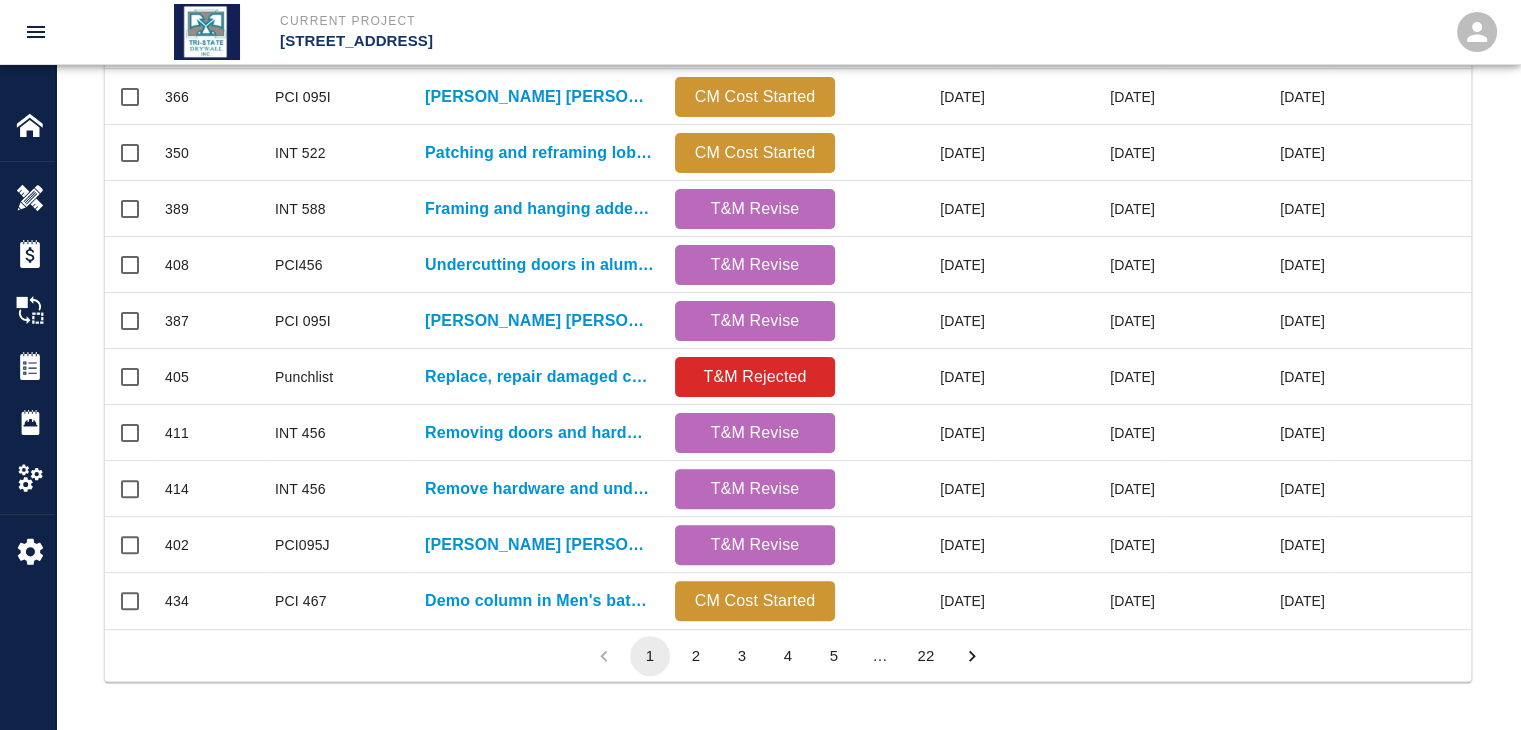 click on "2" at bounding box center [696, 656] 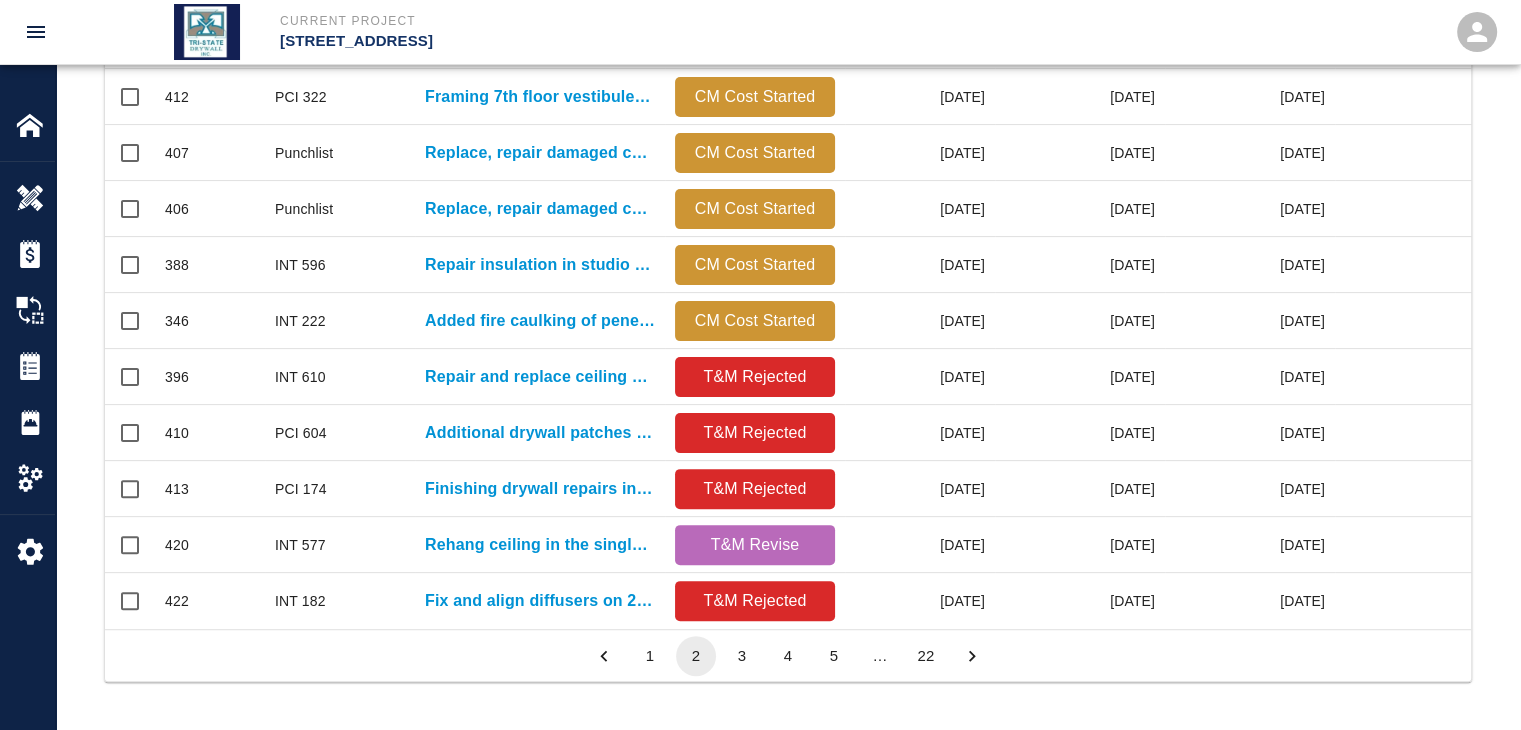click on "3" at bounding box center [742, 656] 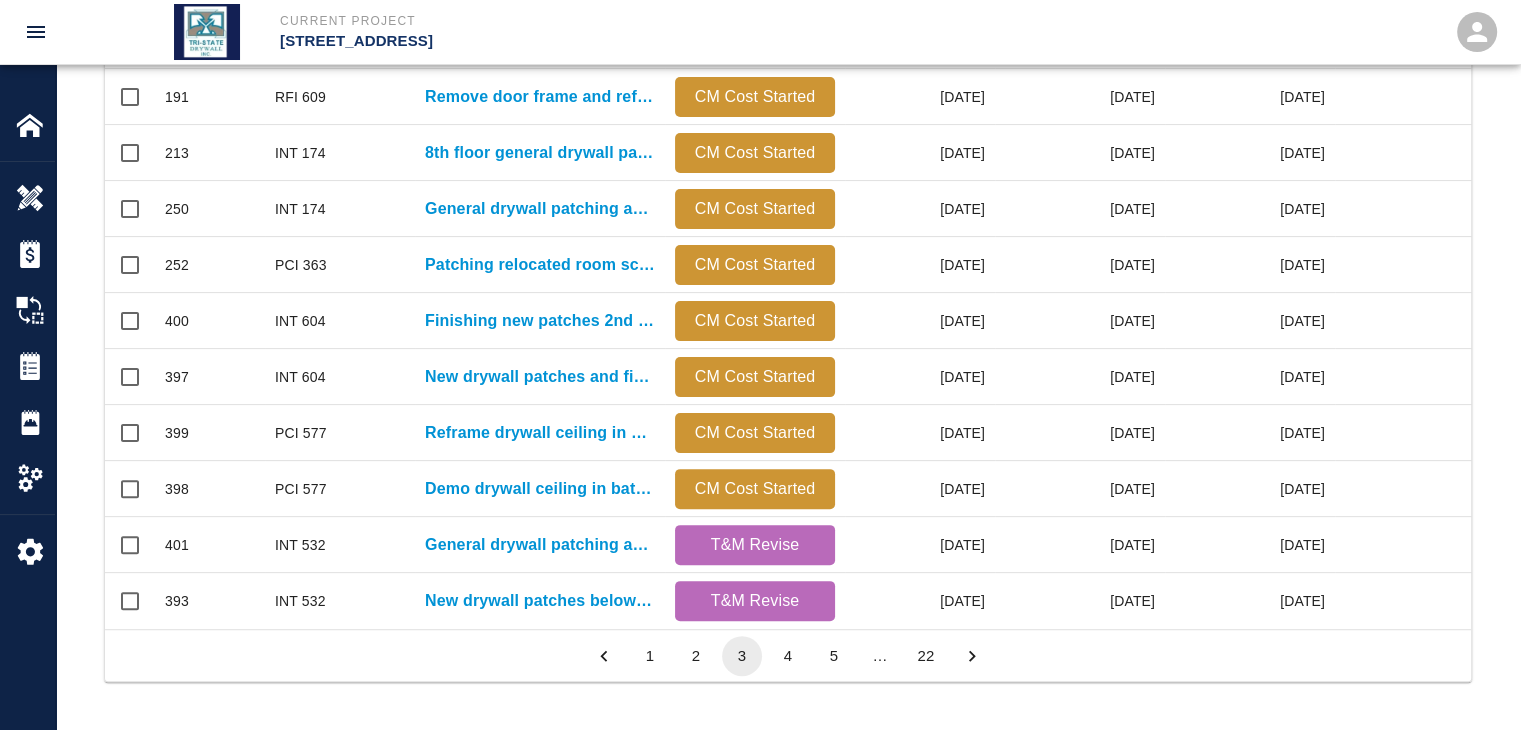 click on "4" at bounding box center (788, 656) 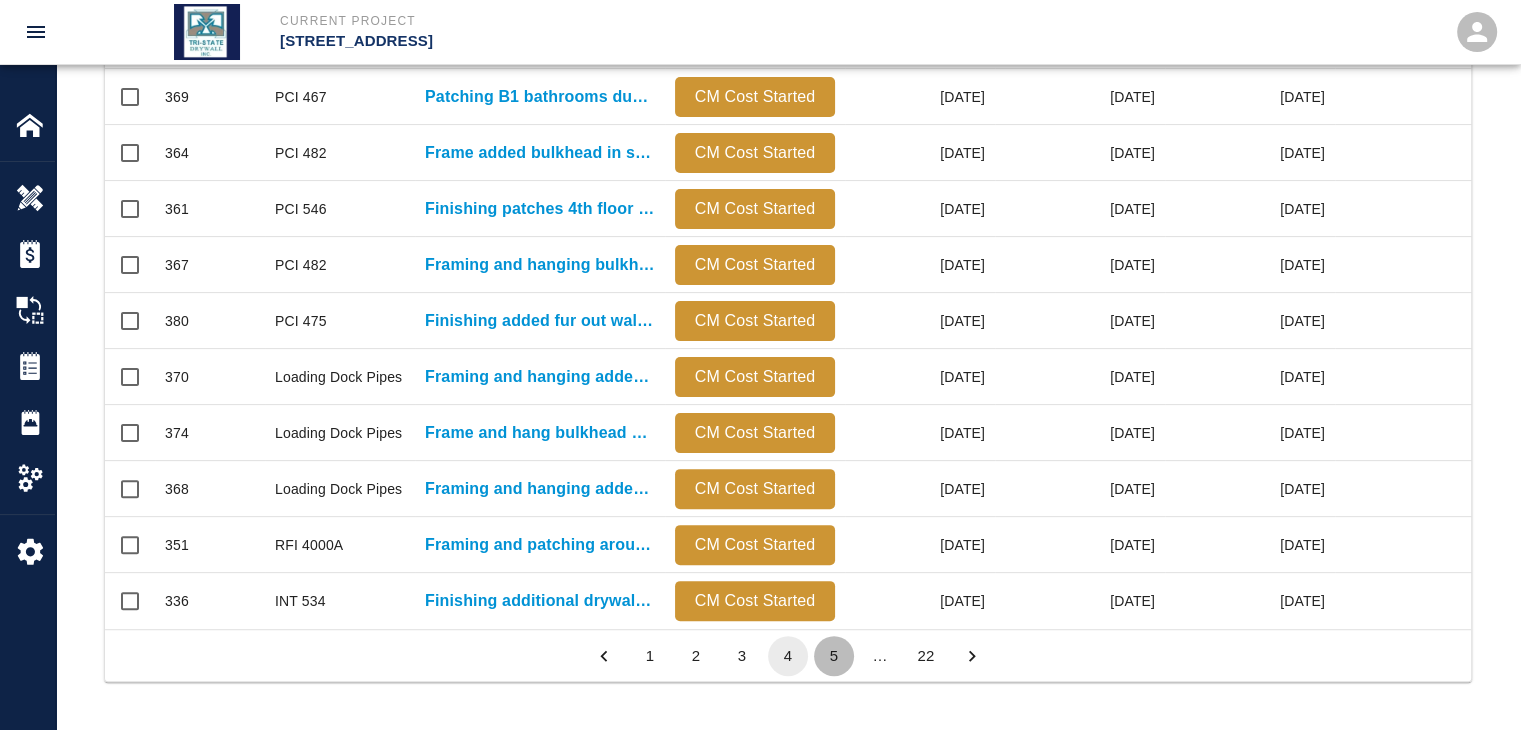 click on "5" at bounding box center (834, 656) 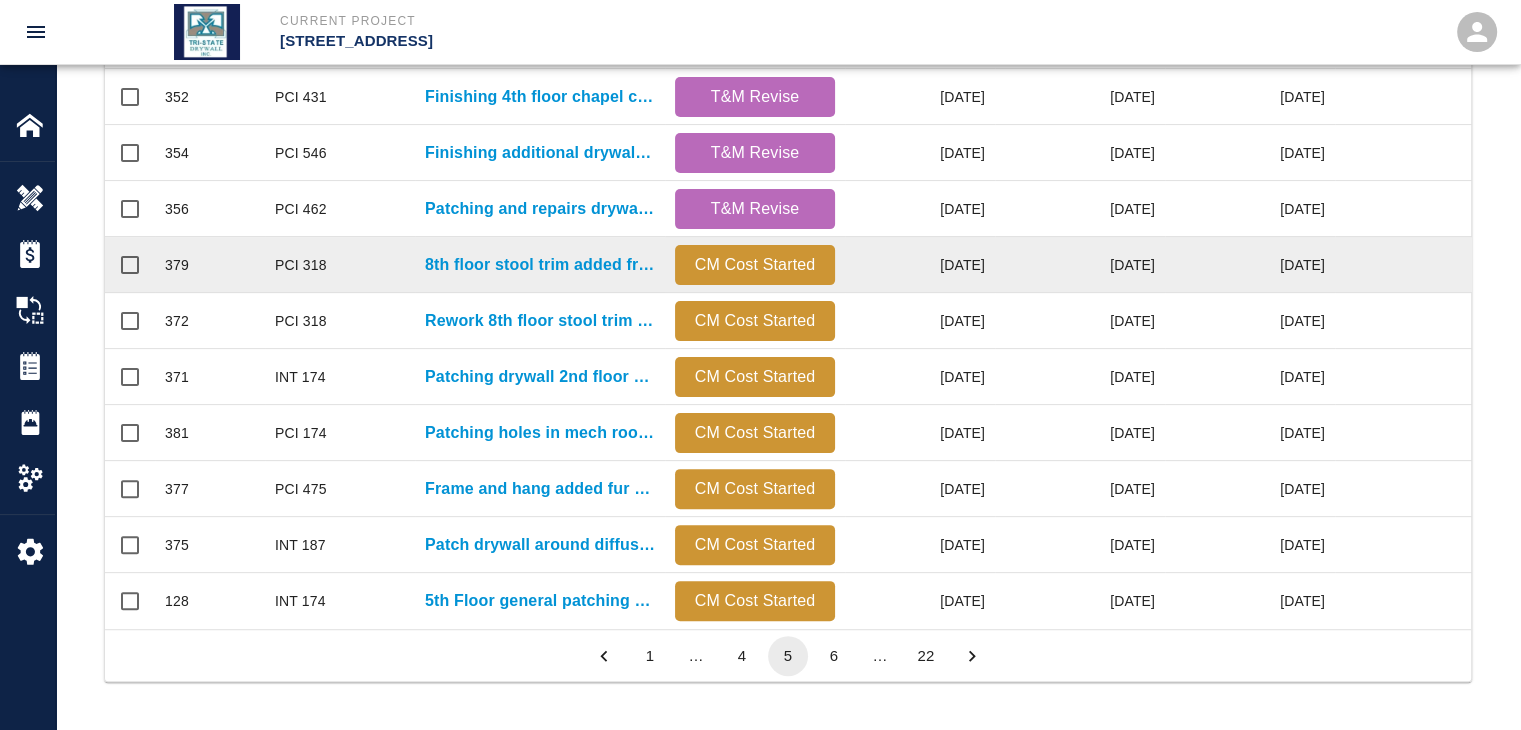 click on "6" at bounding box center (834, 656) 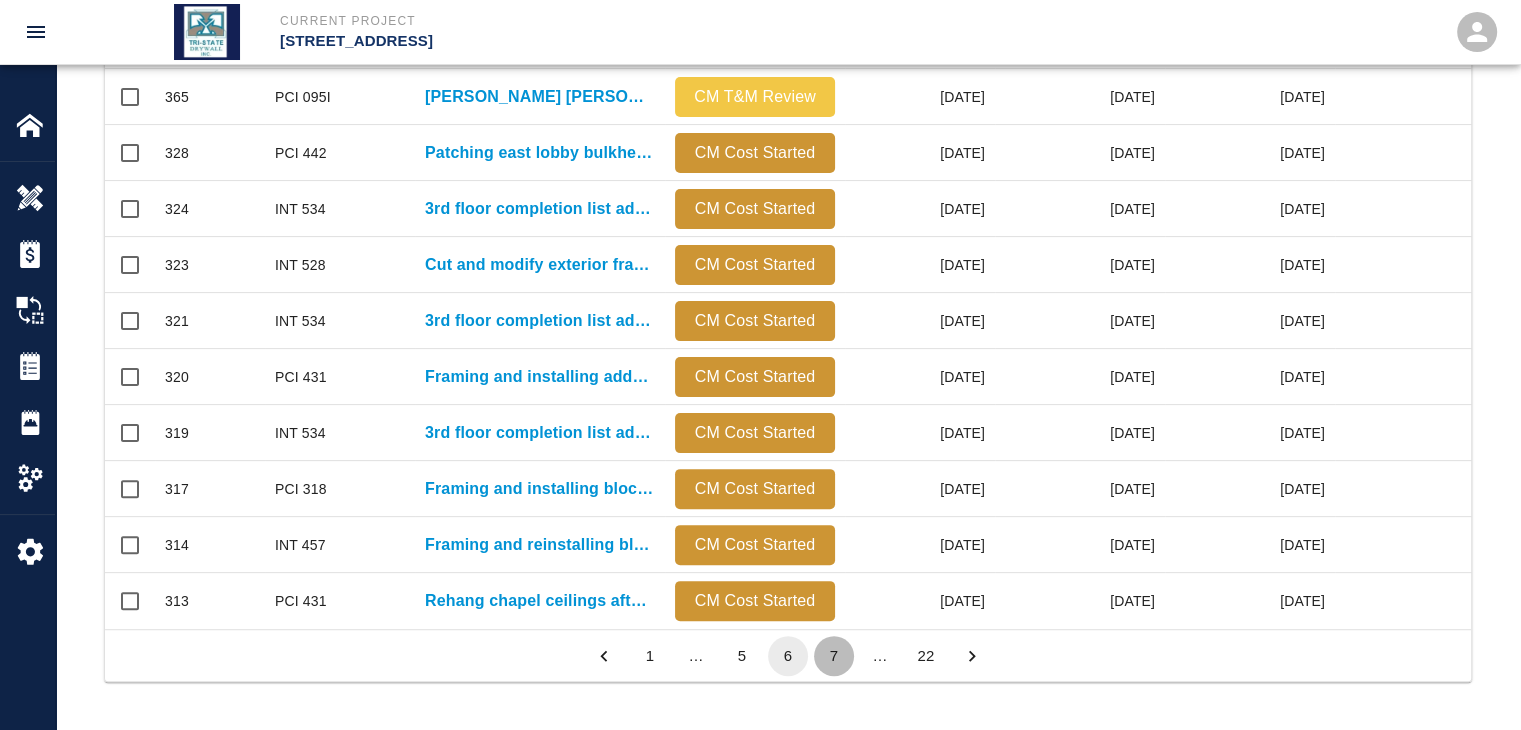 click on "7" at bounding box center [834, 656] 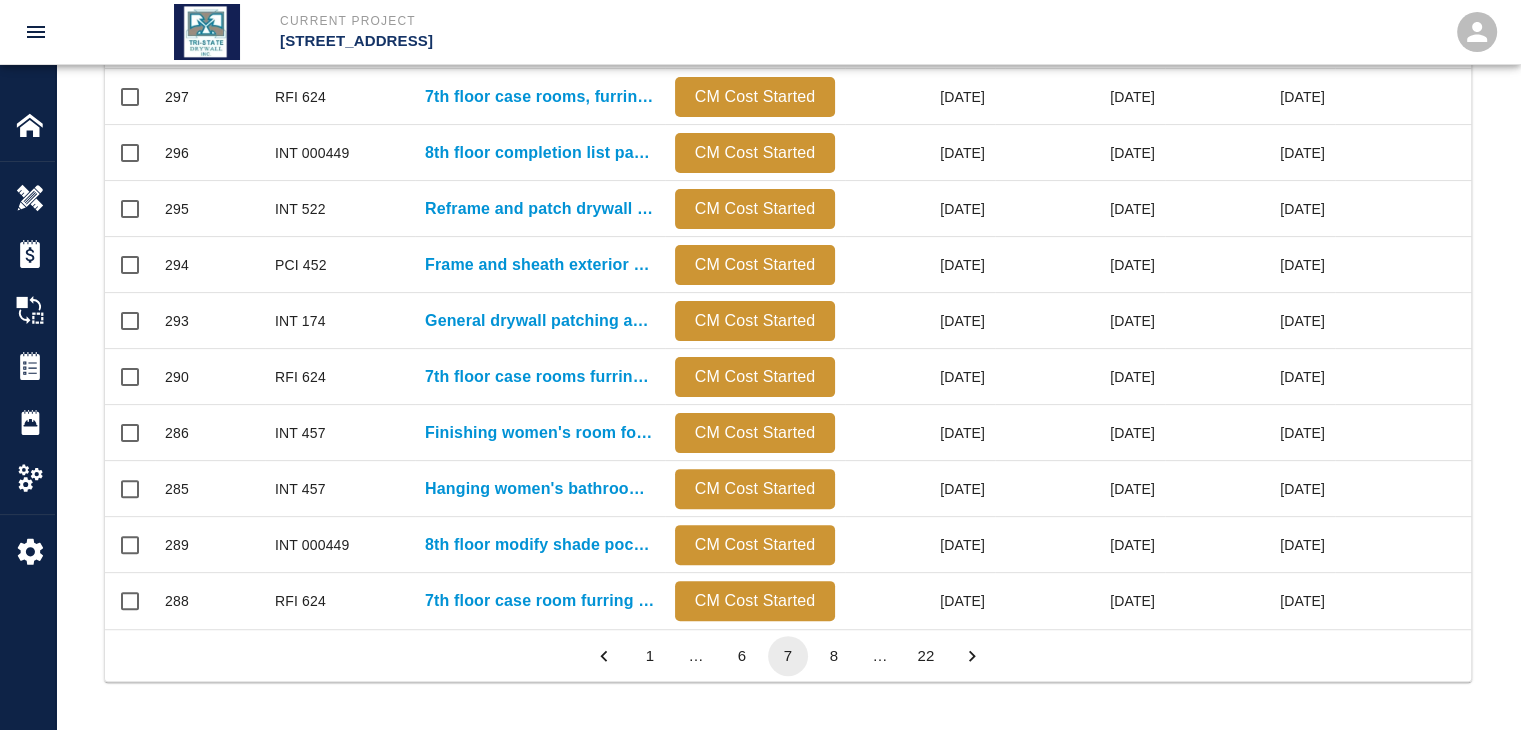 click on "8" at bounding box center [834, 656] 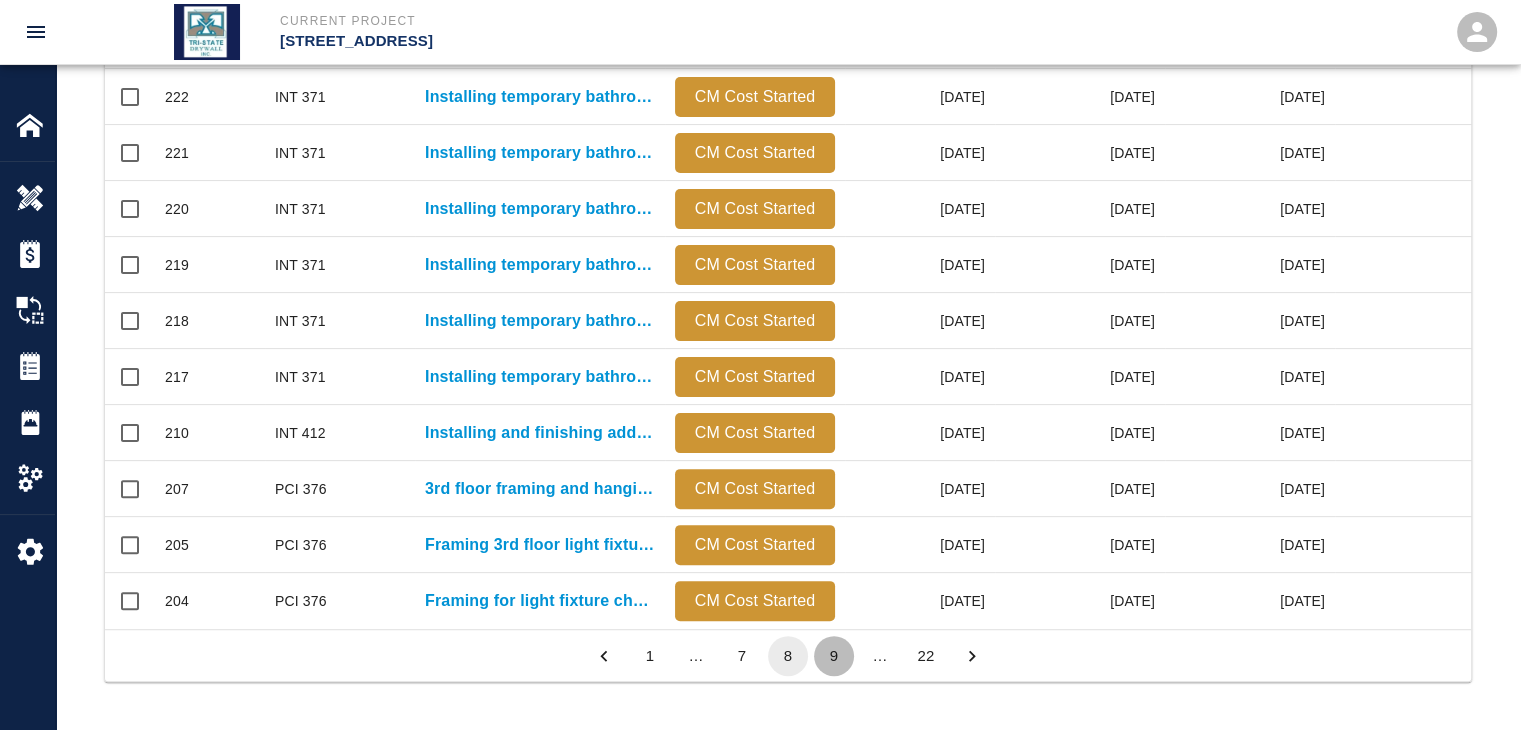 click on "9" at bounding box center [834, 656] 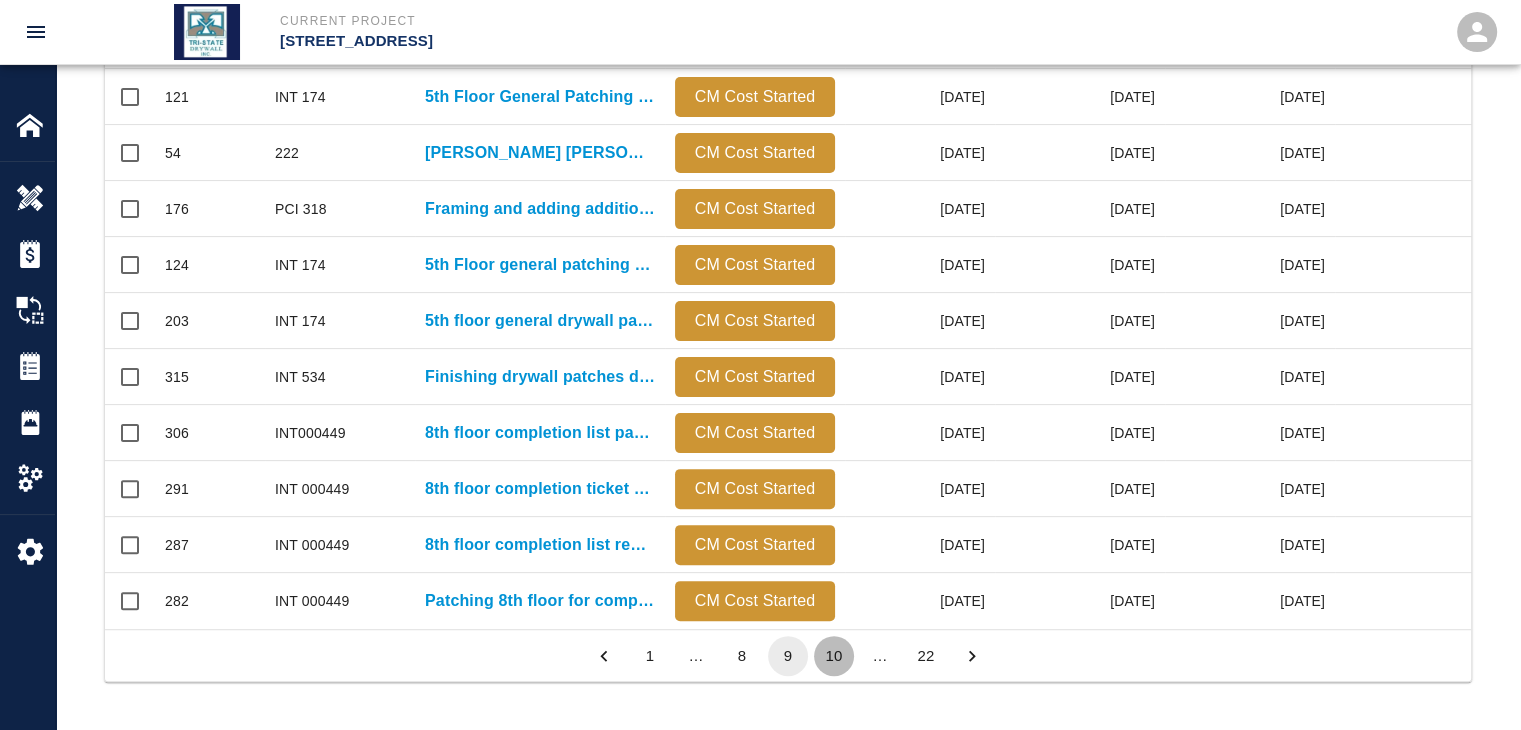 click on "10" at bounding box center (834, 656) 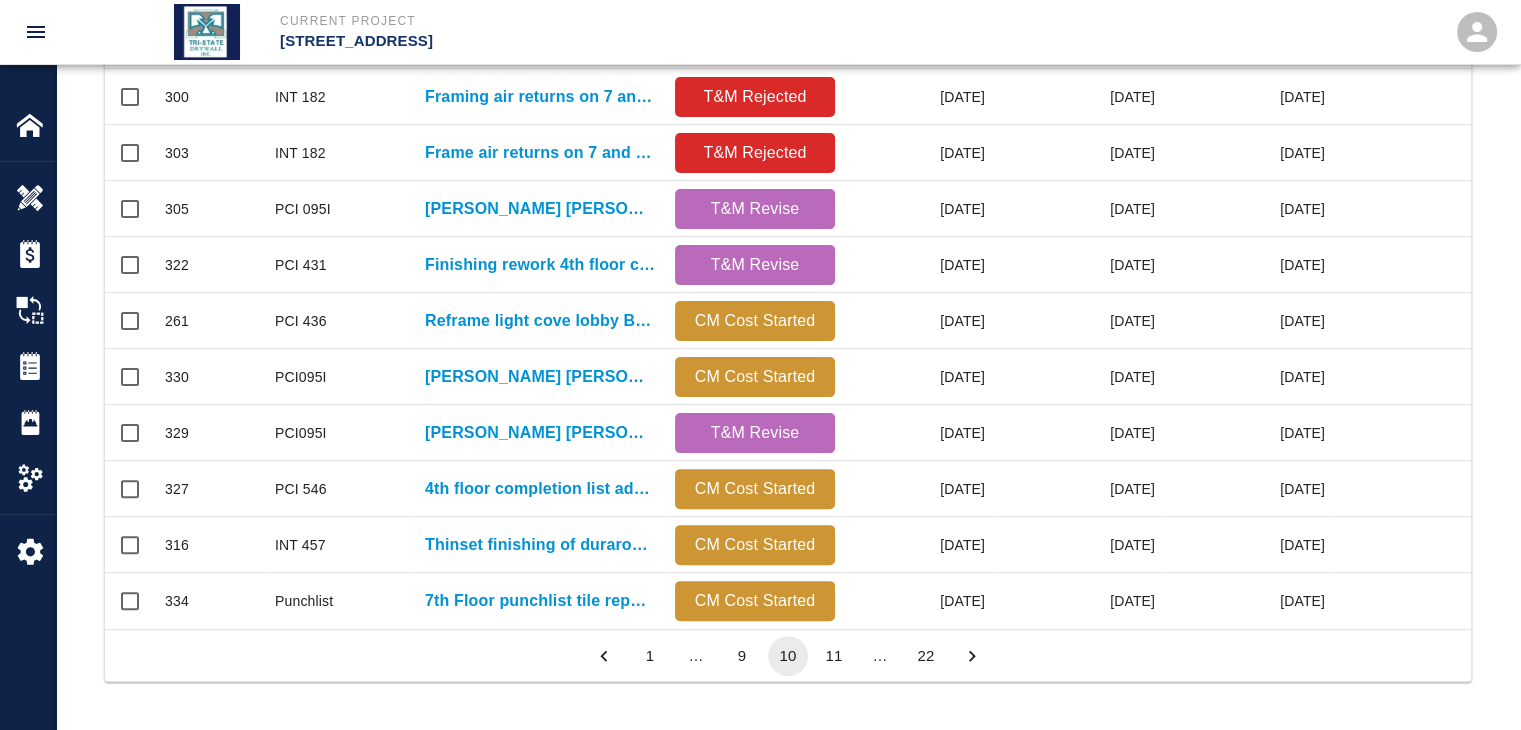 click on "11" at bounding box center (834, 656) 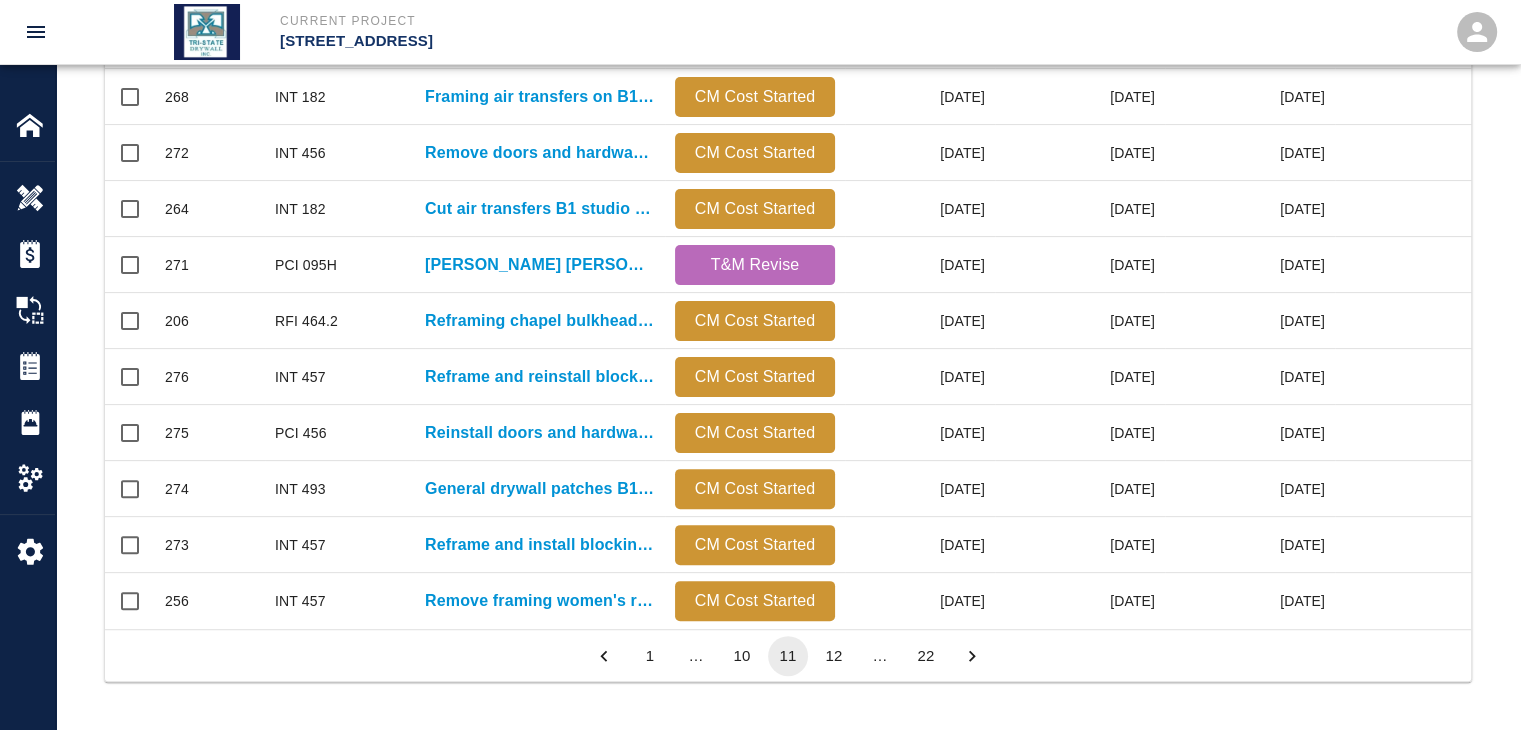 click on "12" at bounding box center [834, 656] 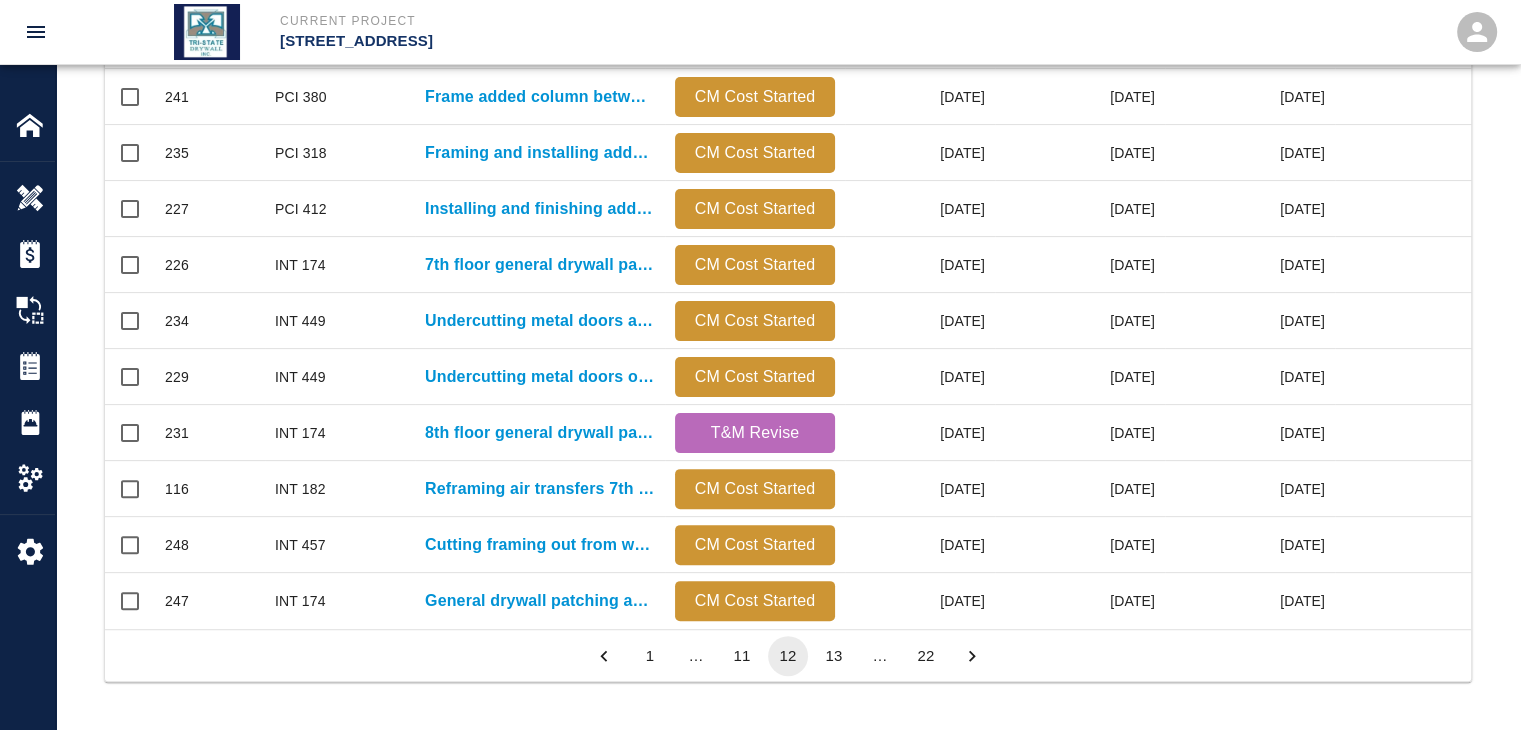 click on "13" at bounding box center (834, 656) 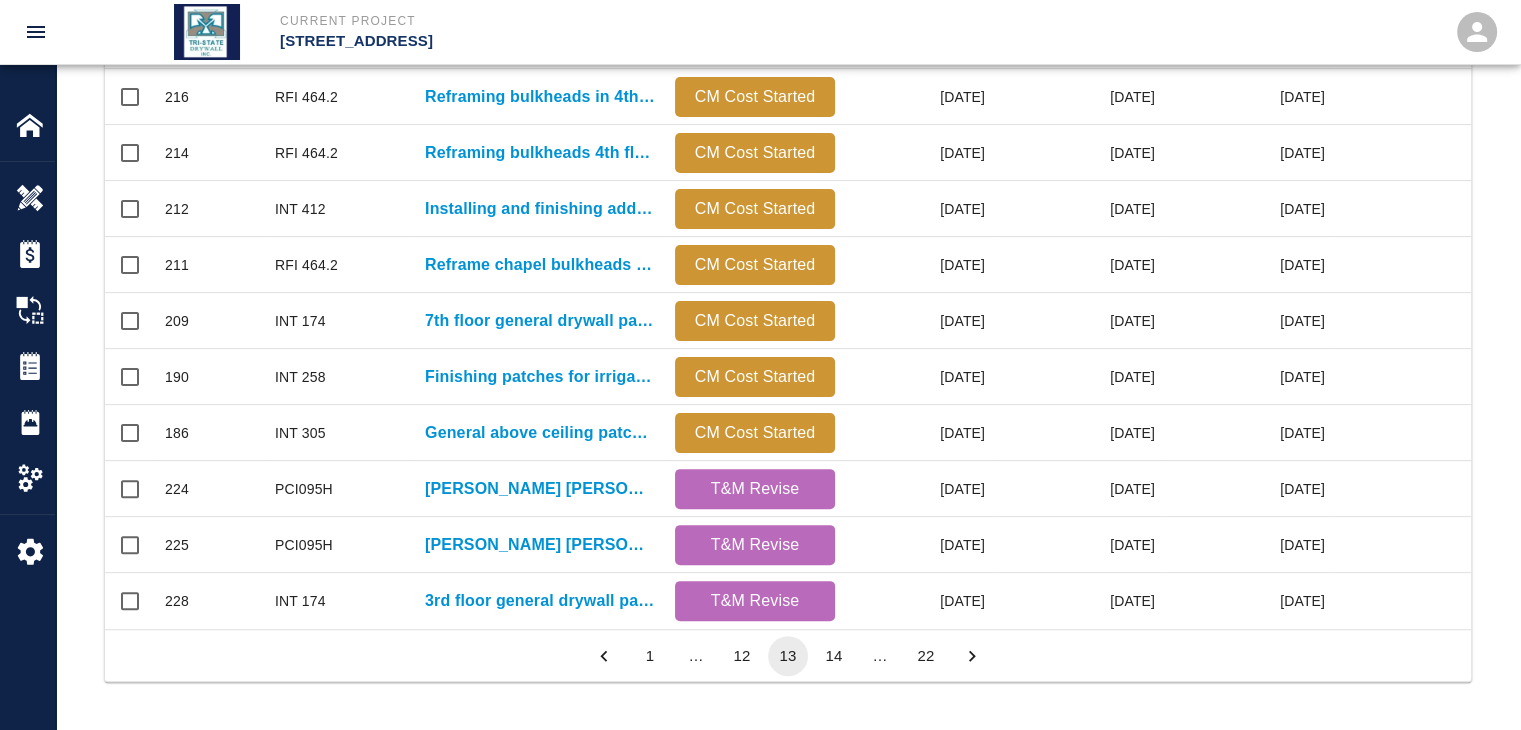 click on "14" at bounding box center [834, 656] 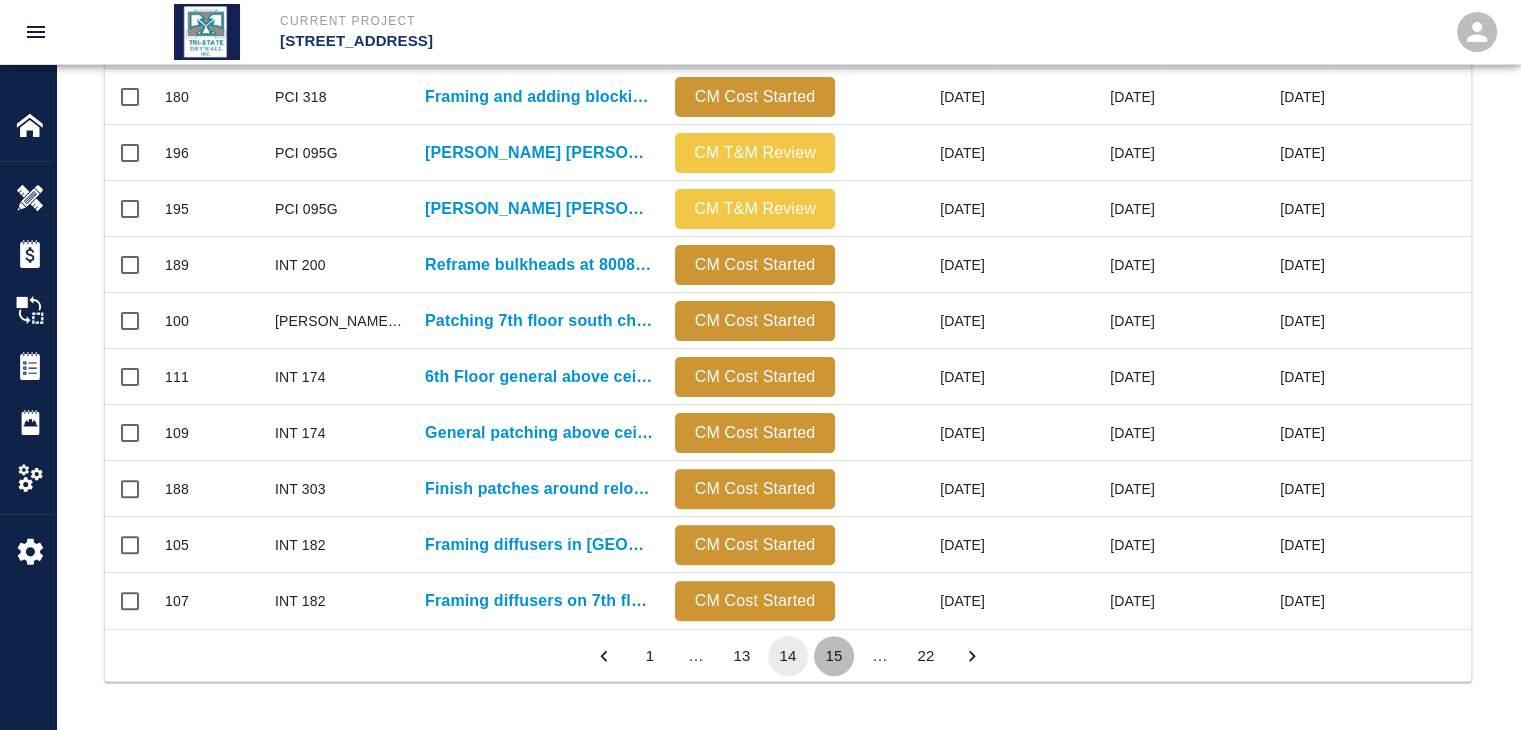 click on "15" at bounding box center [834, 656] 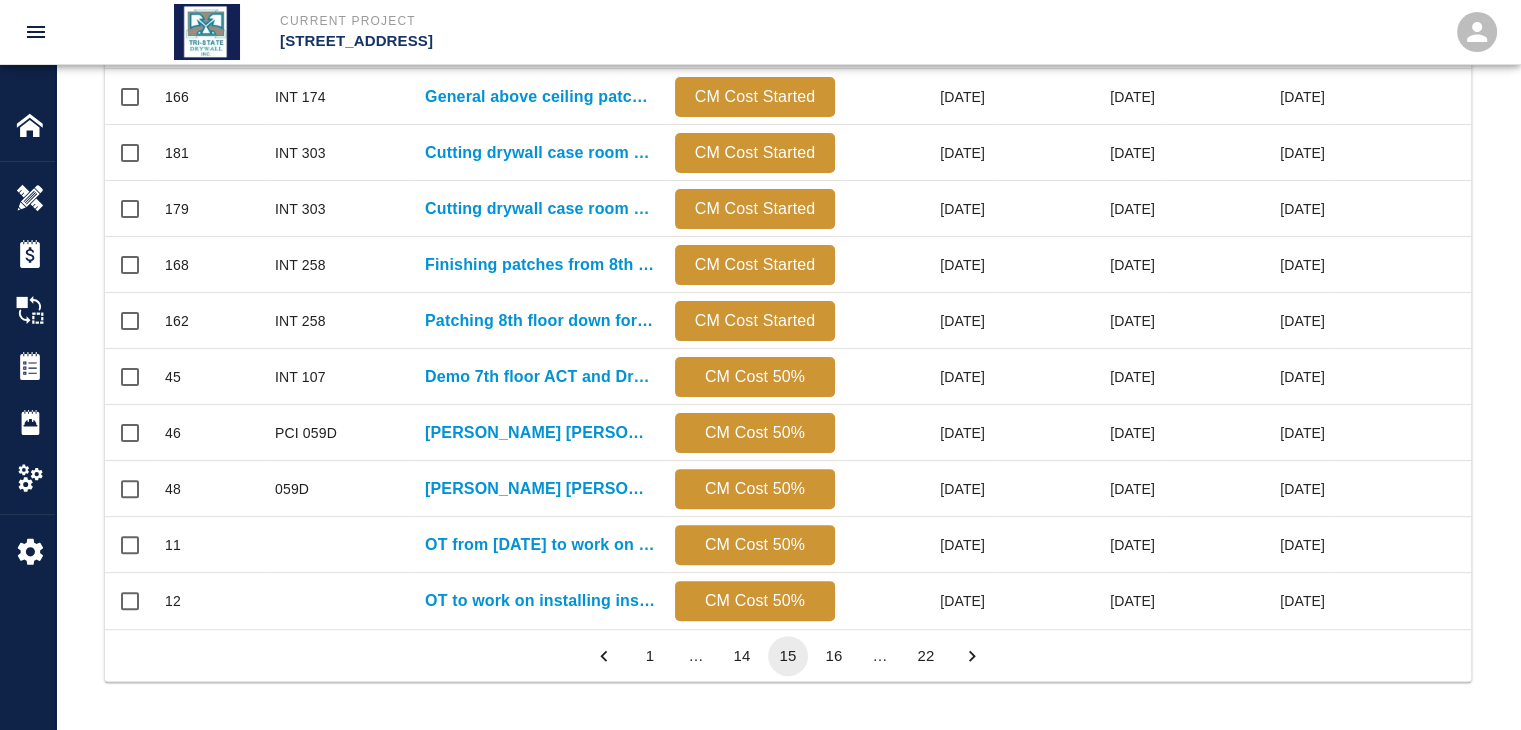 click on "16" at bounding box center [834, 656] 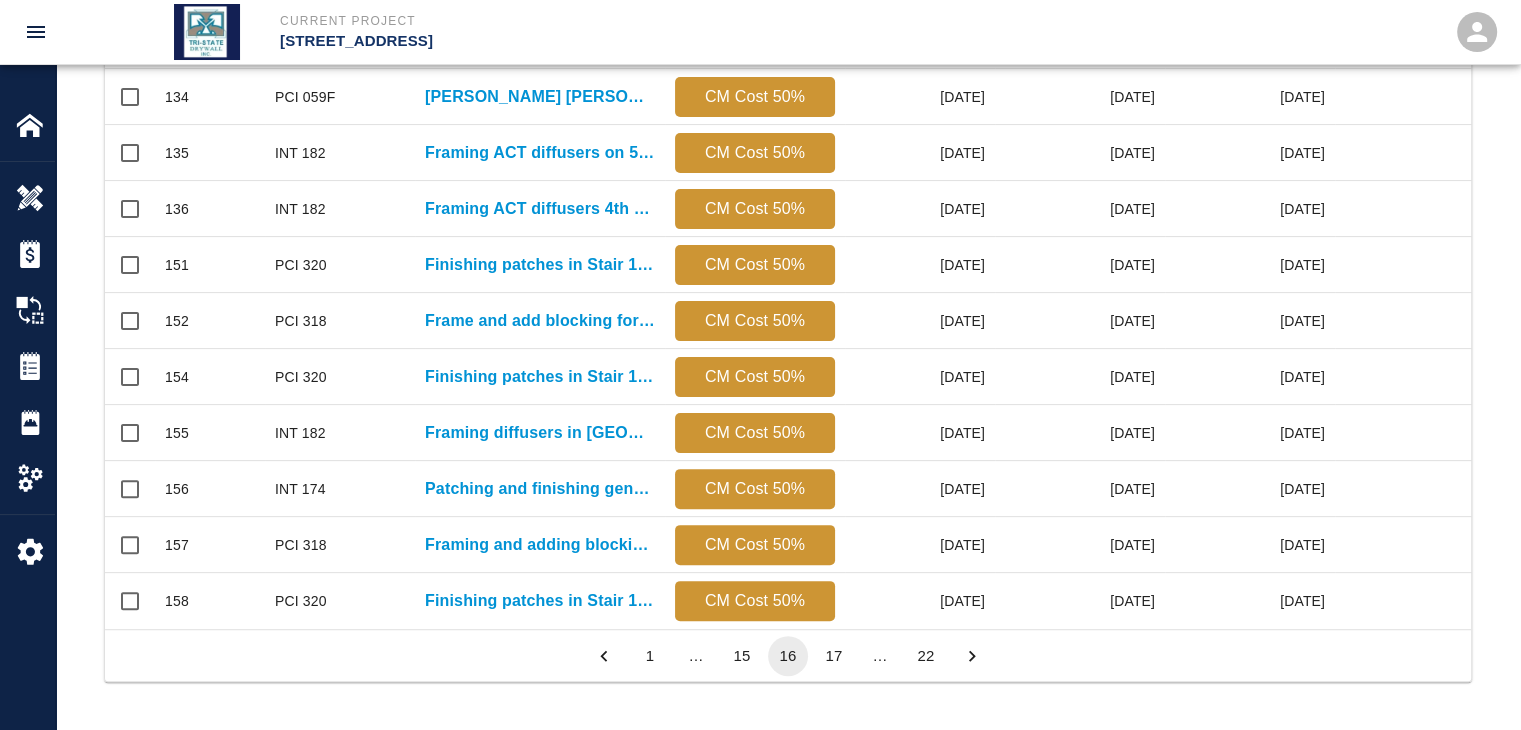 click on "17" at bounding box center (834, 656) 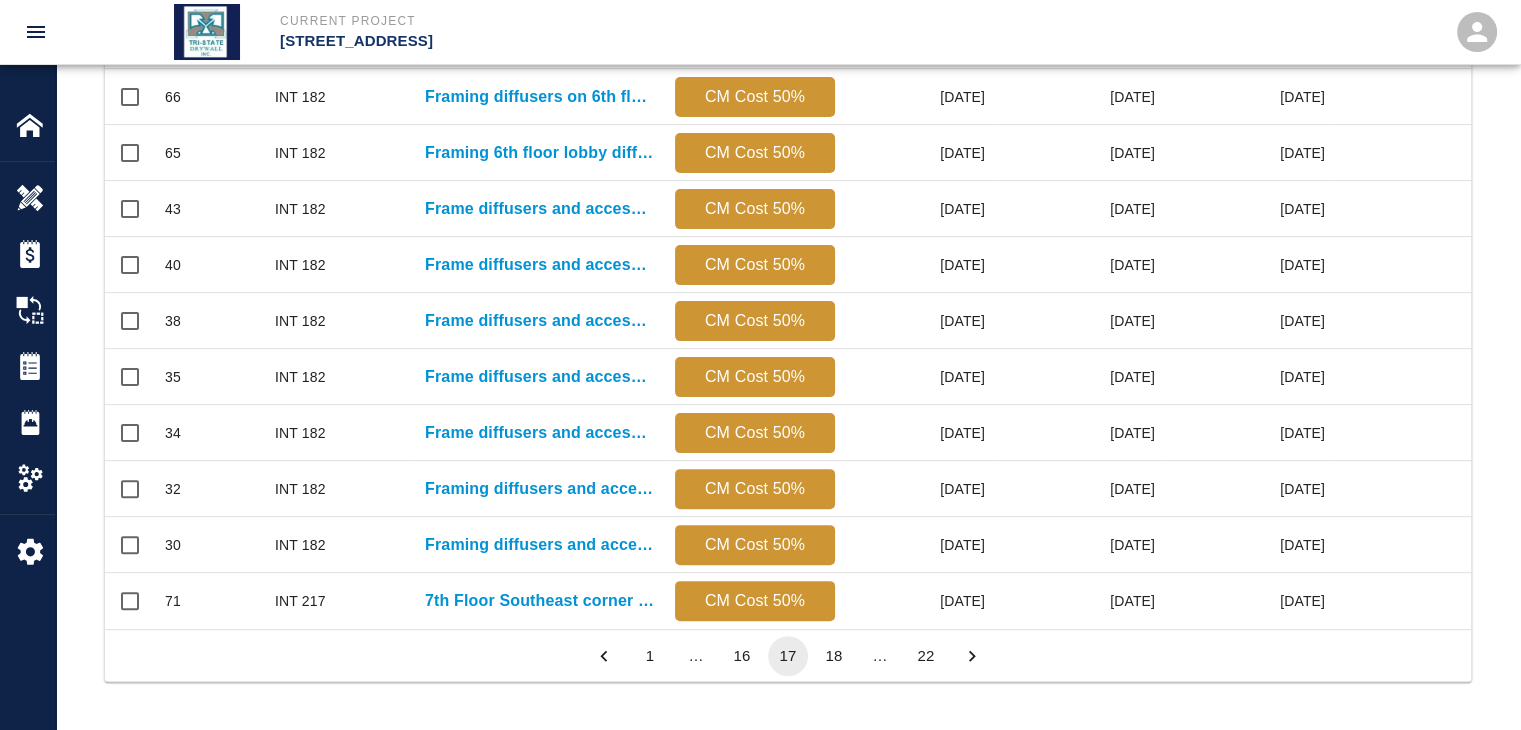 click on "18" at bounding box center [834, 656] 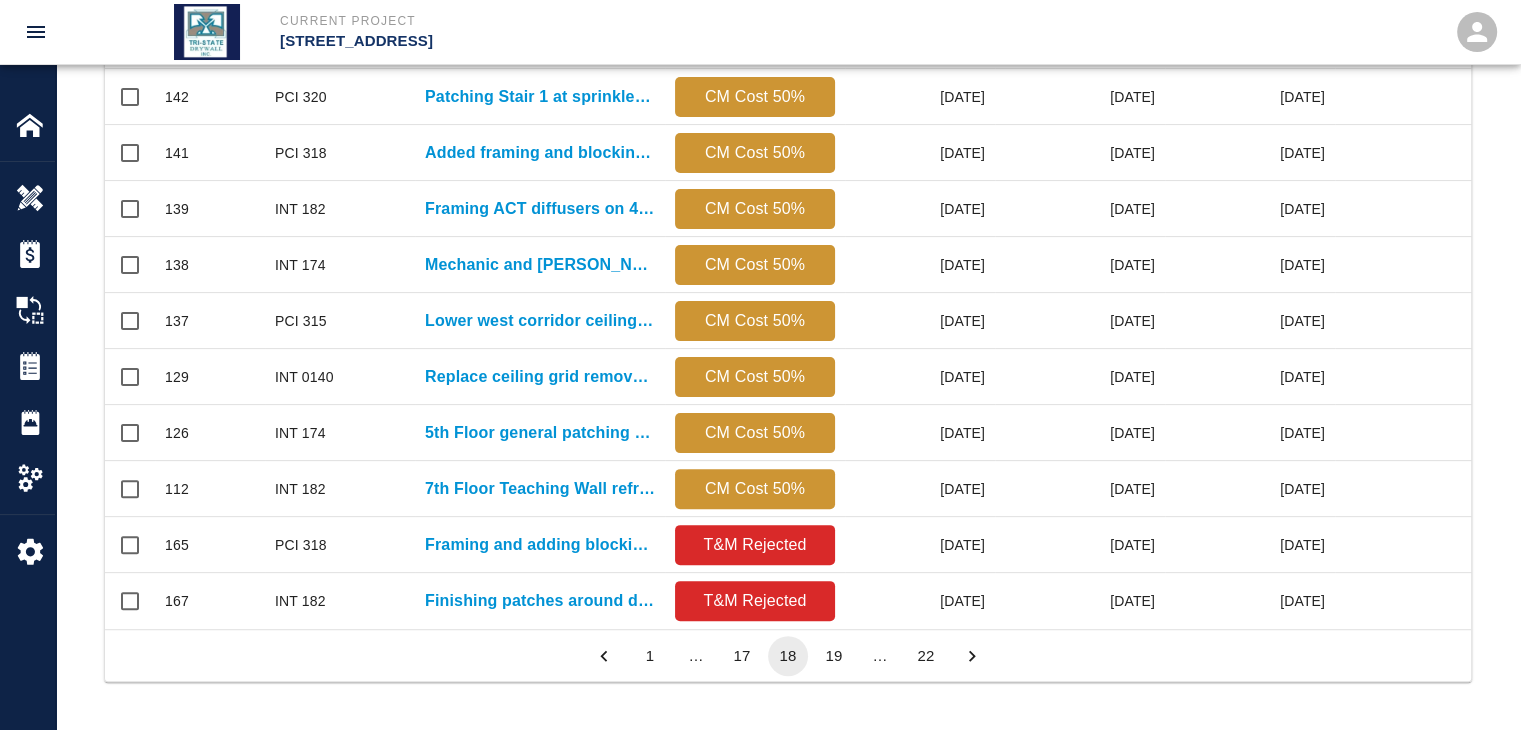 click on "19" at bounding box center (834, 656) 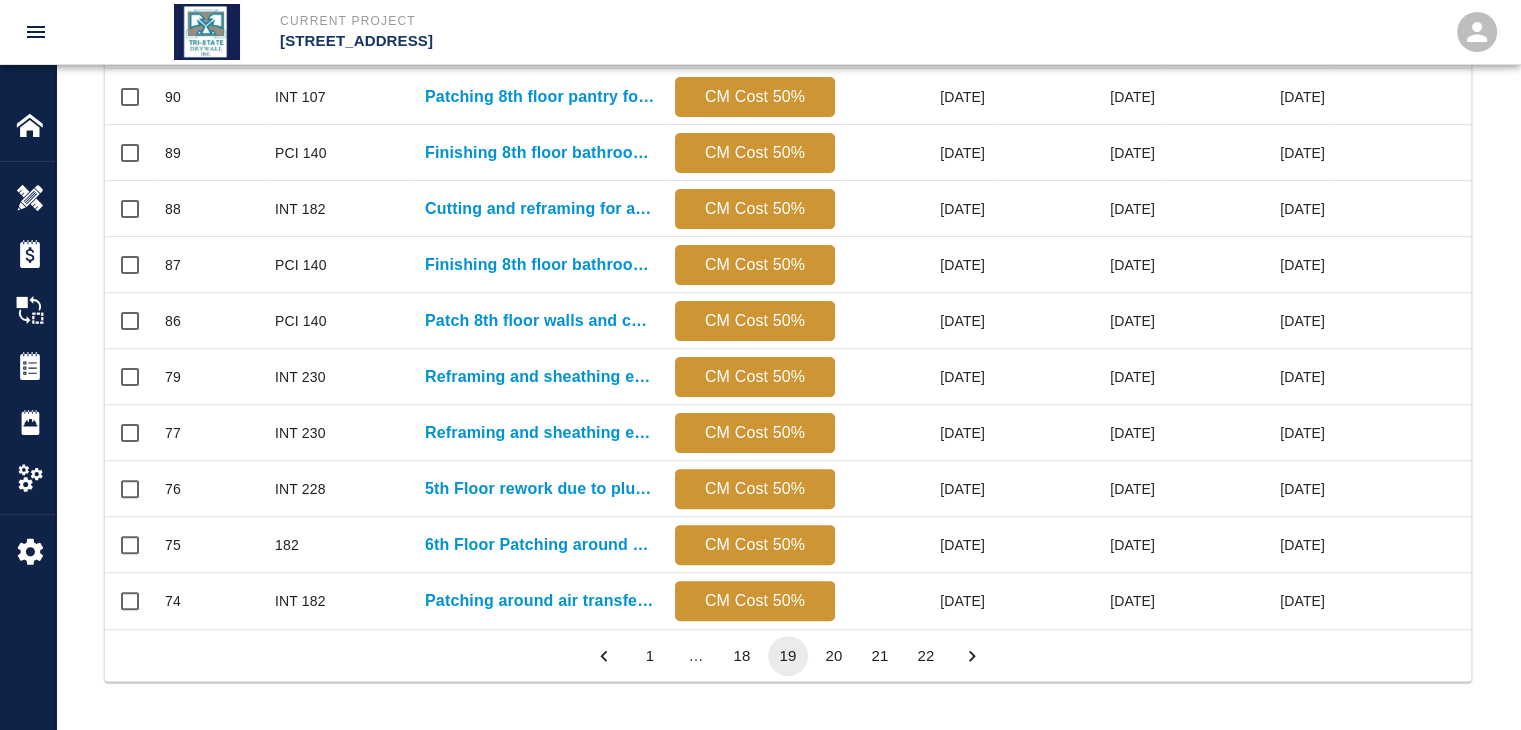 click on "20" at bounding box center (834, 656) 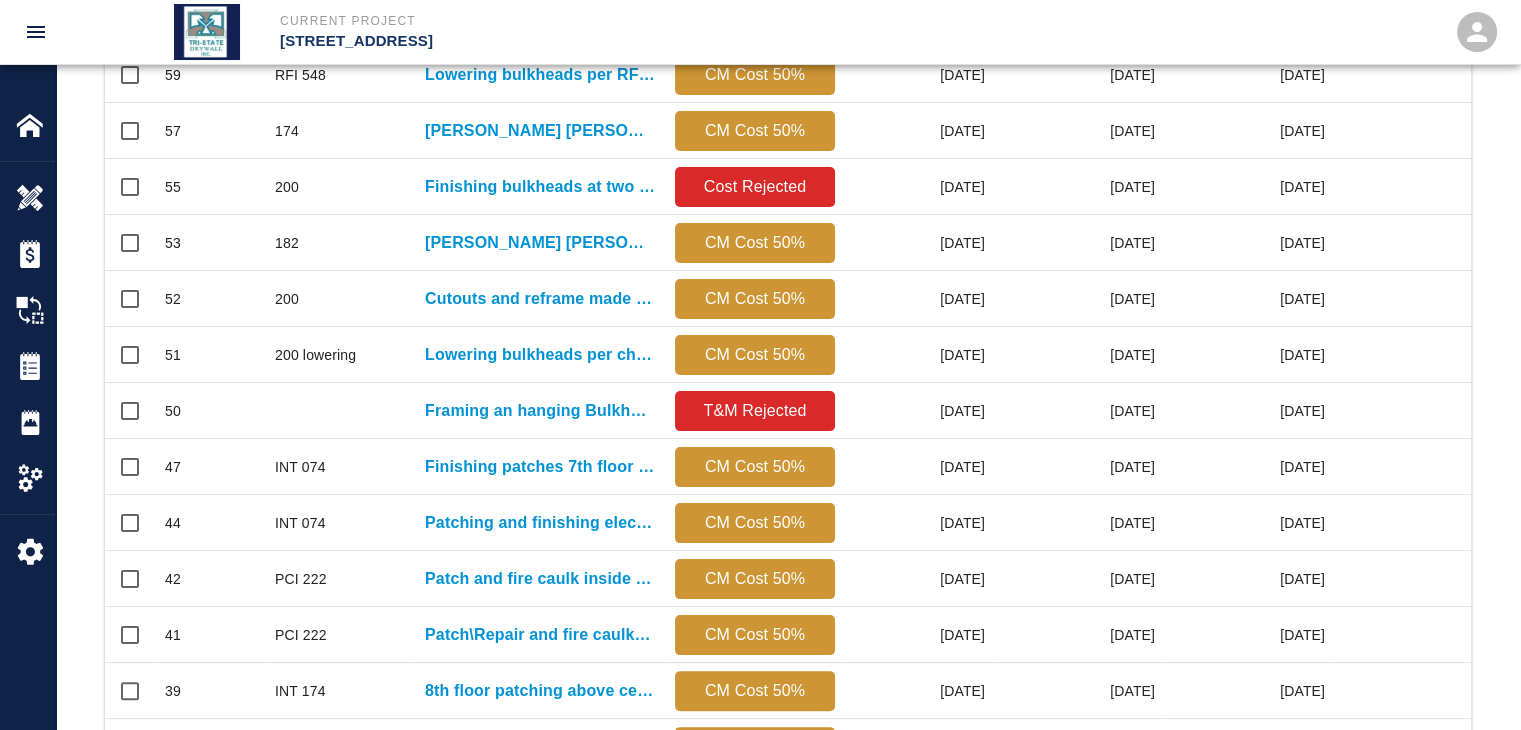 scroll, scrollTop: 1052, scrollLeft: 0, axis: vertical 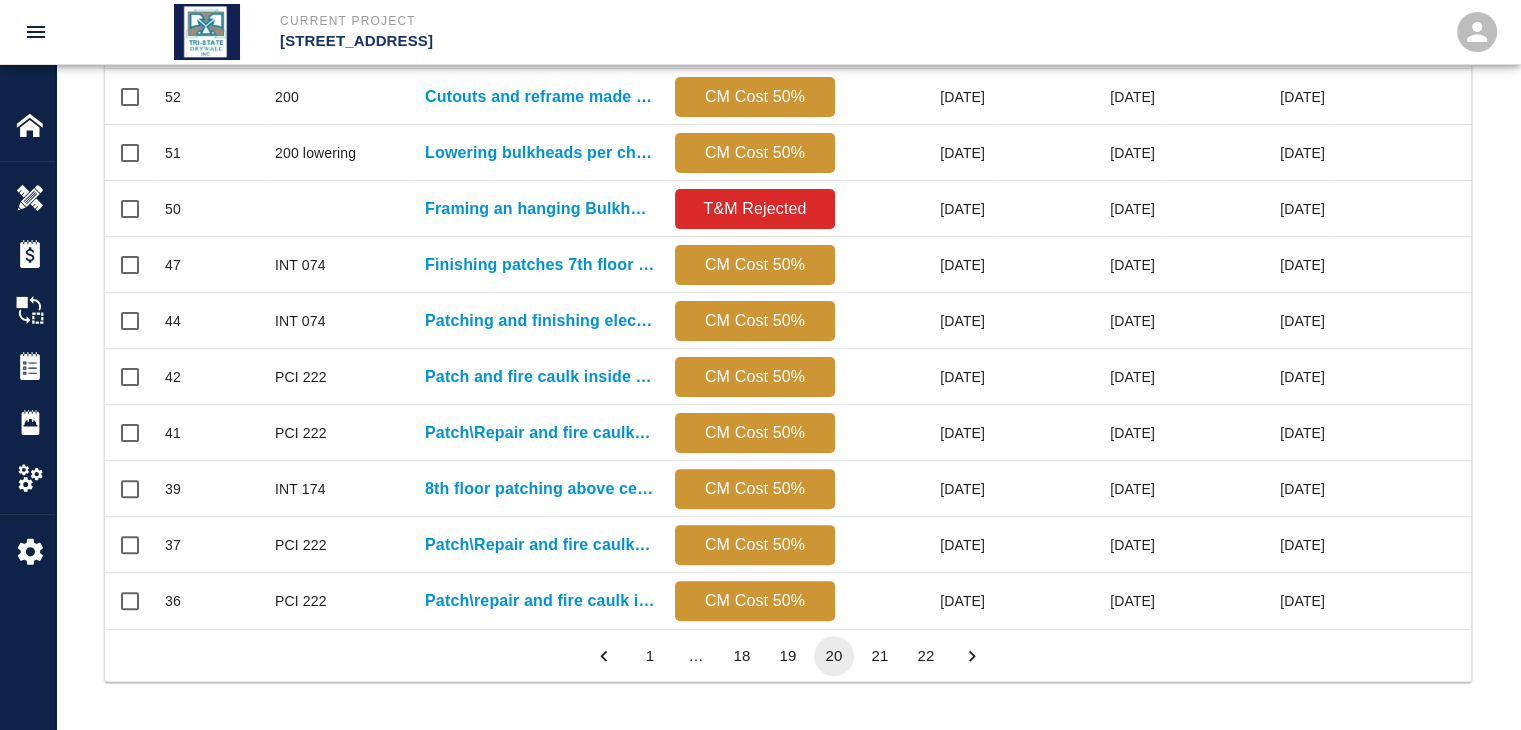 click on "20" at bounding box center (834, 656) 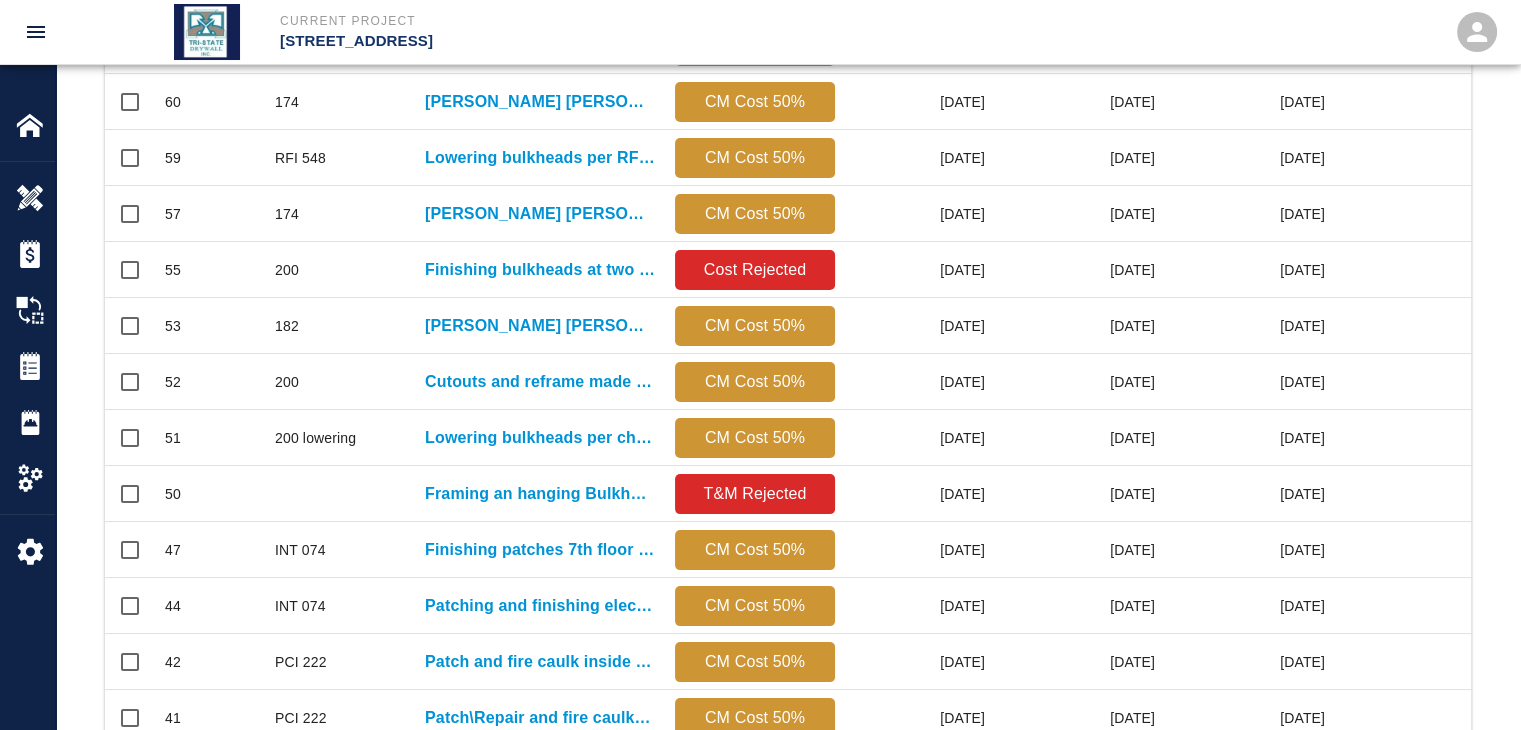 scroll, scrollTop: 1052, scrollLeft: 0, axis: vertical 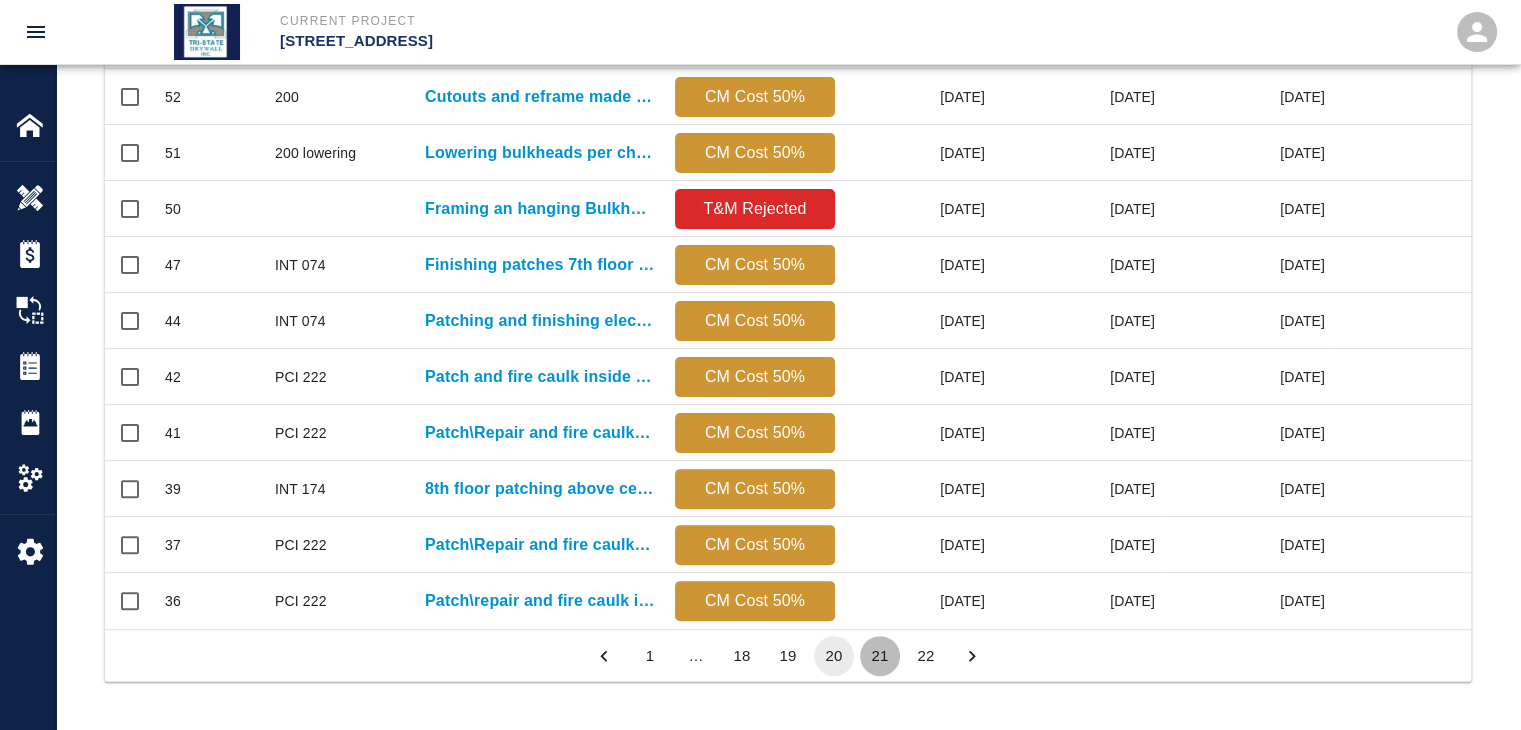 click on "21" at bounding box center (880, 656) 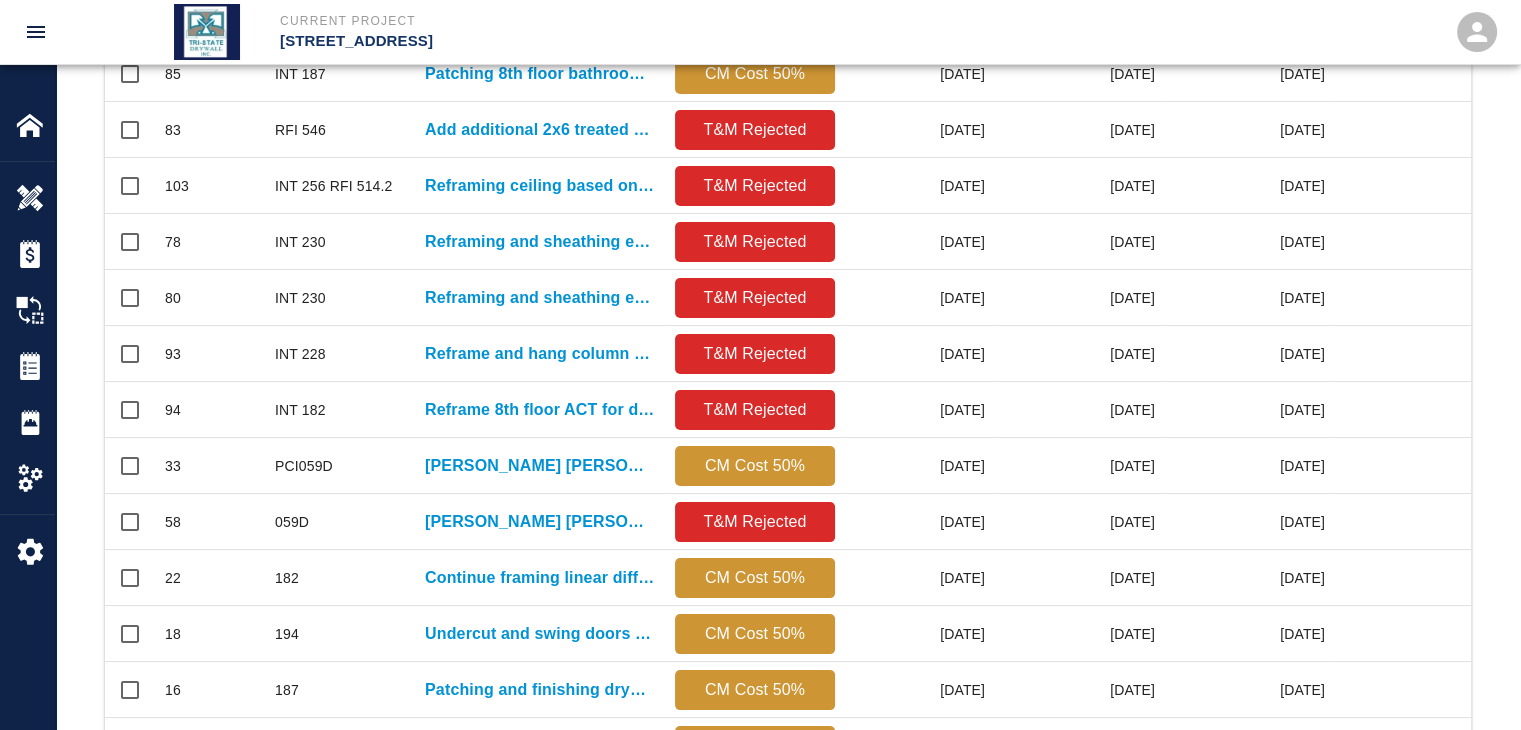 scroll, scrollTop: 1052, scrollLeft: 0, axis: vertical 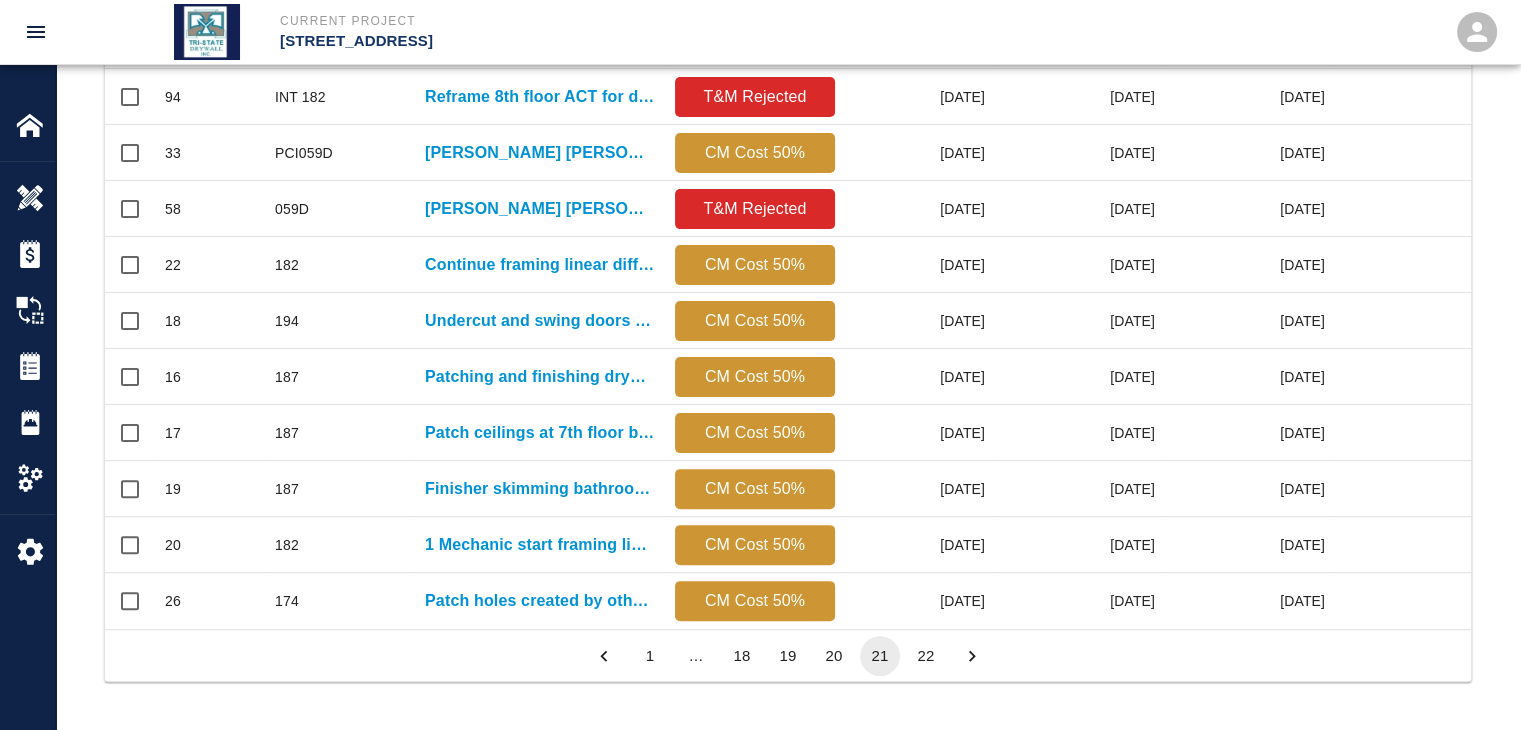 click on "22" at bounding box center [926, 656] 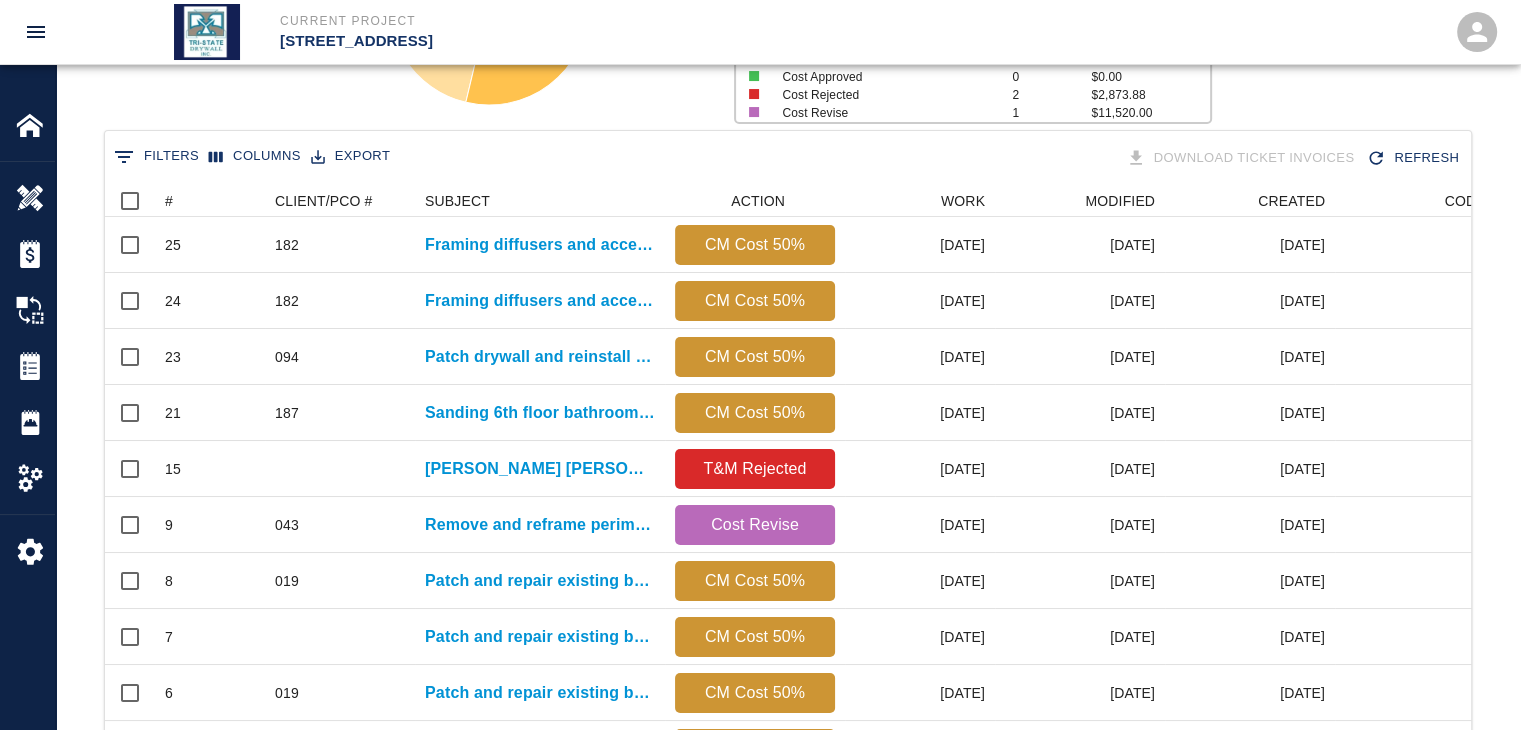 scroll, scrollTop: 72, scrollLeft: 0, axis: vertical 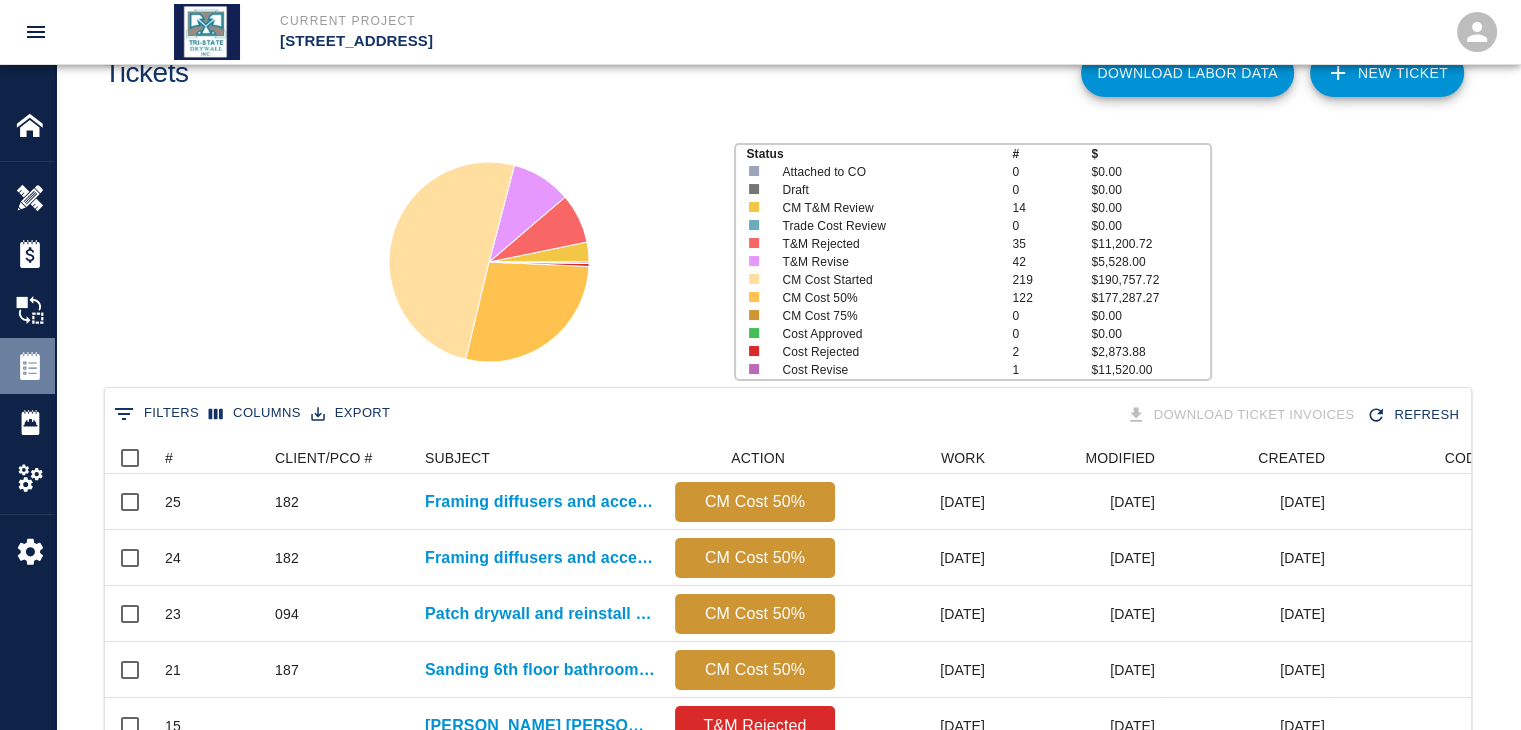 click at bounding box center [30, 366] 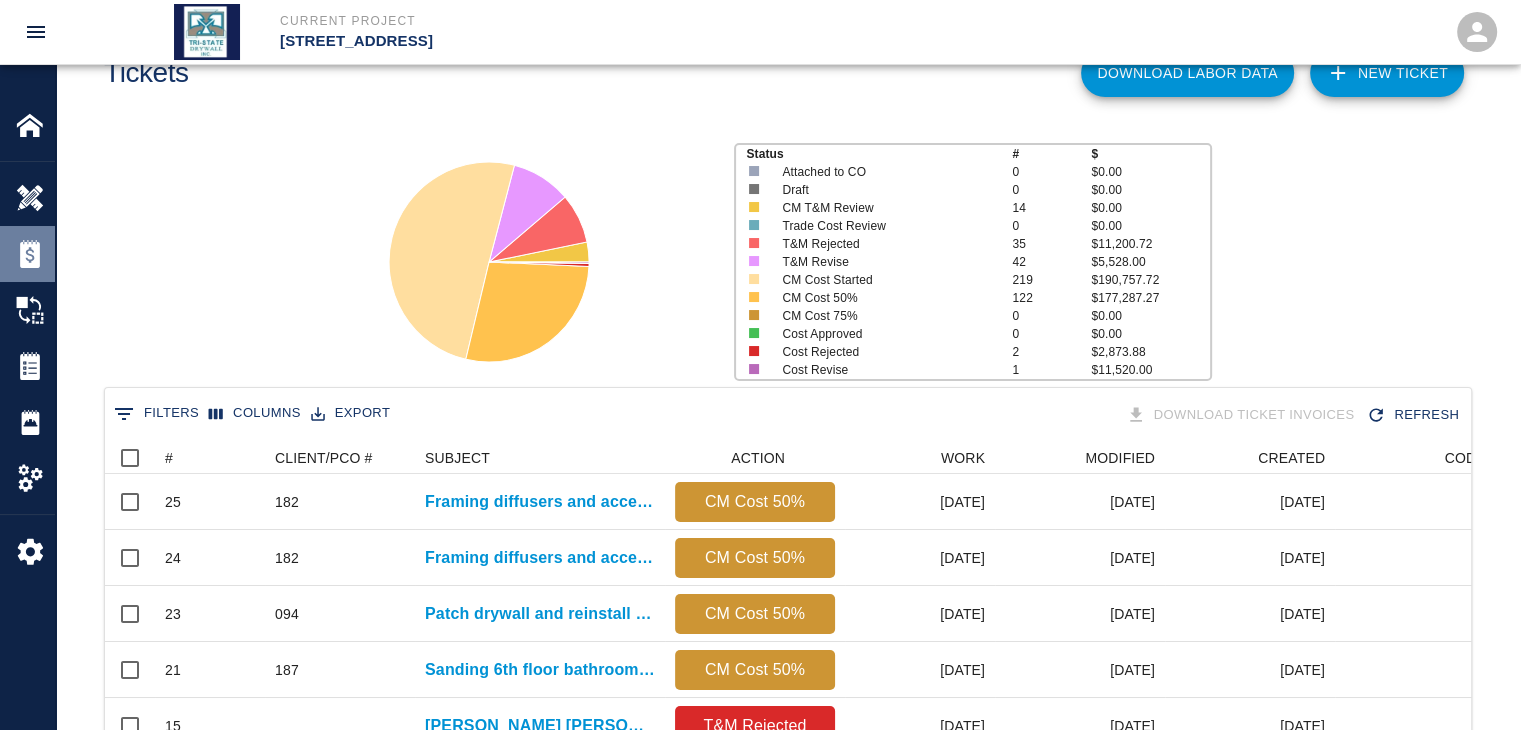 click on "Estimates" at bounding box center (27, 254) 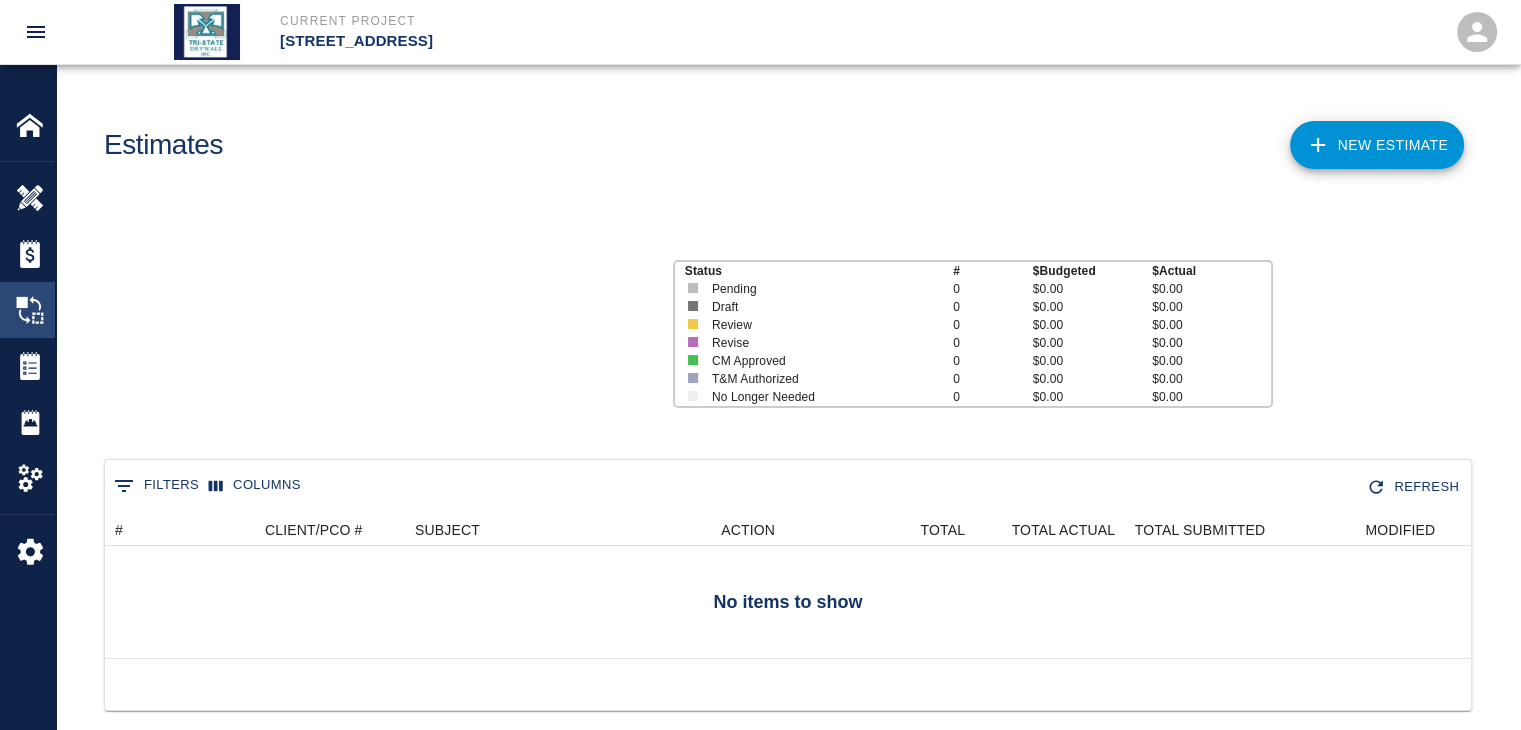 scroll, scrollTop: 16, scrollLeft: 16, axis: both 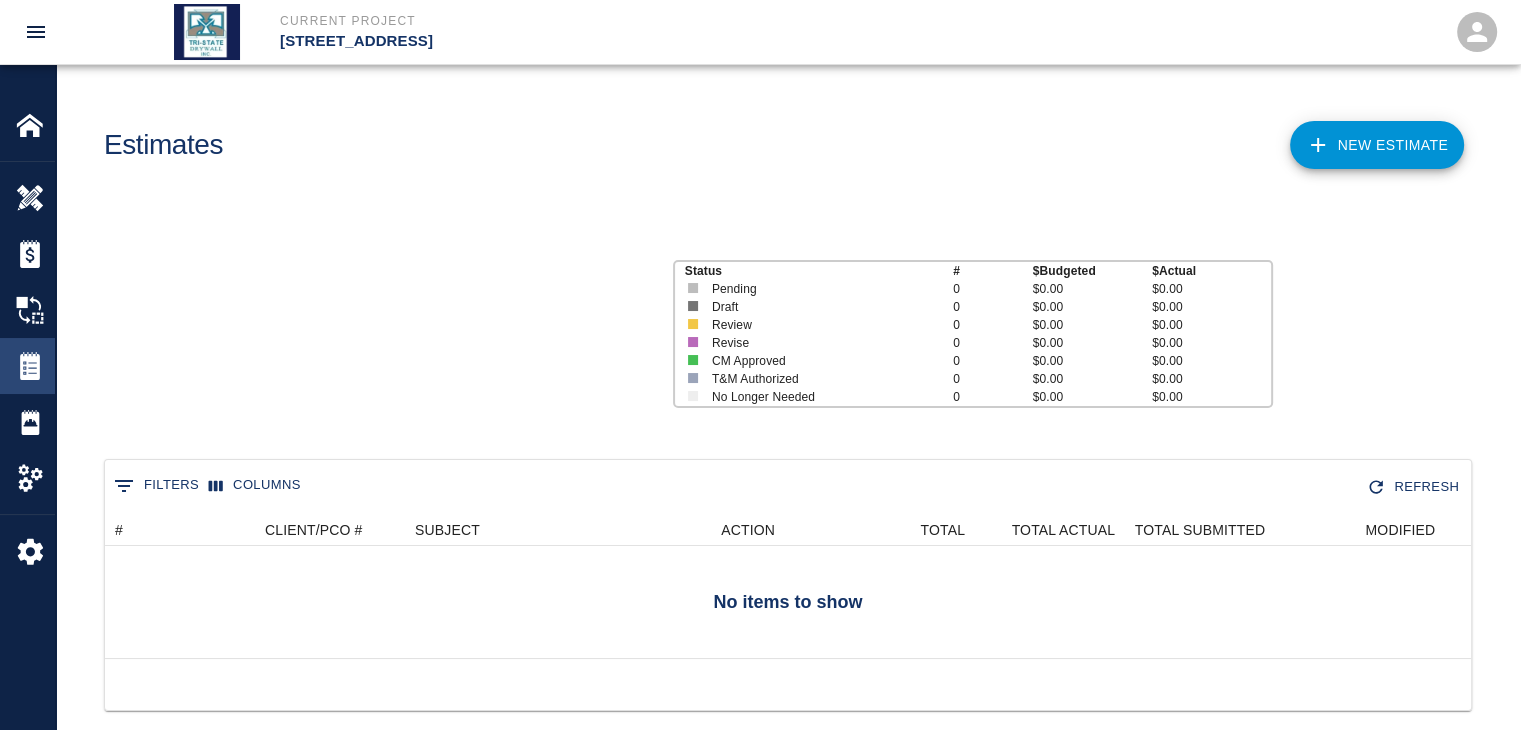 click at bounding box center (30, 366) 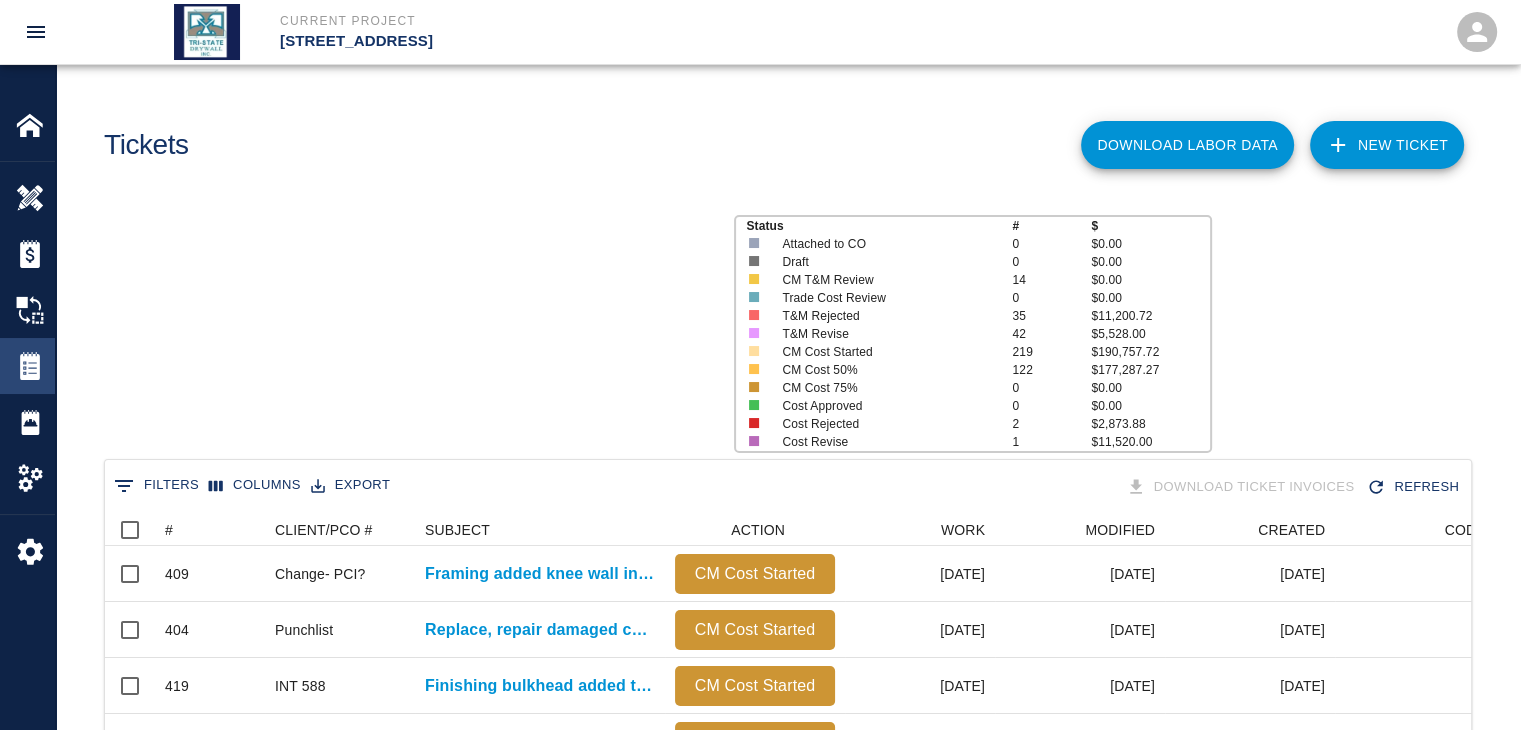 scroll, scrollTop: 16, scrollLeft: 16, axis: both 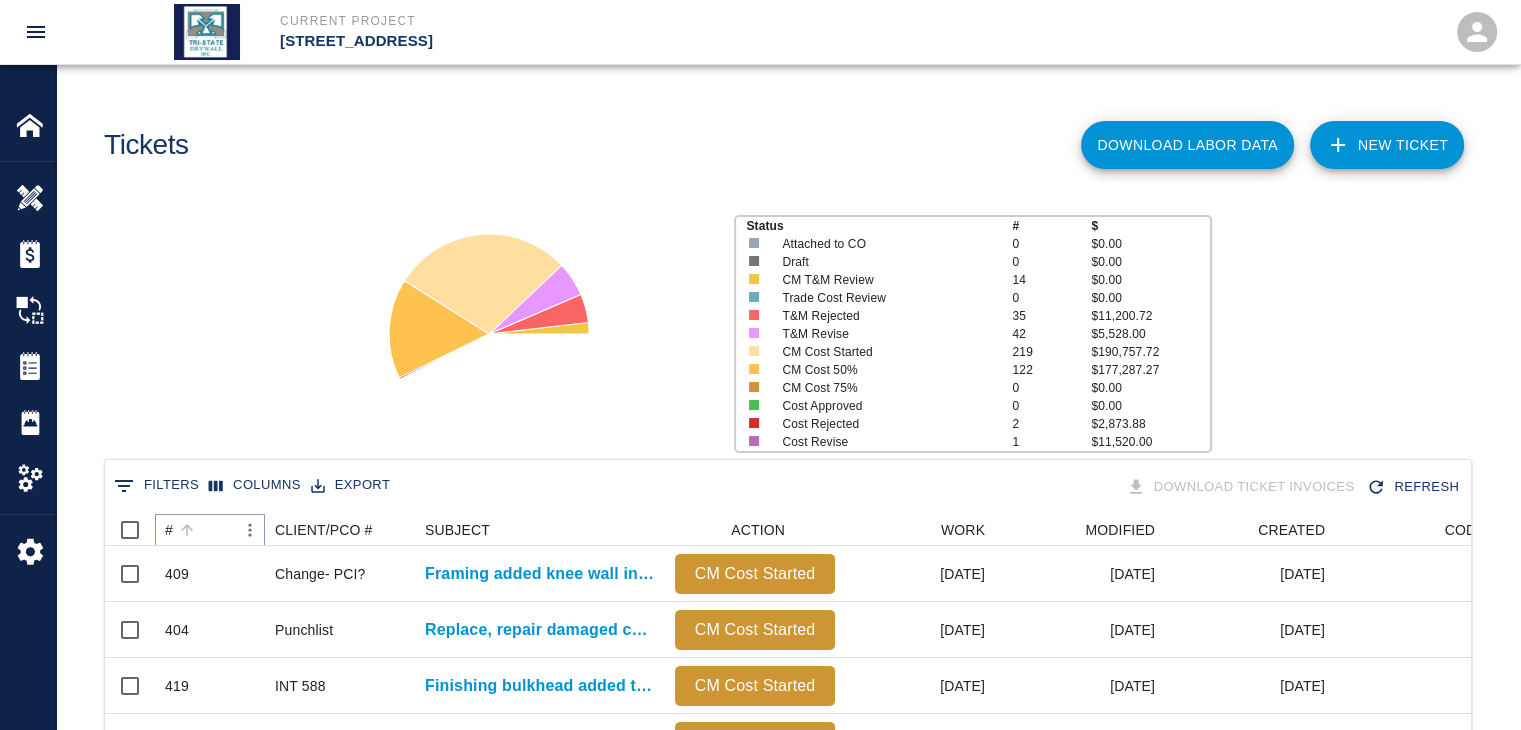 click 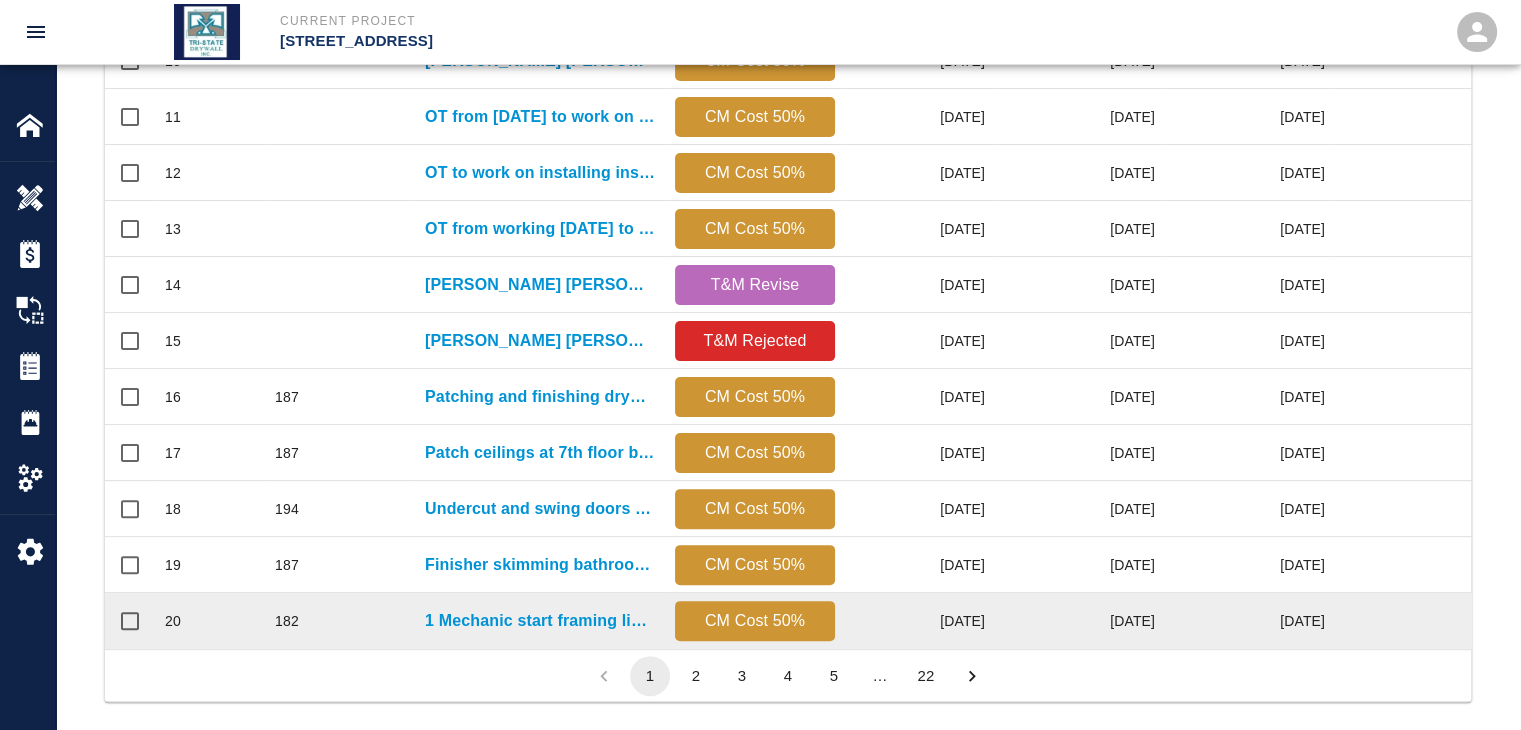 scroll, scrollTop: 1052, scrollLeft: 0, axis: vertical 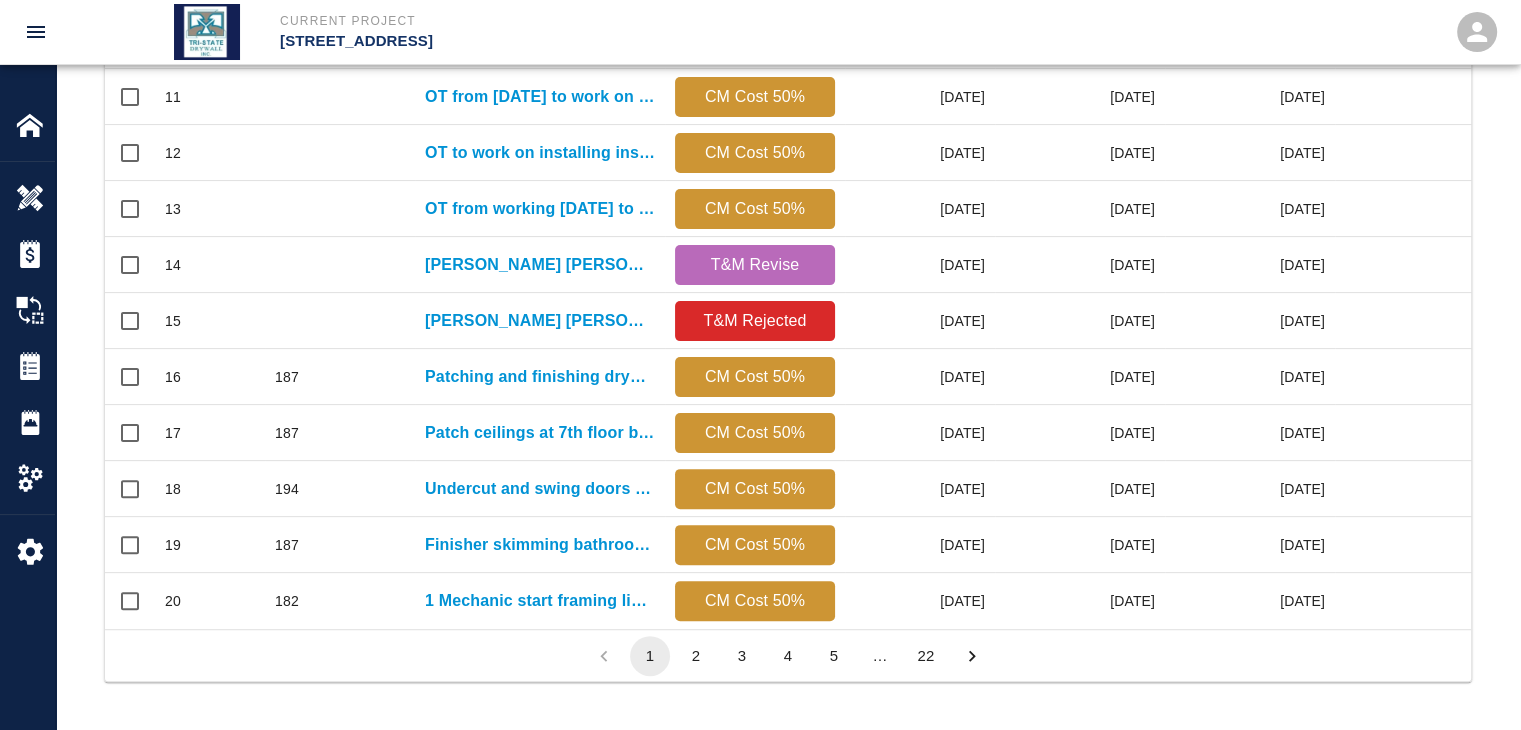 click on "22" at bounding box center [926, 656] 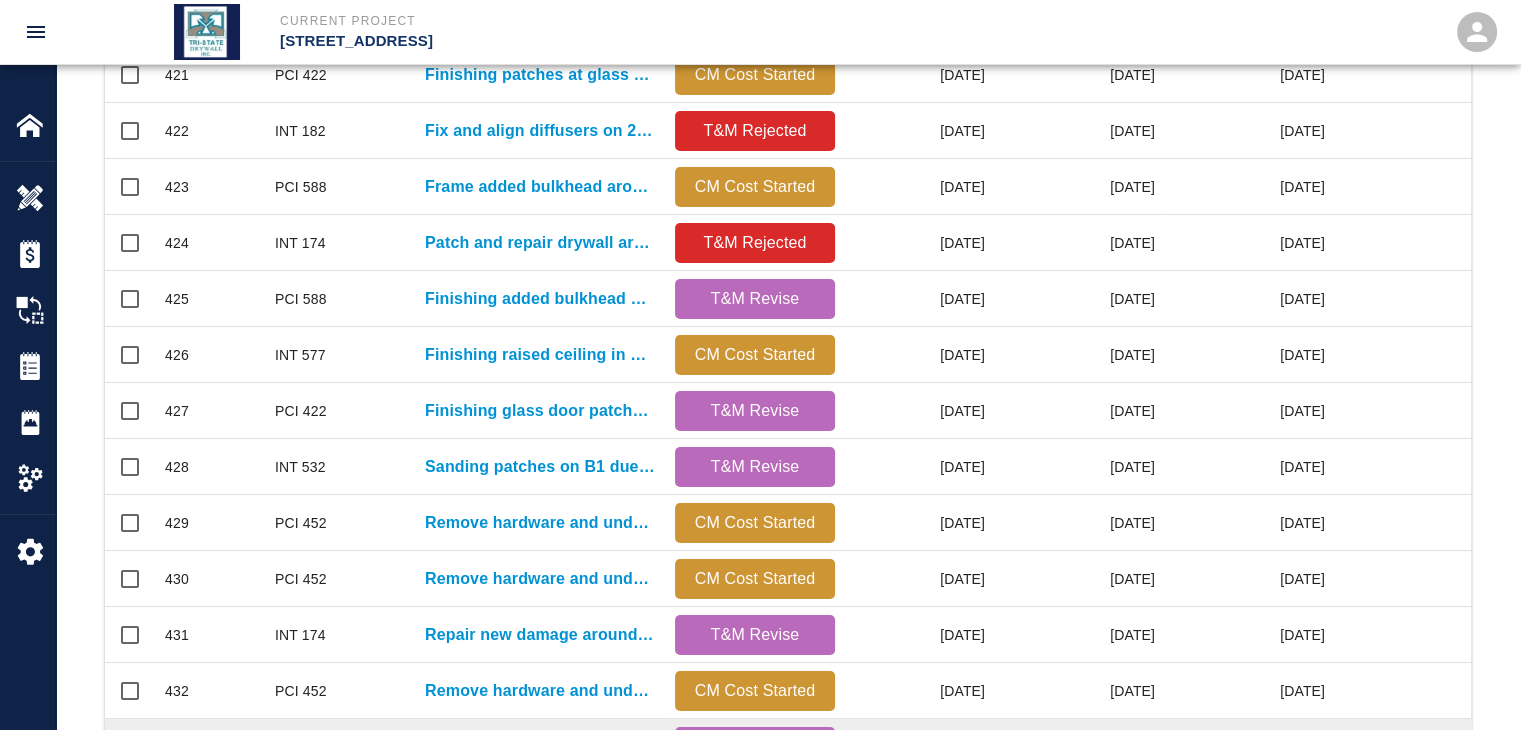 scroll, scrollTop: 500, scrollLeft: 0, axis: vertical 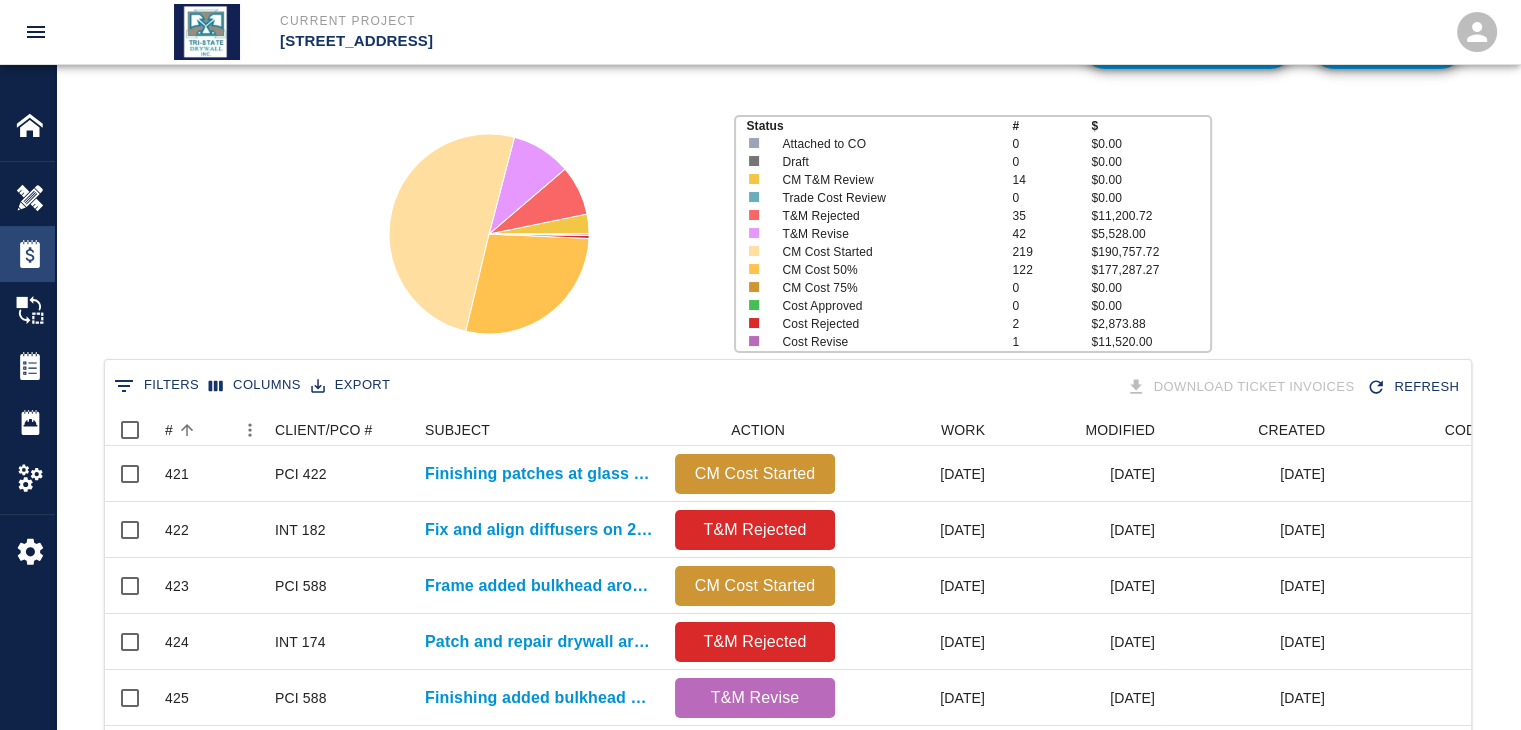 click on "Estimates" at bounding box center (27, 254) 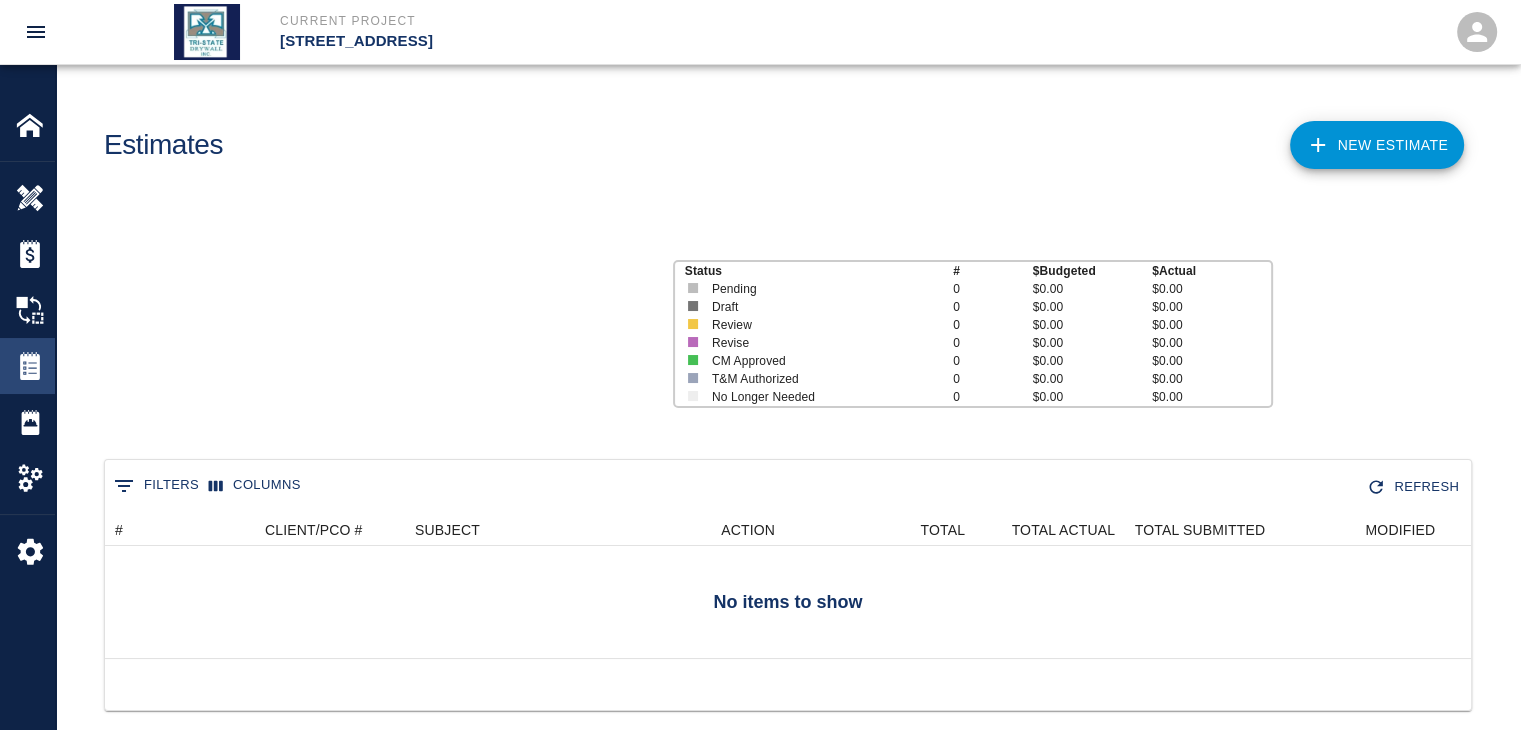 scroll, scrollTop: 16, scrollLeft: 16, axis: both 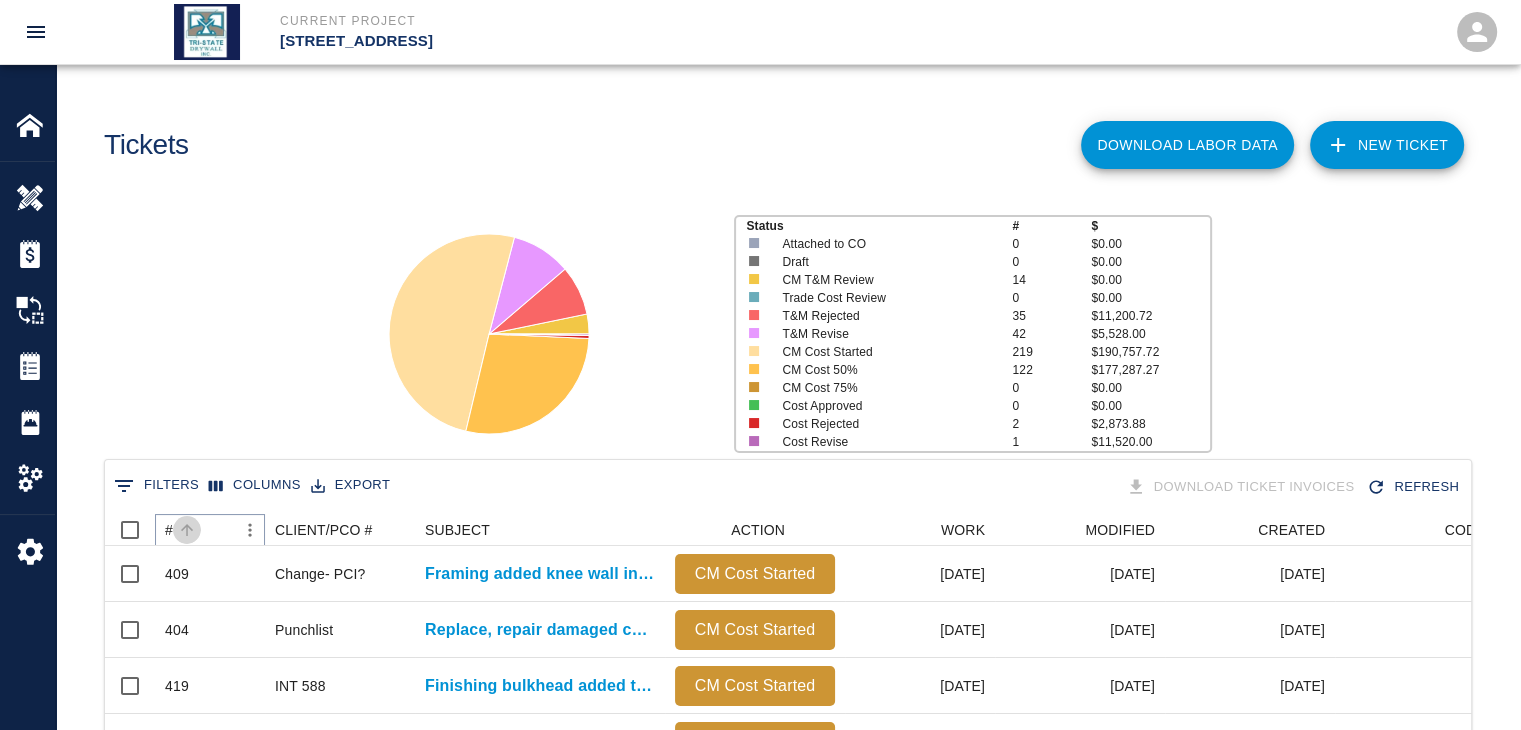 click 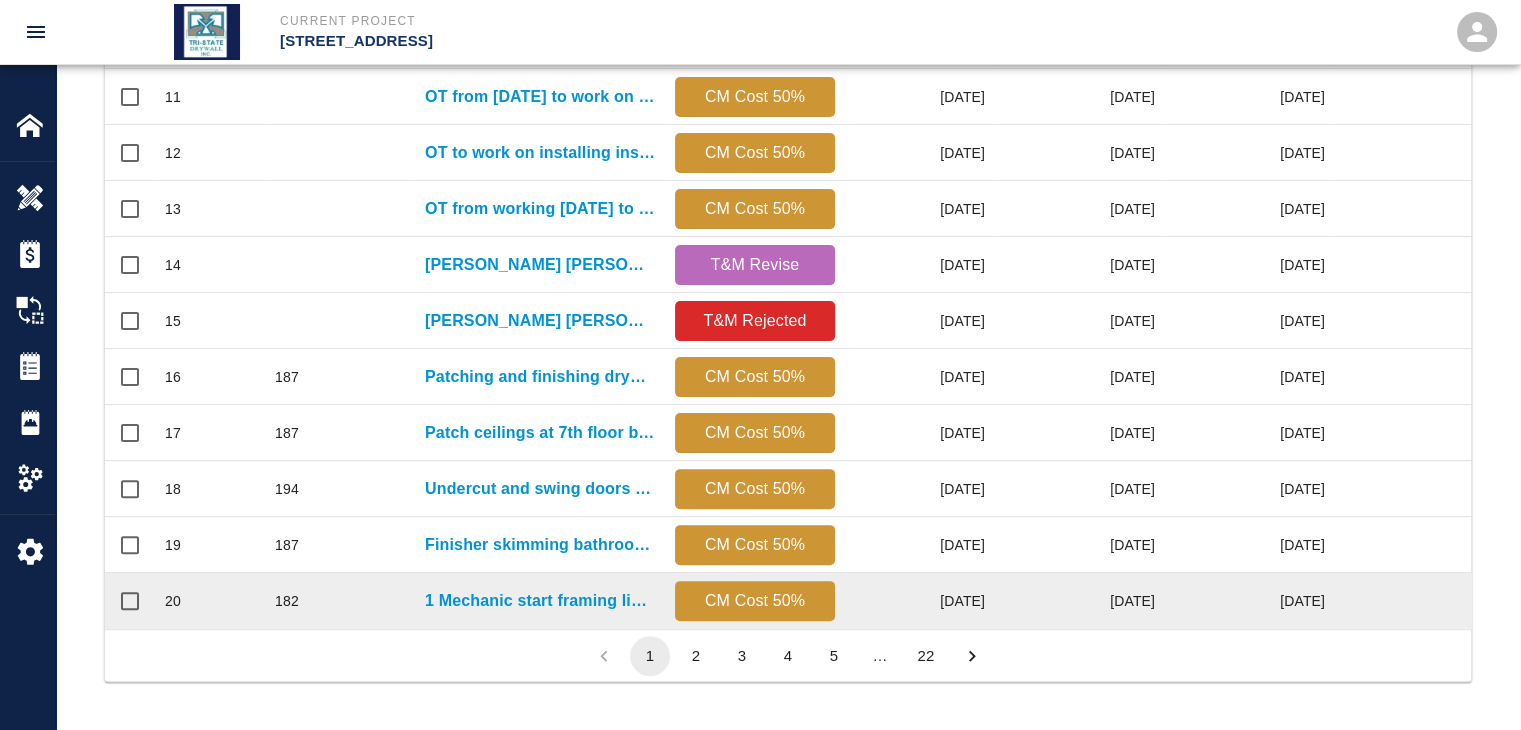 scroll, scrollTop: 1052, scrollLeft: 0, axis: vertical 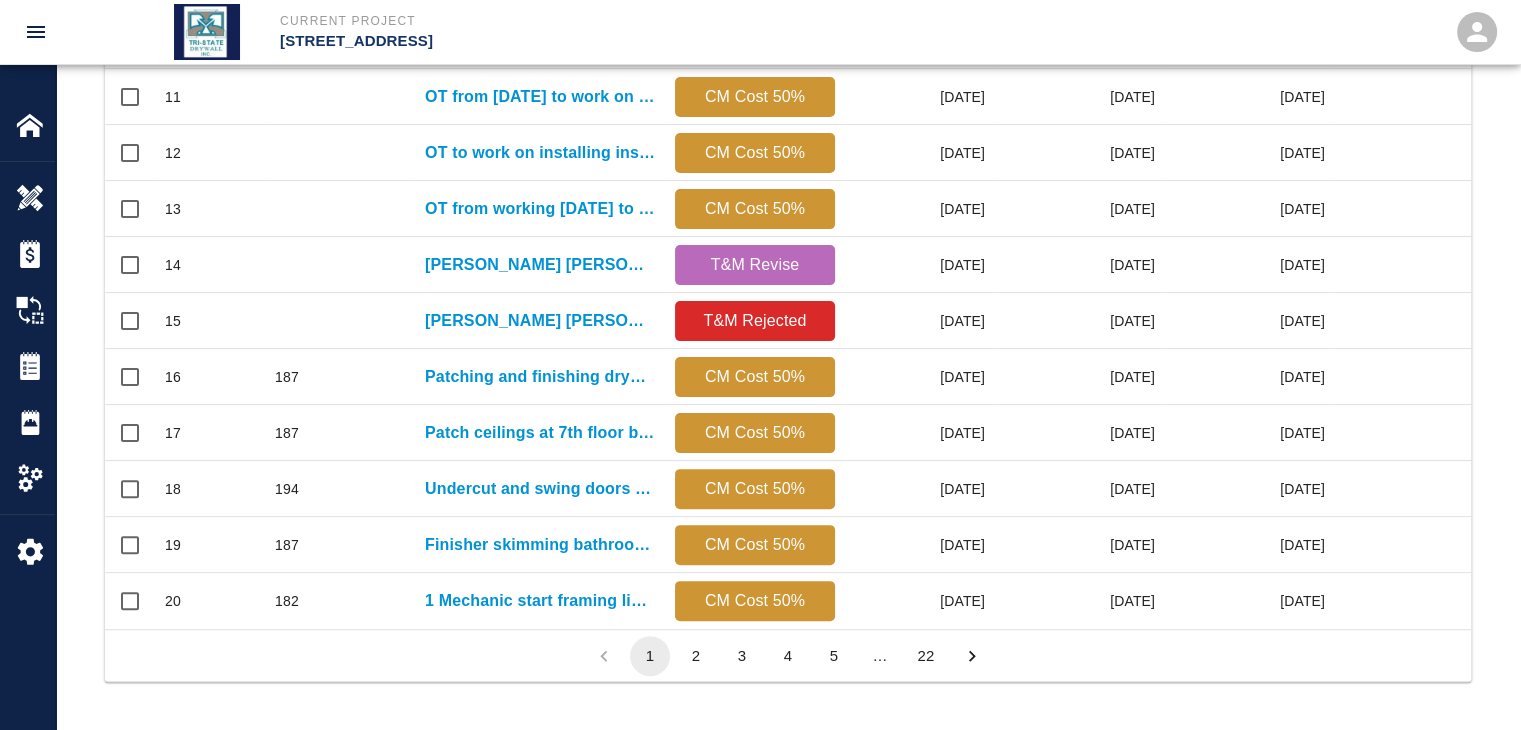 click on "22" at bounding box center (926, 656) 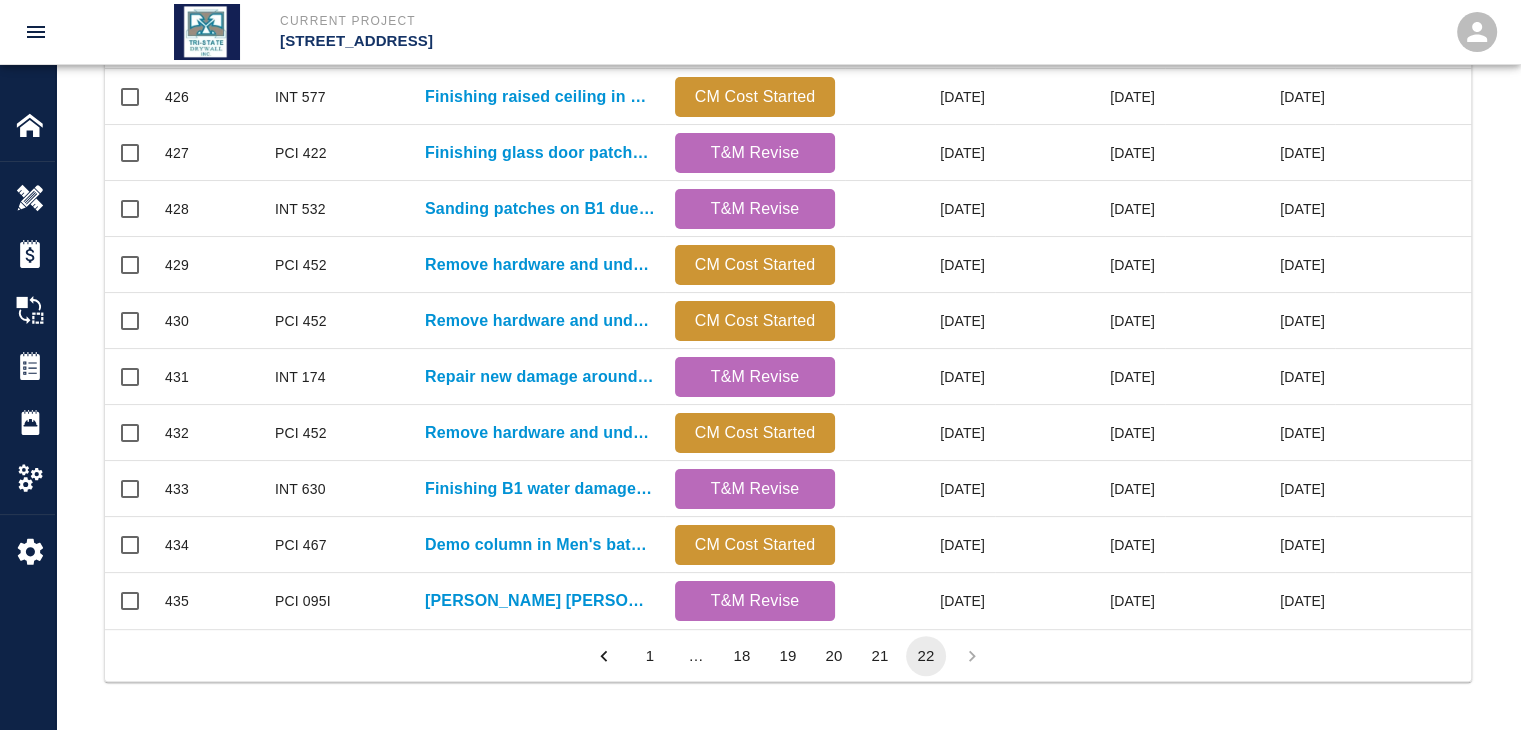 scroll, scrollTop: 872, scrollLeft: 1351, axis: both 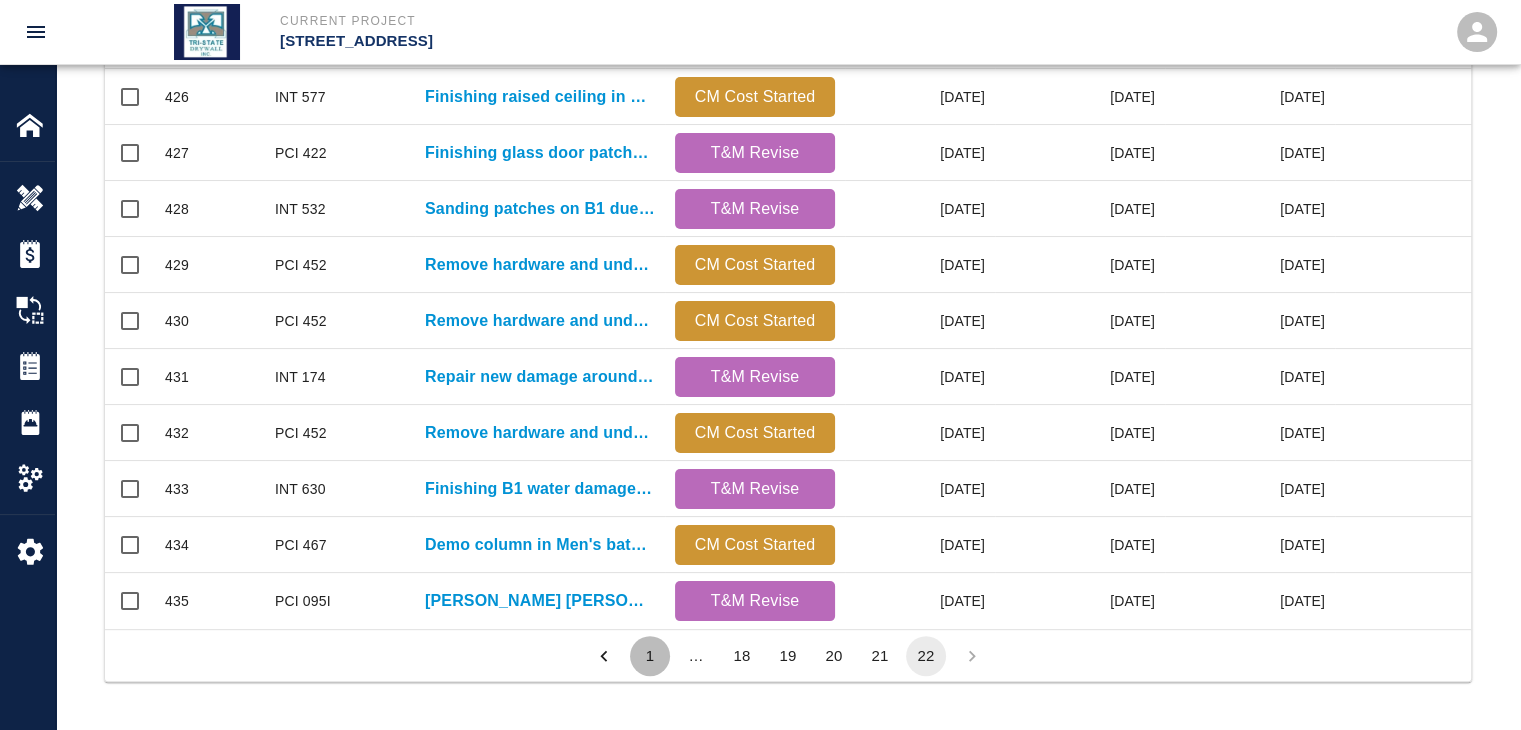 click on "1" at bounding box center (650, 656) 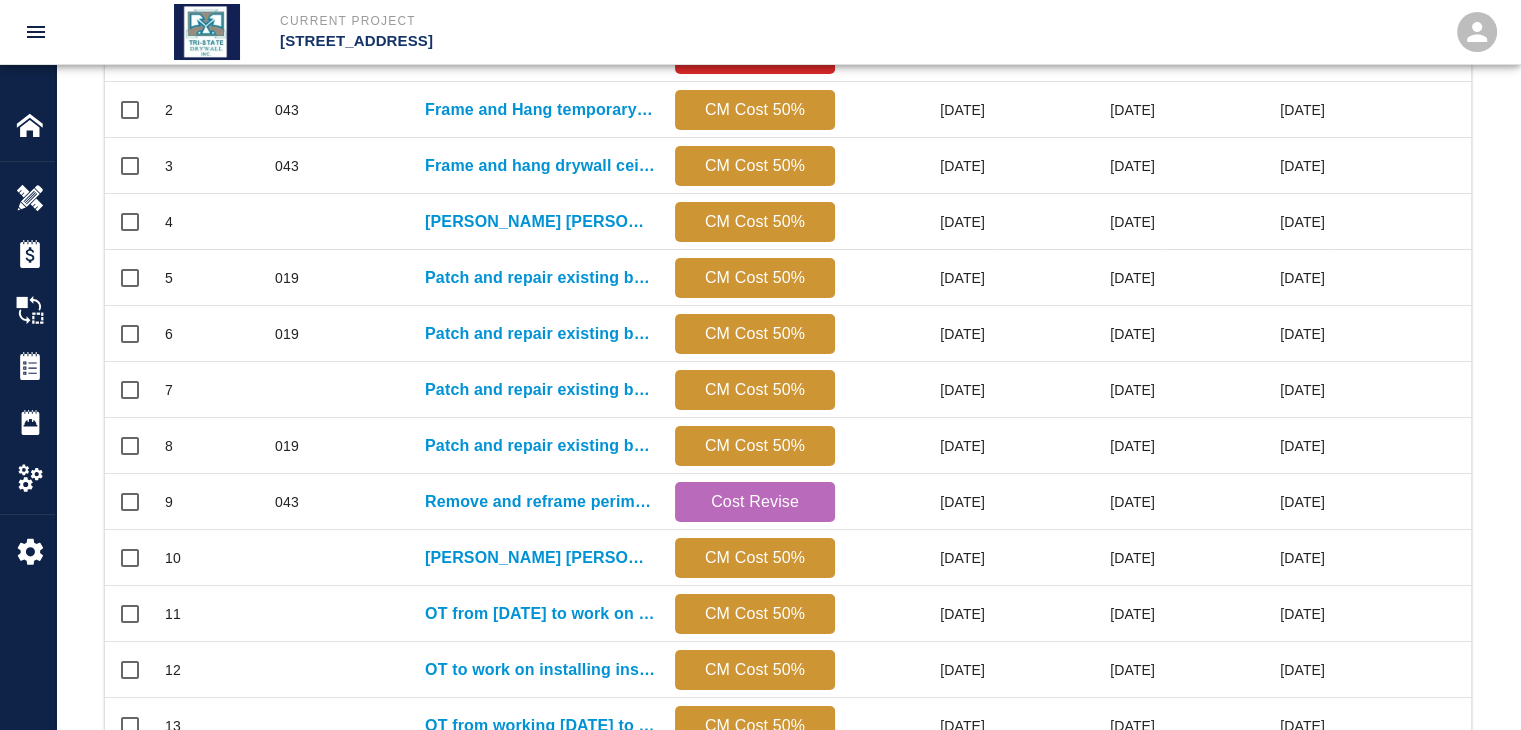scroll, scrollTop: 0, scrollLeft: 0, axis: both 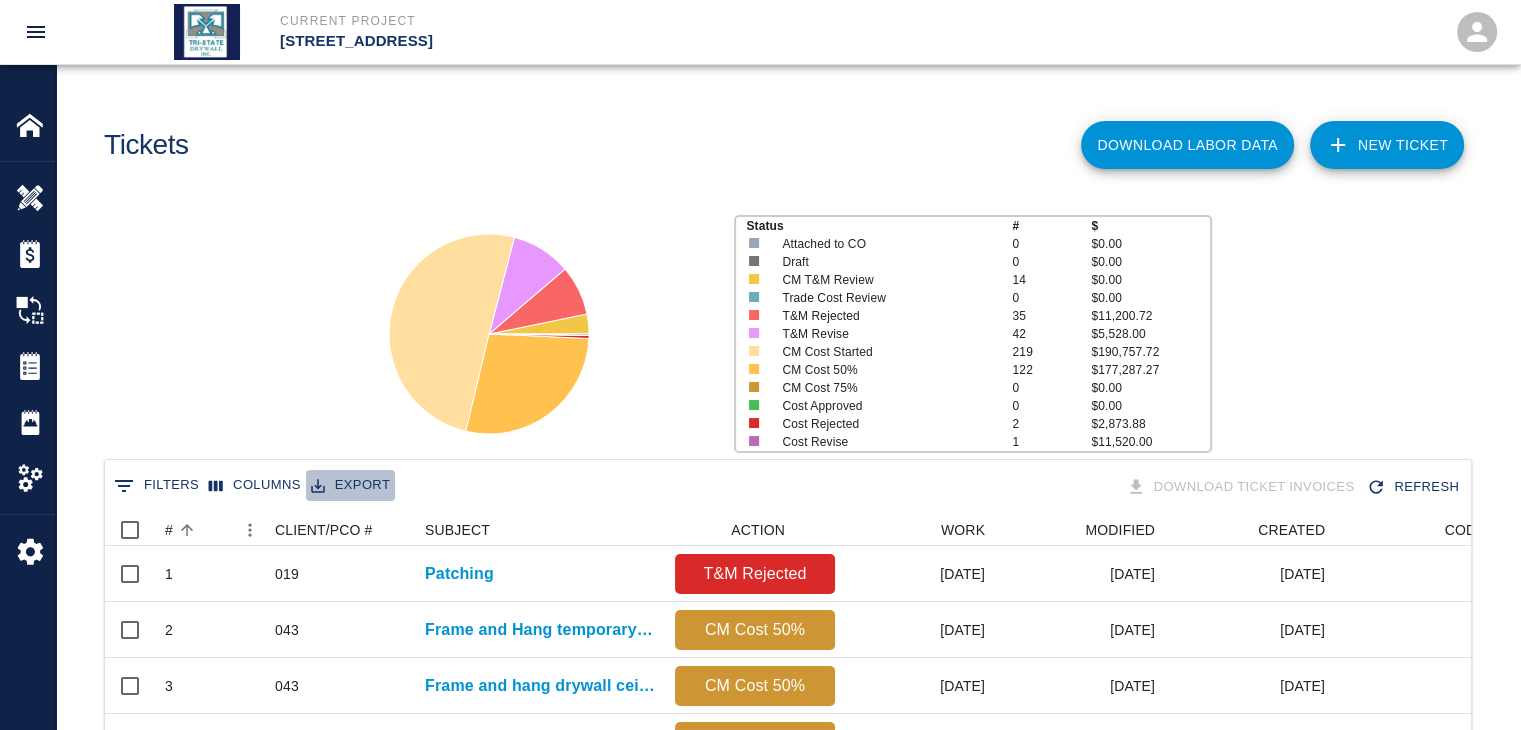 click on "Export" at bounding box center (350, 485) 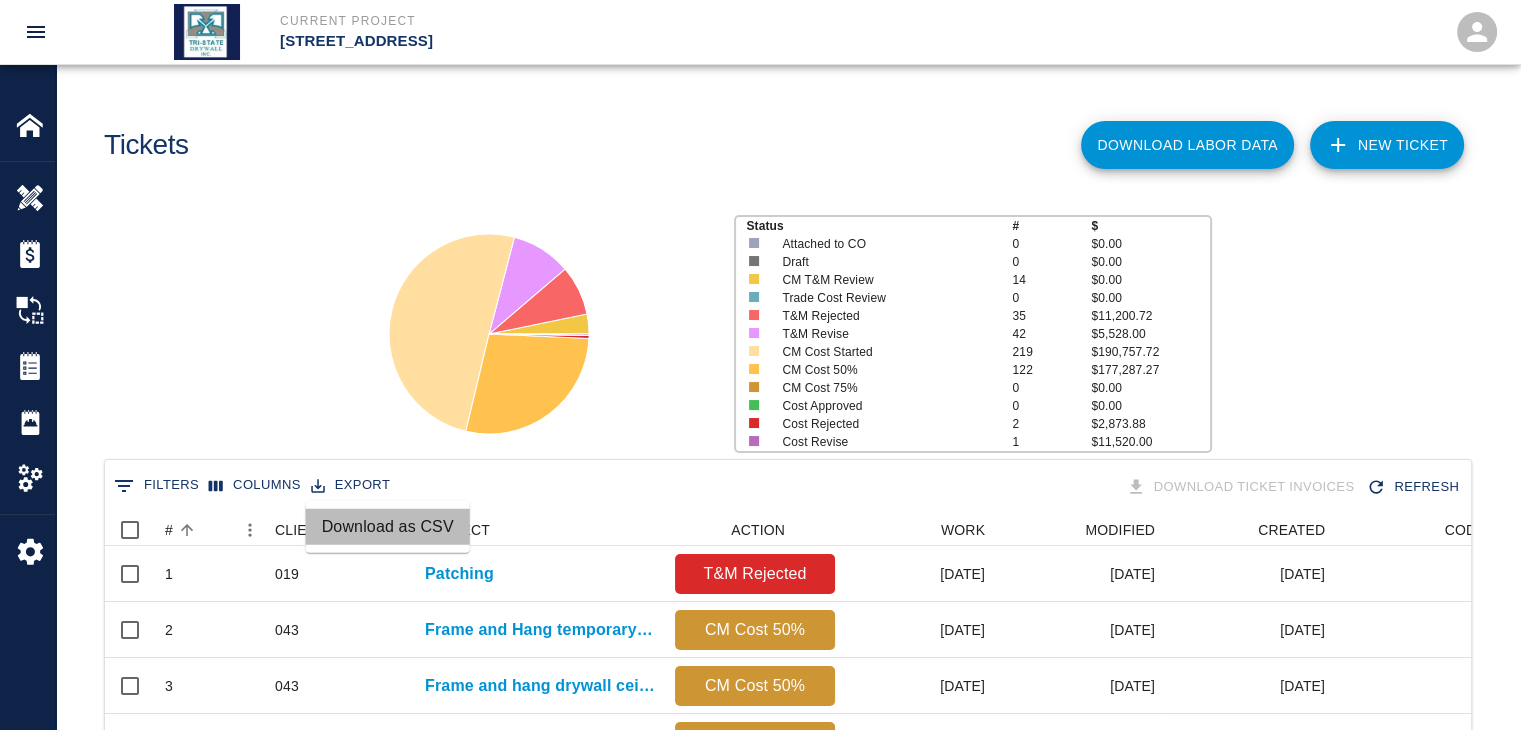 click on "Download as CSV" at bounding box center (388, 527) 